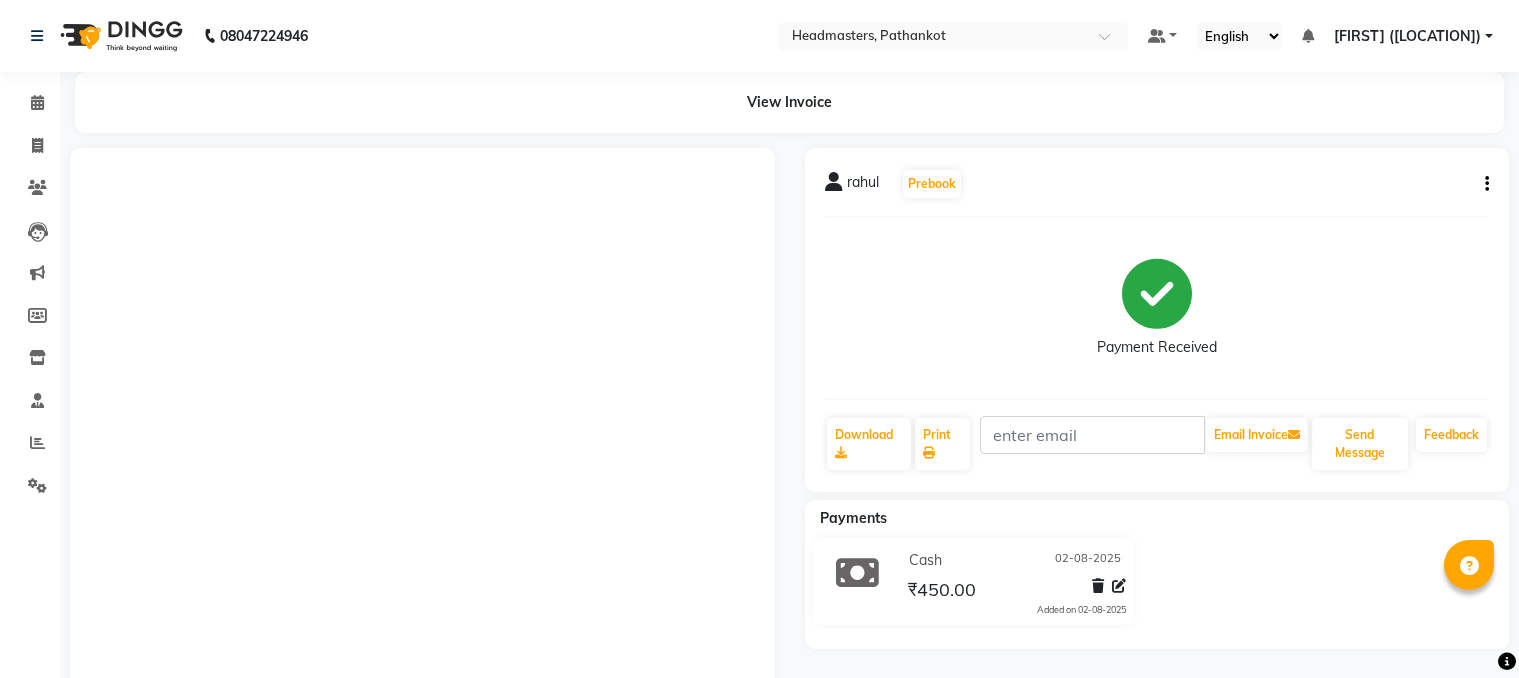 scroll, scrollTop: 0, scrollLeft: 0, axis: both 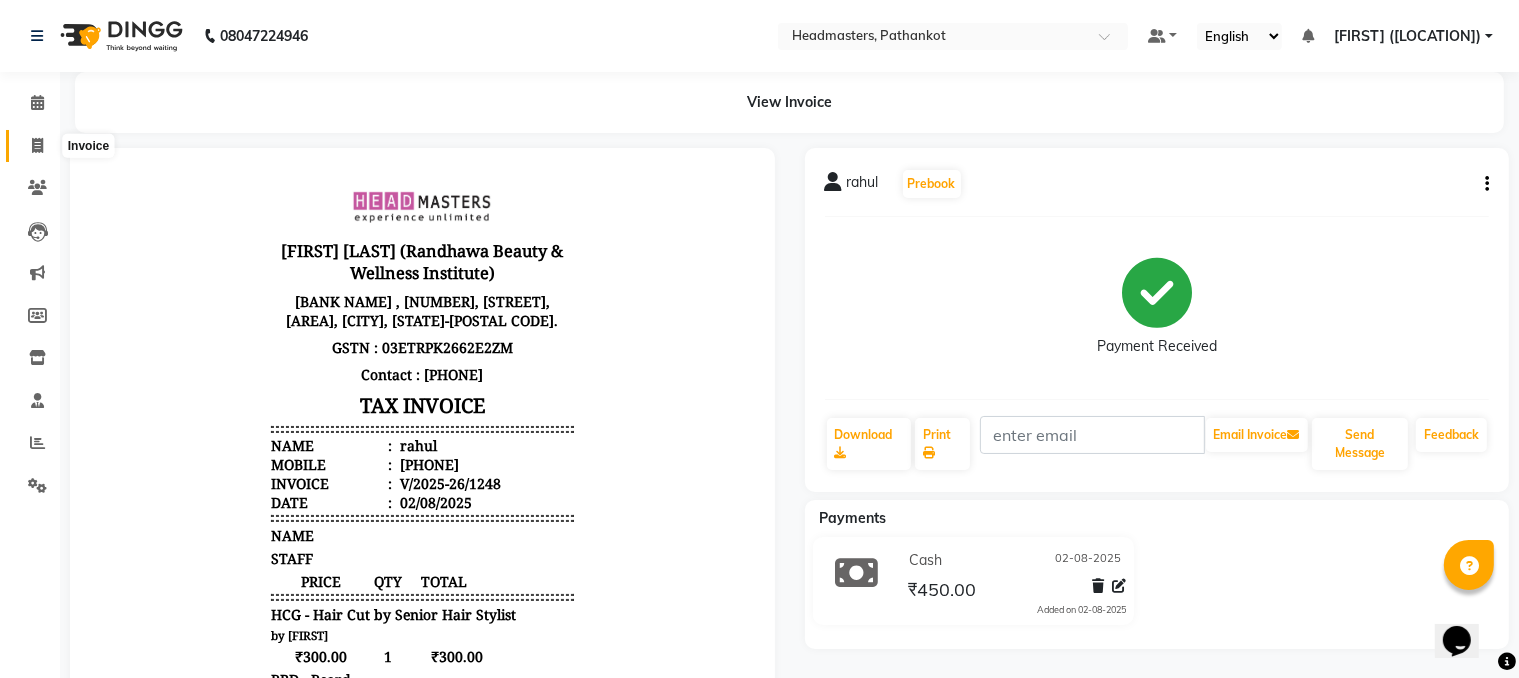 click 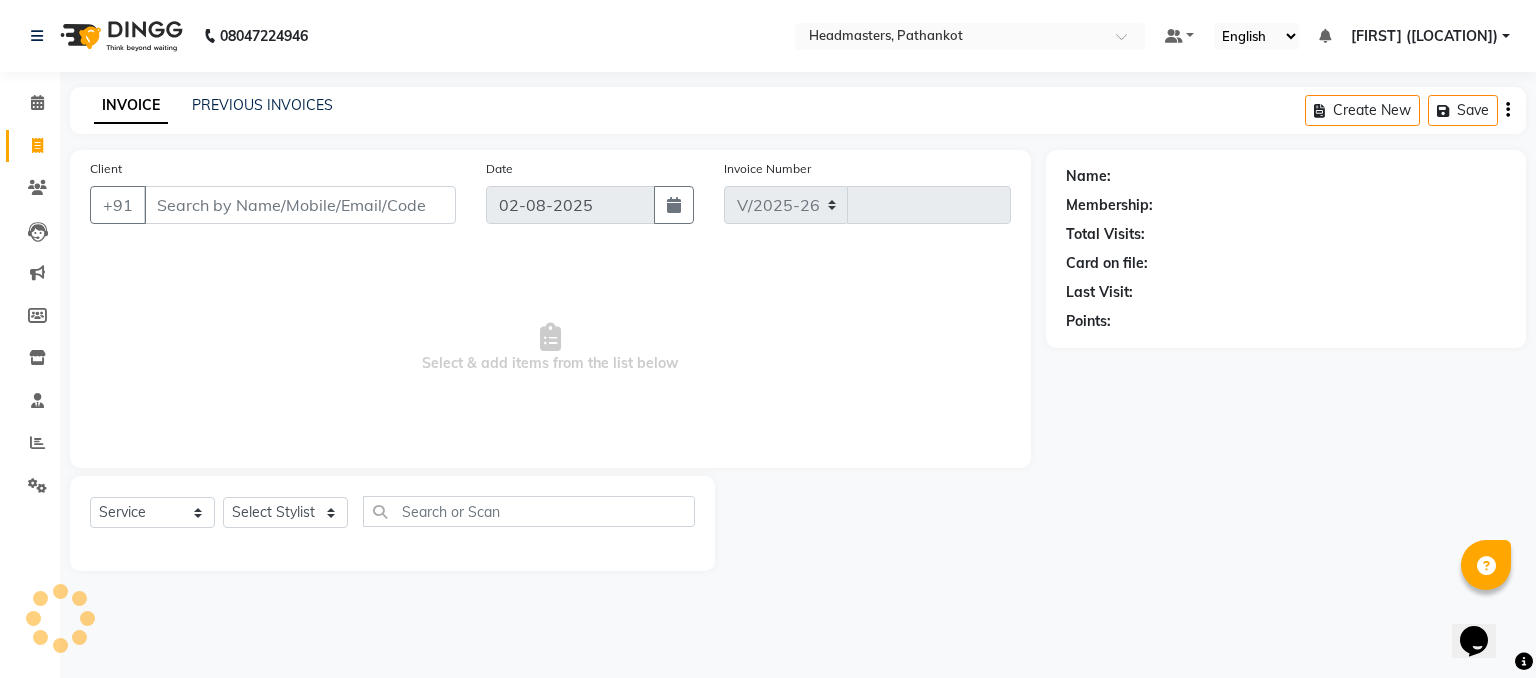 select on "7530" 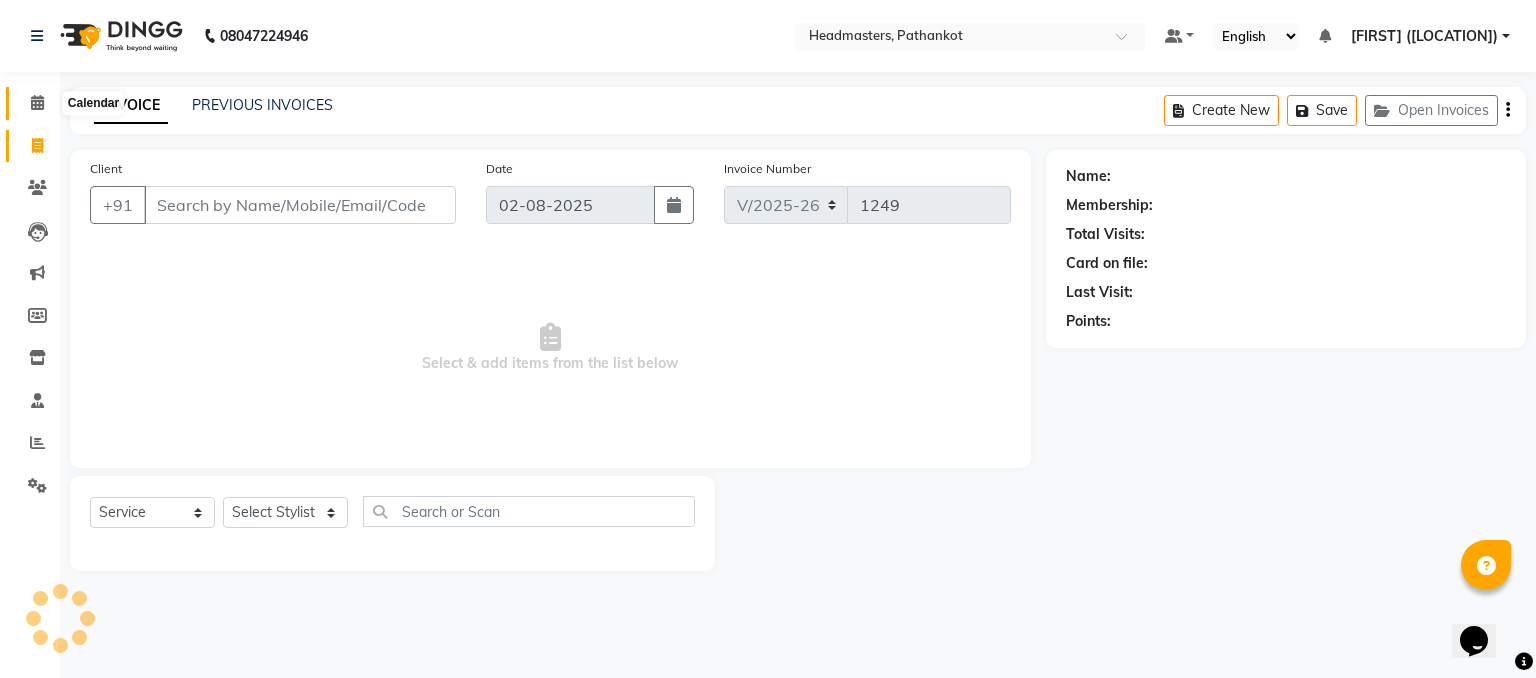 click 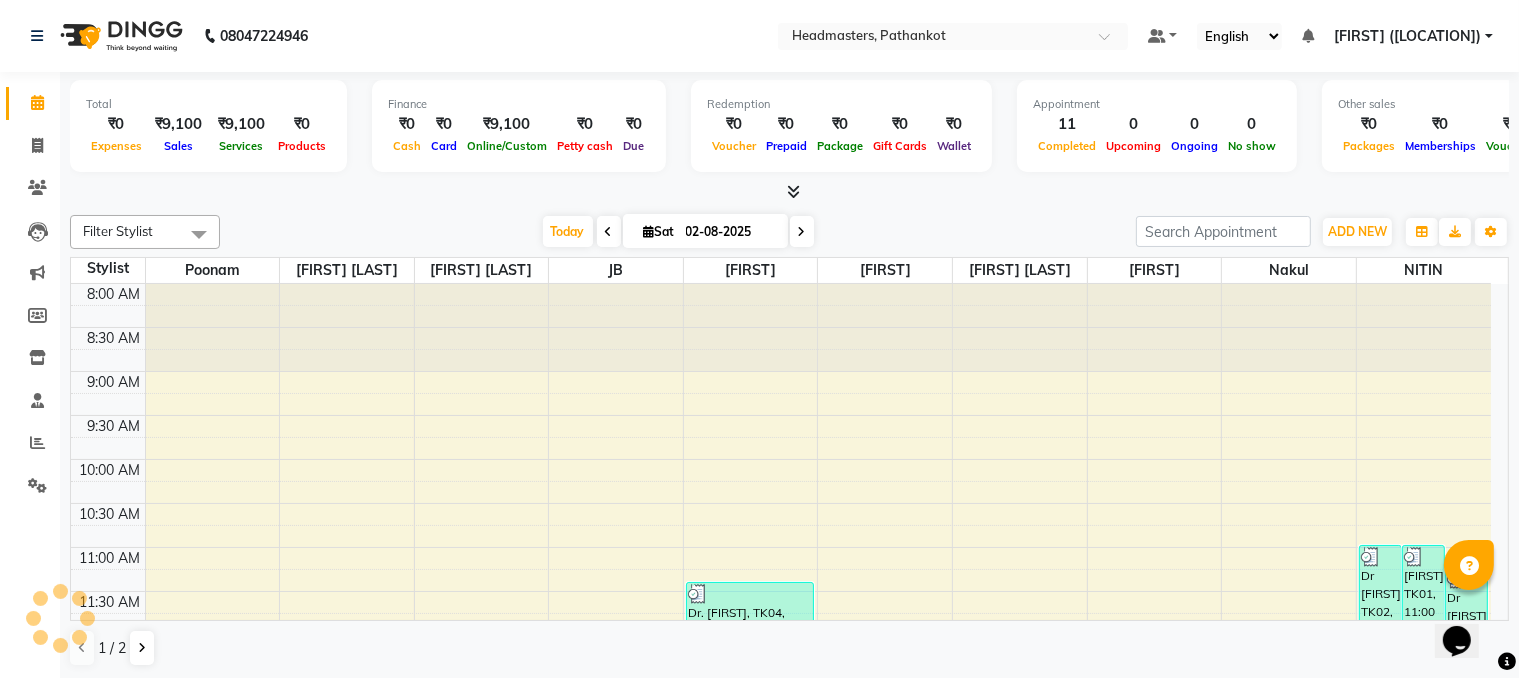 scroll, scrollTop: 698, scrollLeft: 0, axis: vertical 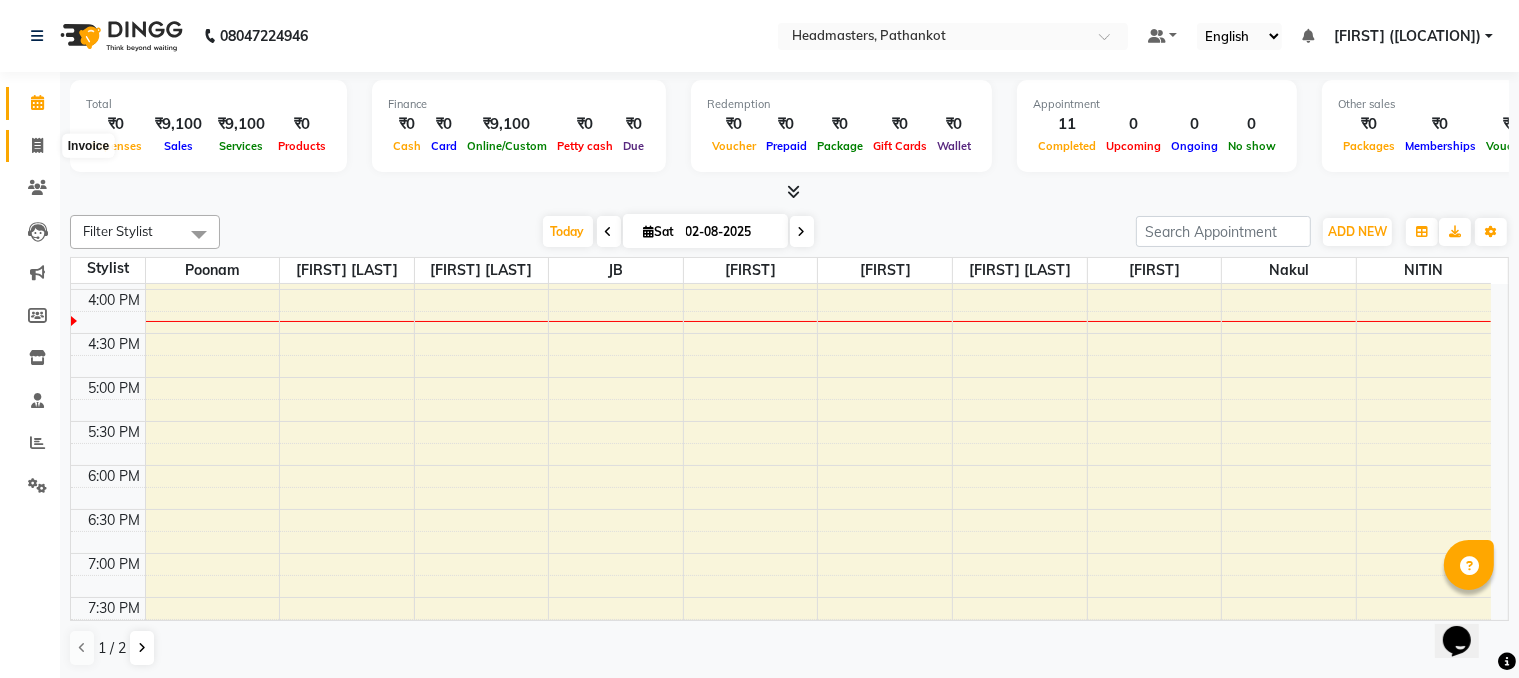 click 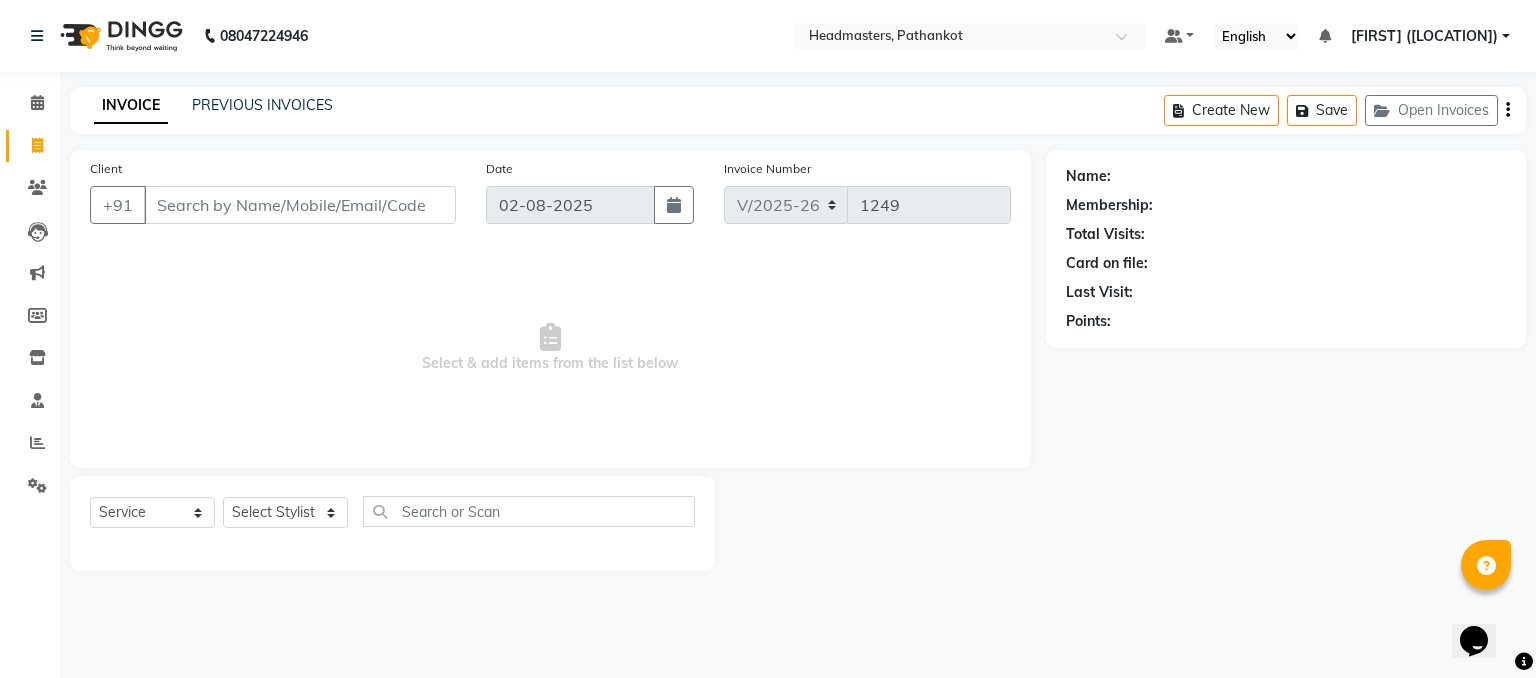 select on "66904" 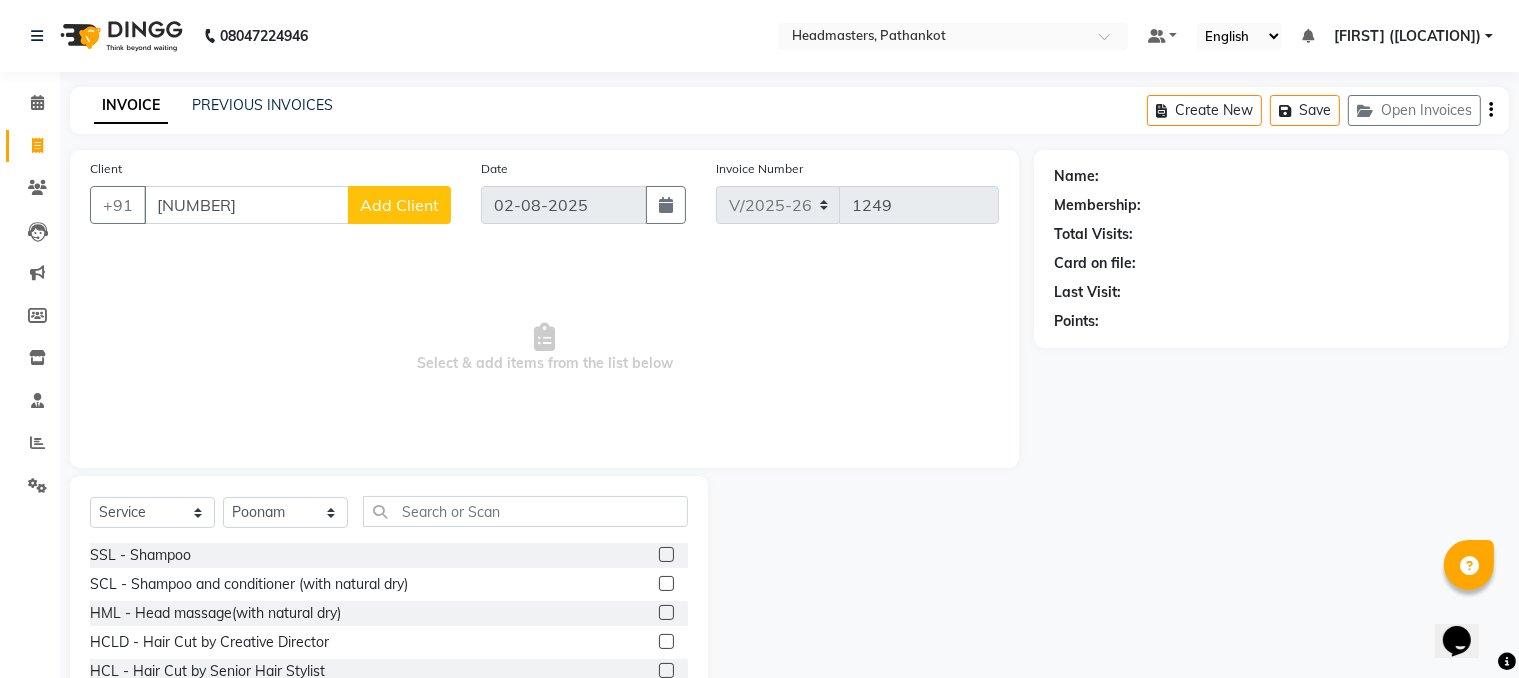 scroll, scrollTop: 0, scrollLeft: 0, axis: both 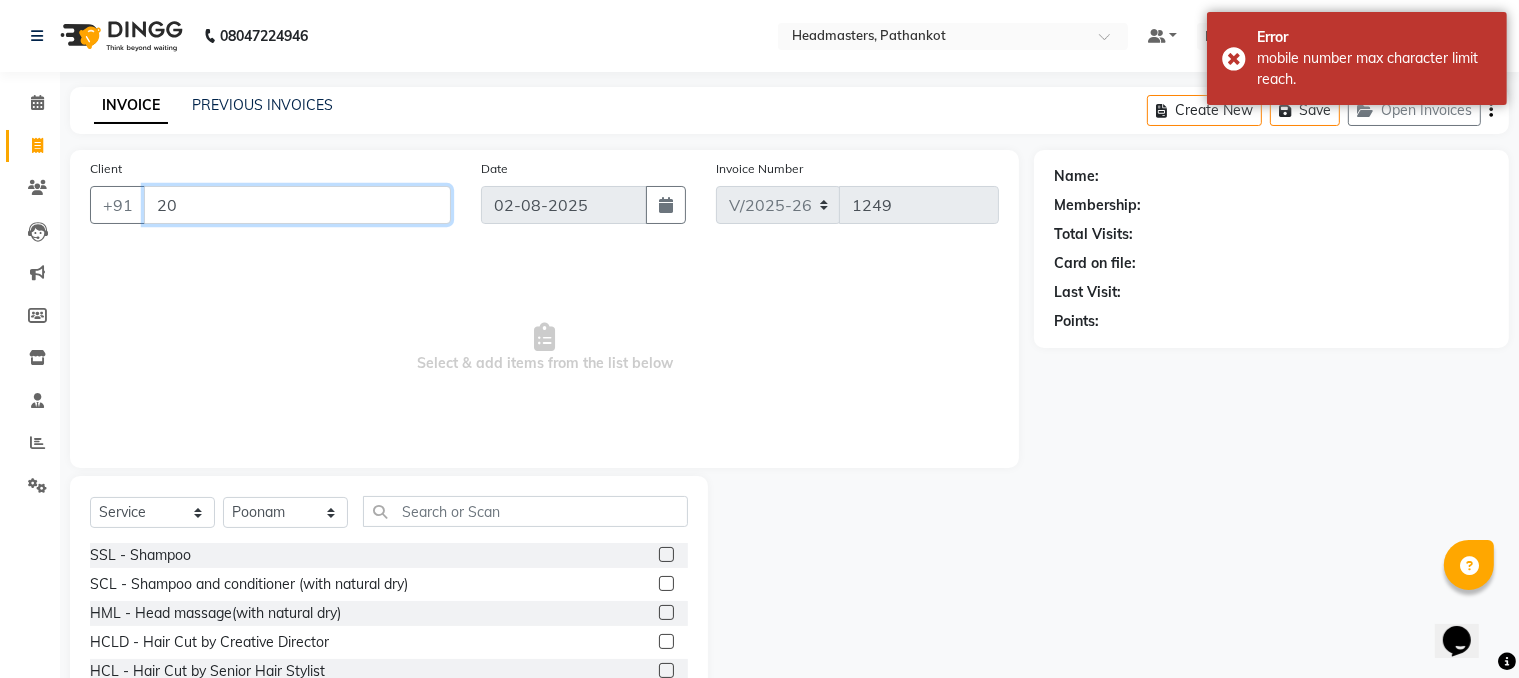 type on "2" 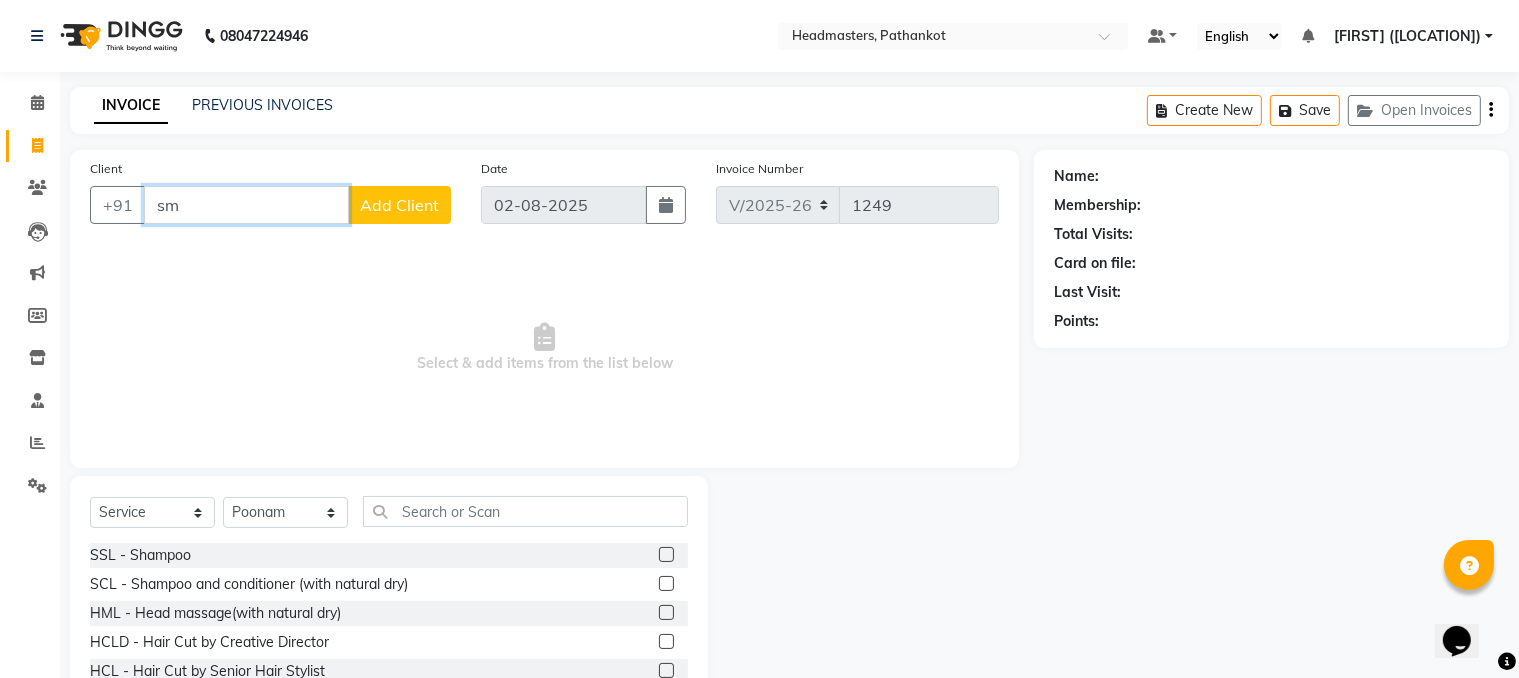 type on "s" 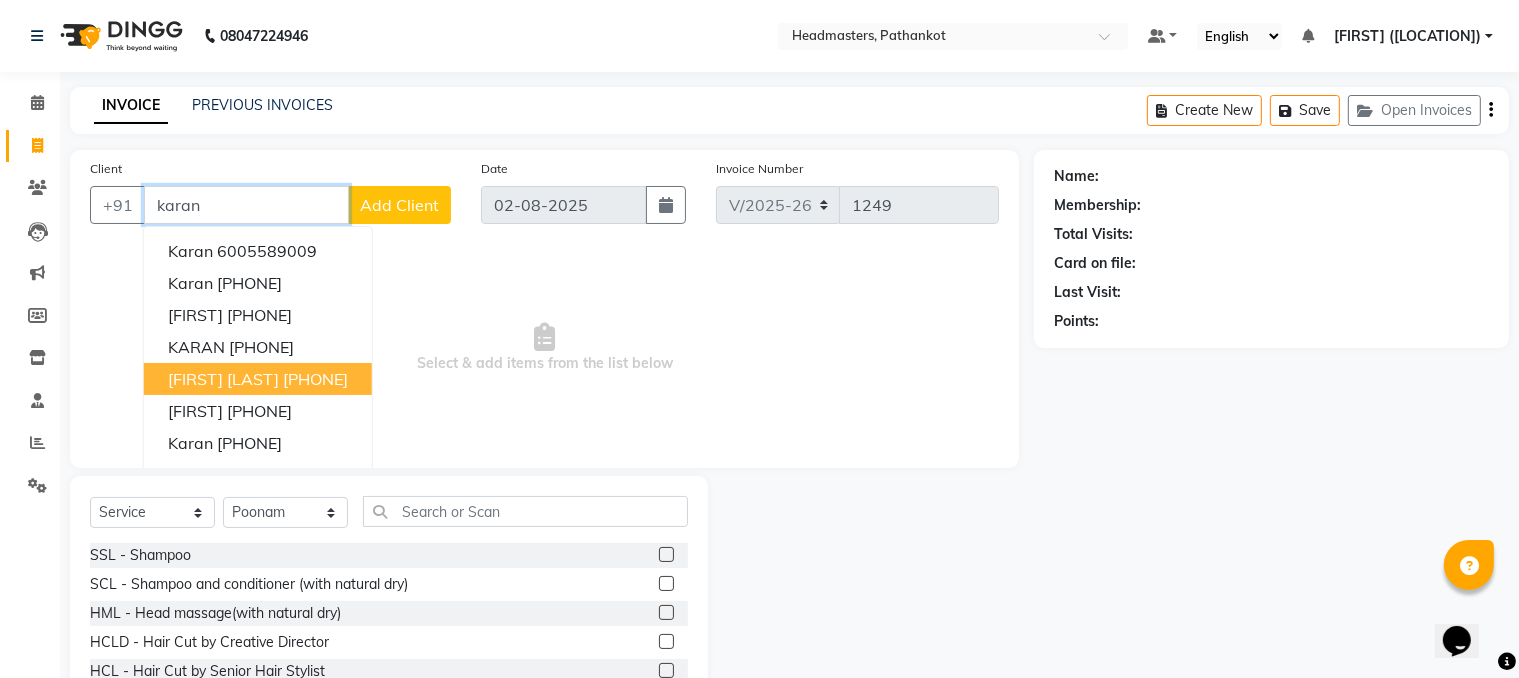 click on "[PHONE]" at bounding box center (315, 379) 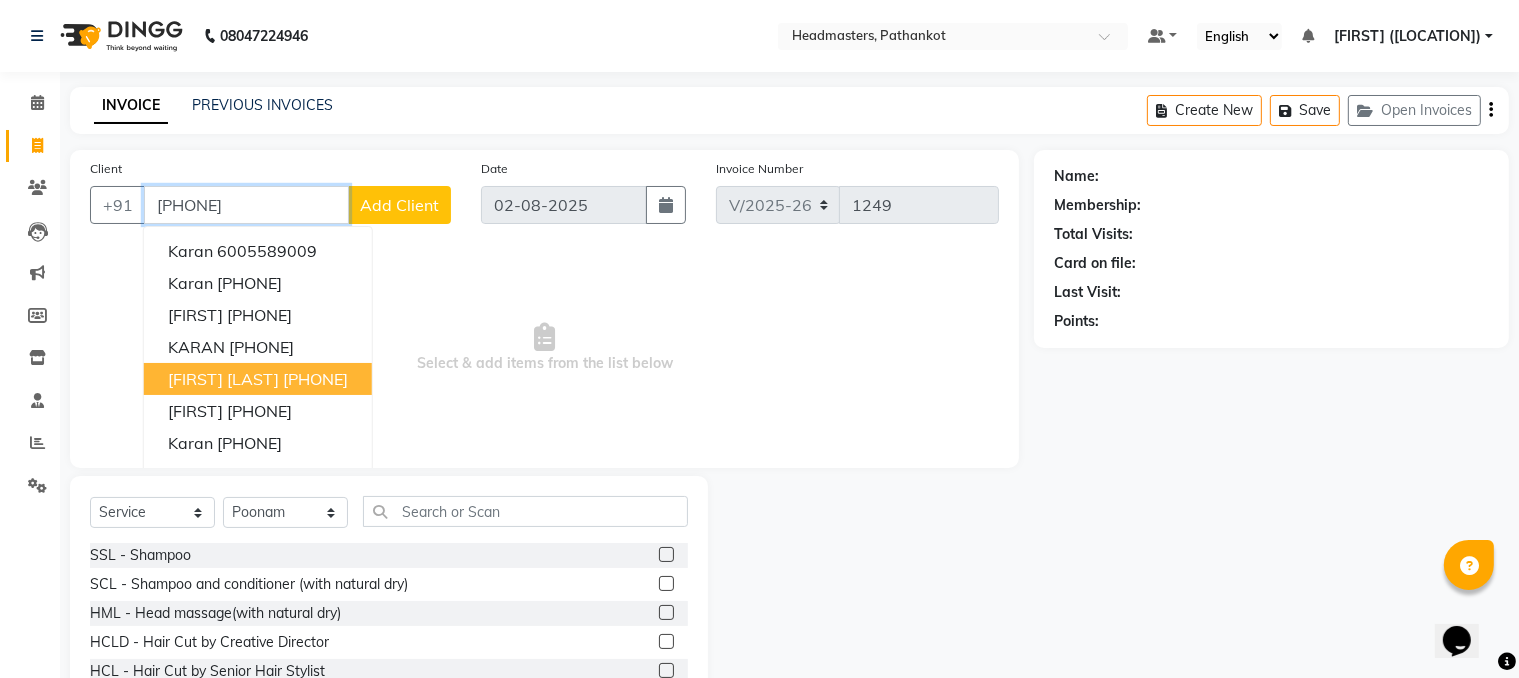 type on "[PHONE]" 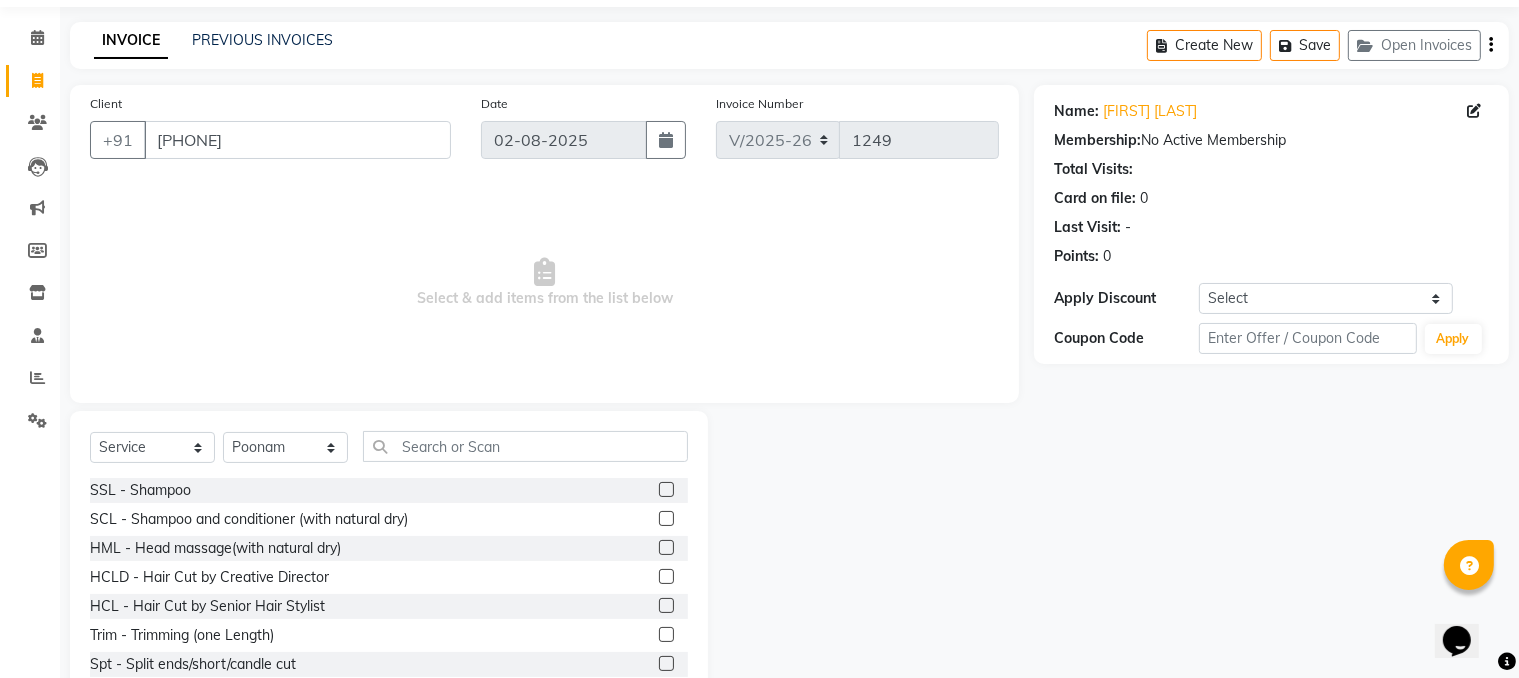 scroll, scrollTop: 100, scrollLeft: 0, axis: vertical 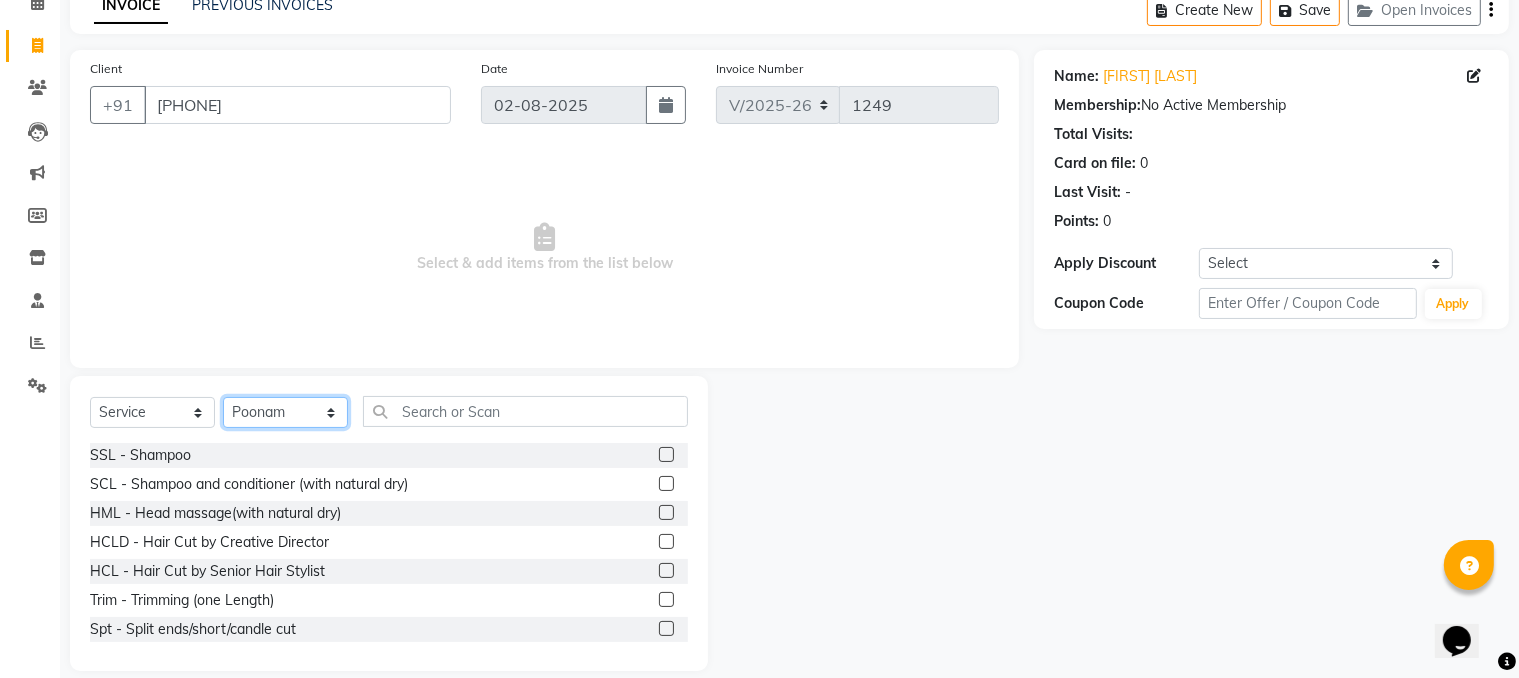 click on "Select Stylist [FIRST] HEAD MASTERS [FIRST] [FIRST] [FIRST] [FIRST] [FIRST] [FIRST] [FIRST] [FIRST] [FIRST] [FIRST] [FIRST] [FIRST] [FIRST] [FIRST] [FIRST]" 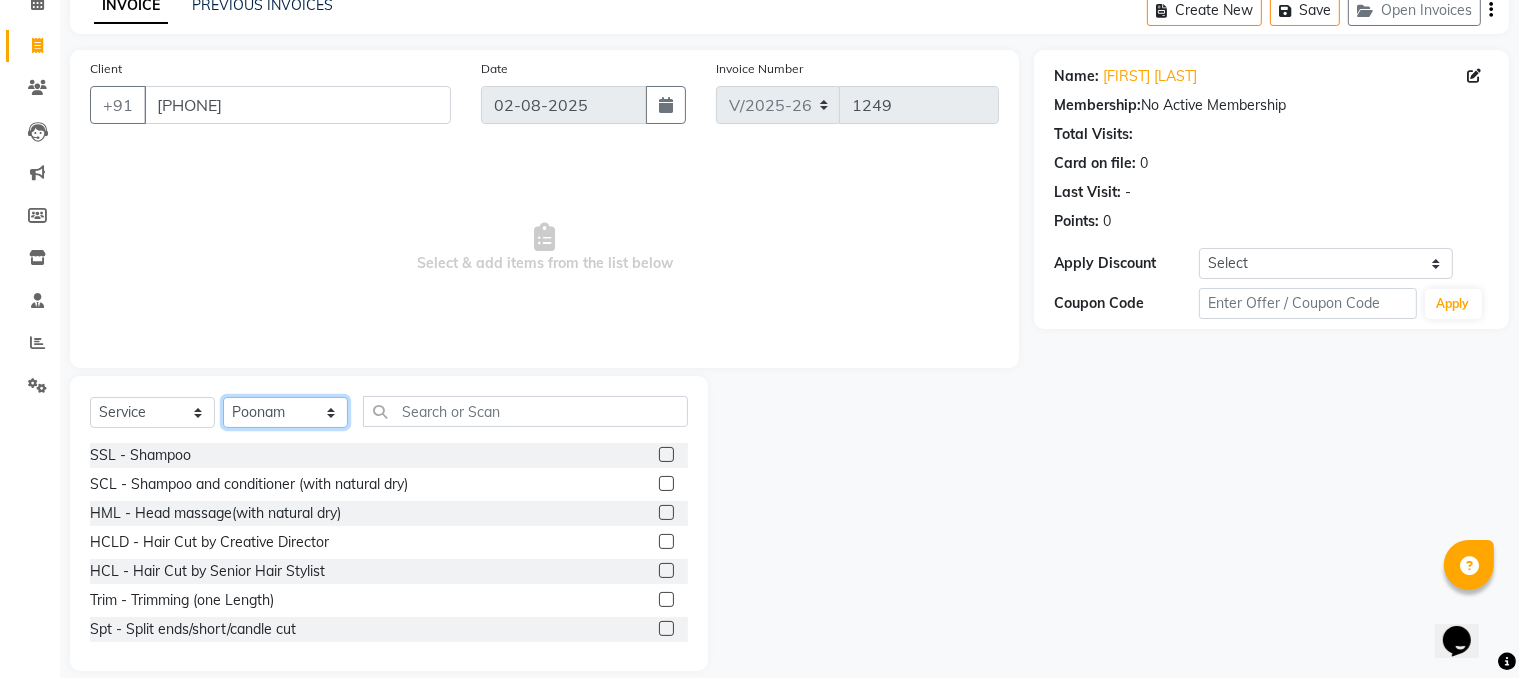select on "83139" 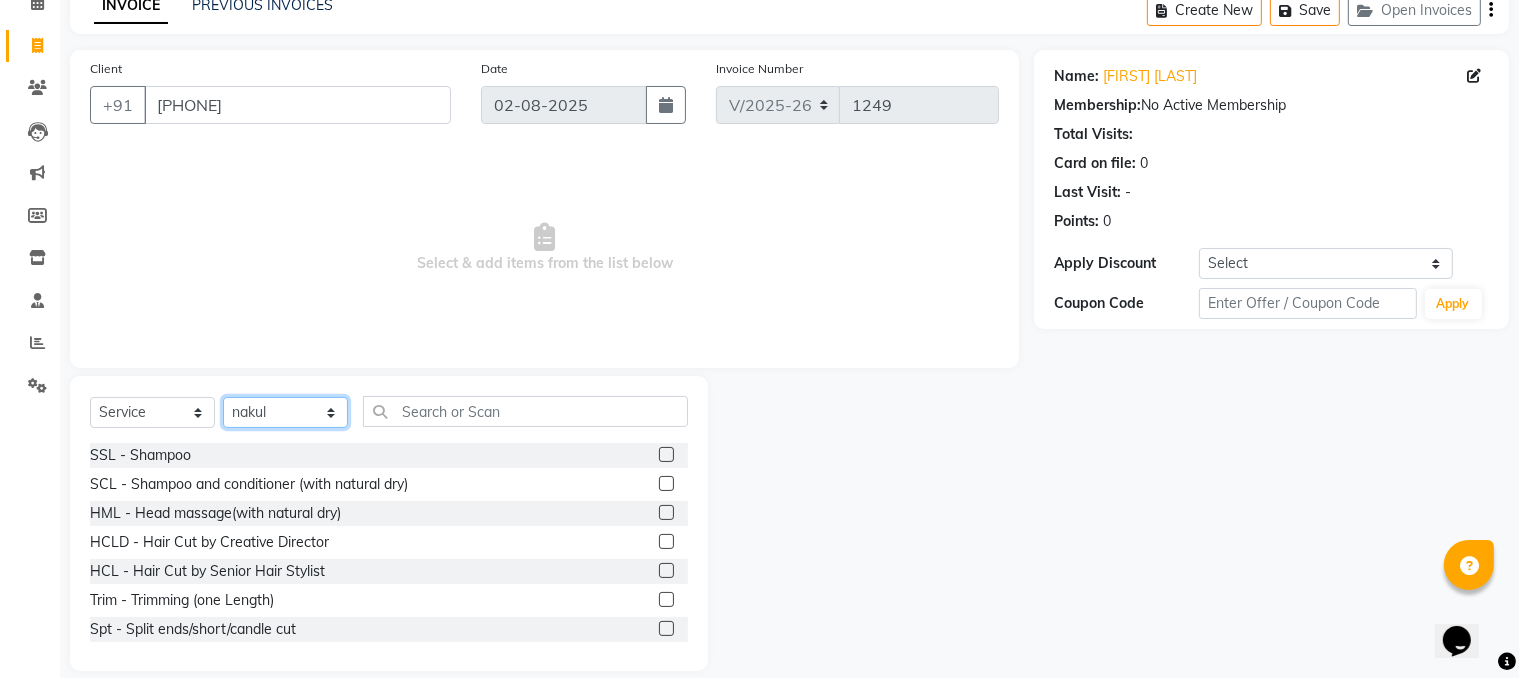 click on "Select Stylist [FIRST] HEAD MASTERS [FIRST] [FIRST] [FIRST] [FIRST] [FIRST] [FIRST] [FIRST] [FIRST] [FIRST] [FIRST] [FIRST] [FIRST] [FIRST] [FIRST] [FIRST]" 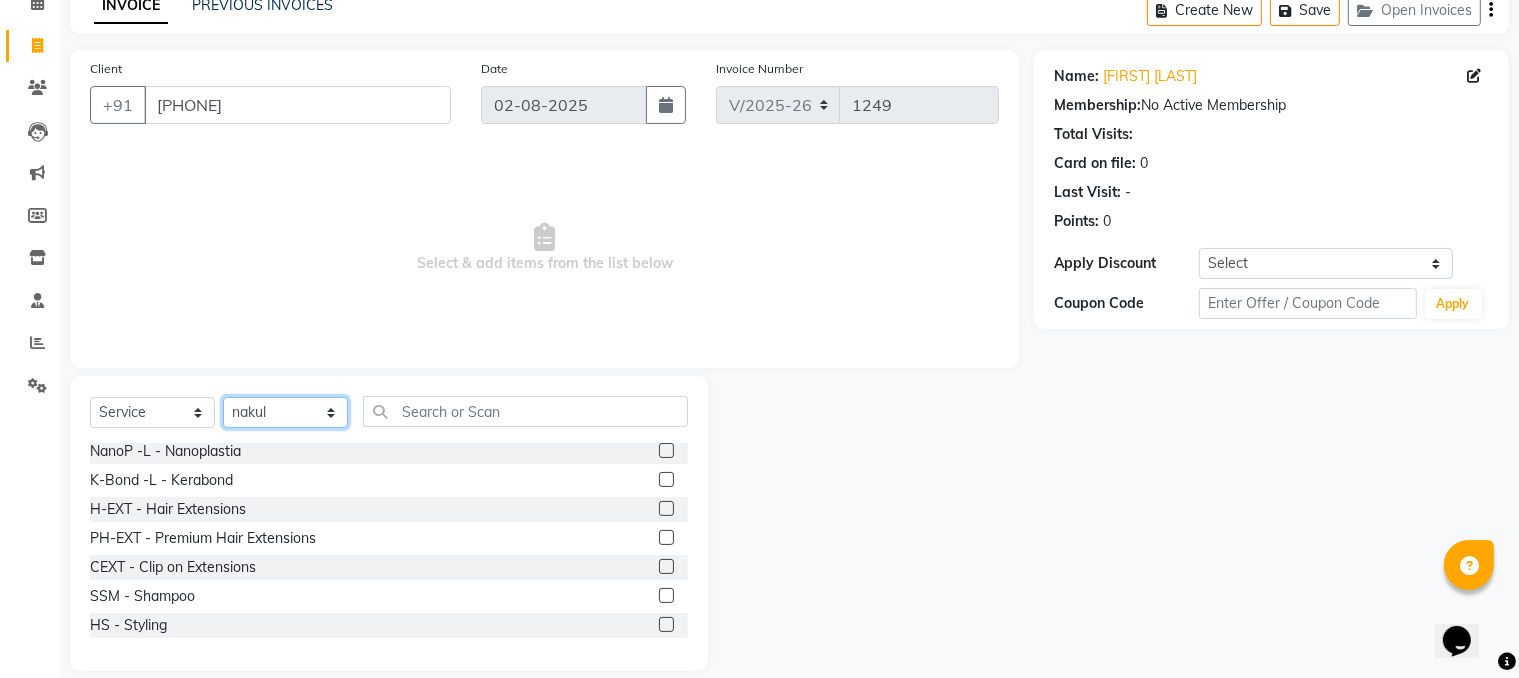 scroll, scrollTop: 800, scrollLeft: 0, axis: vertical 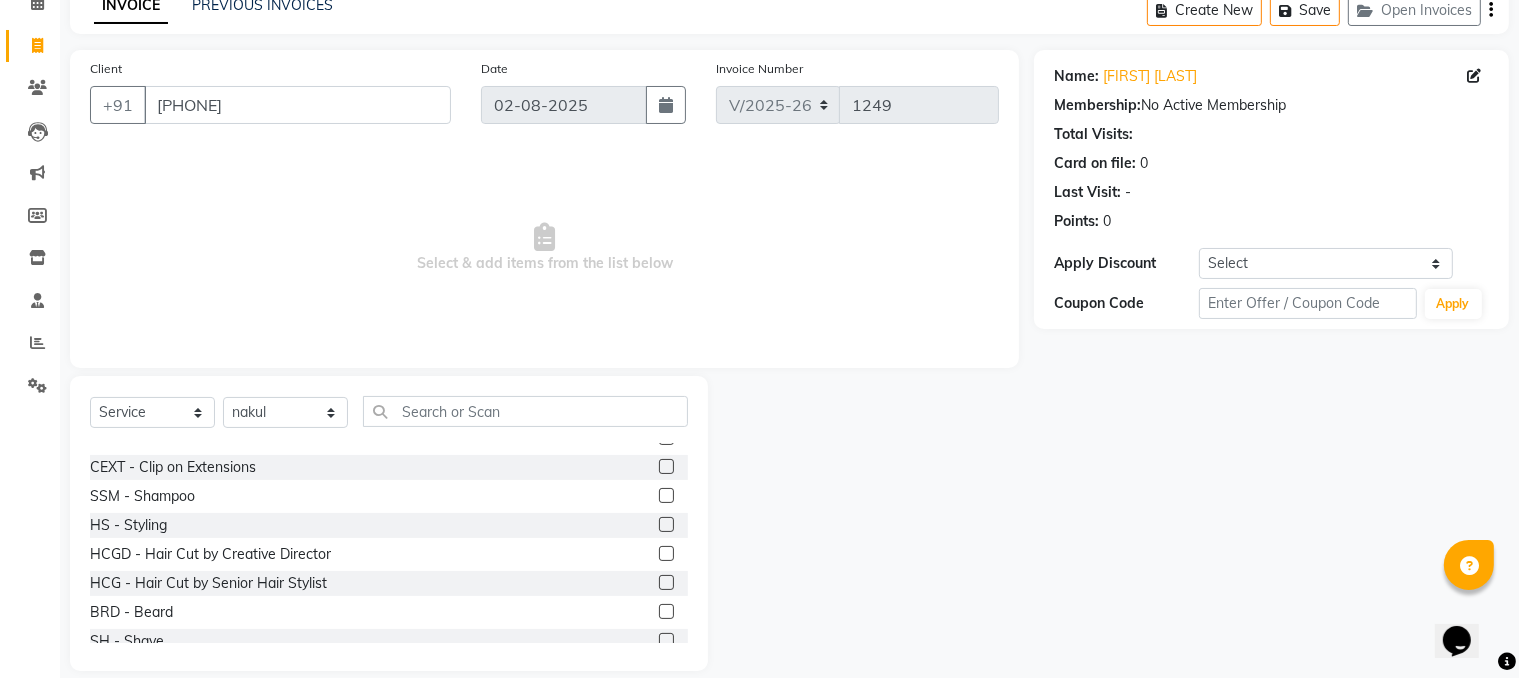 click 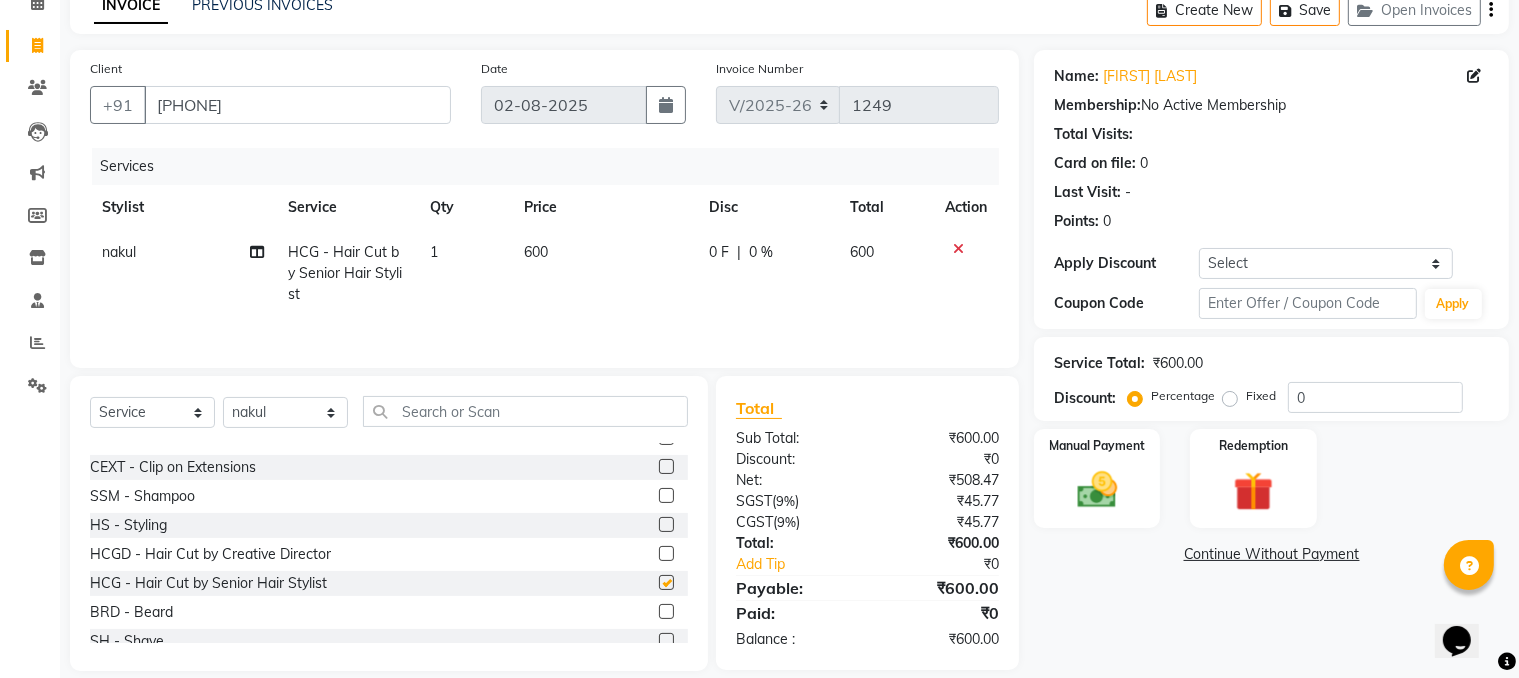 checkbox on "false" 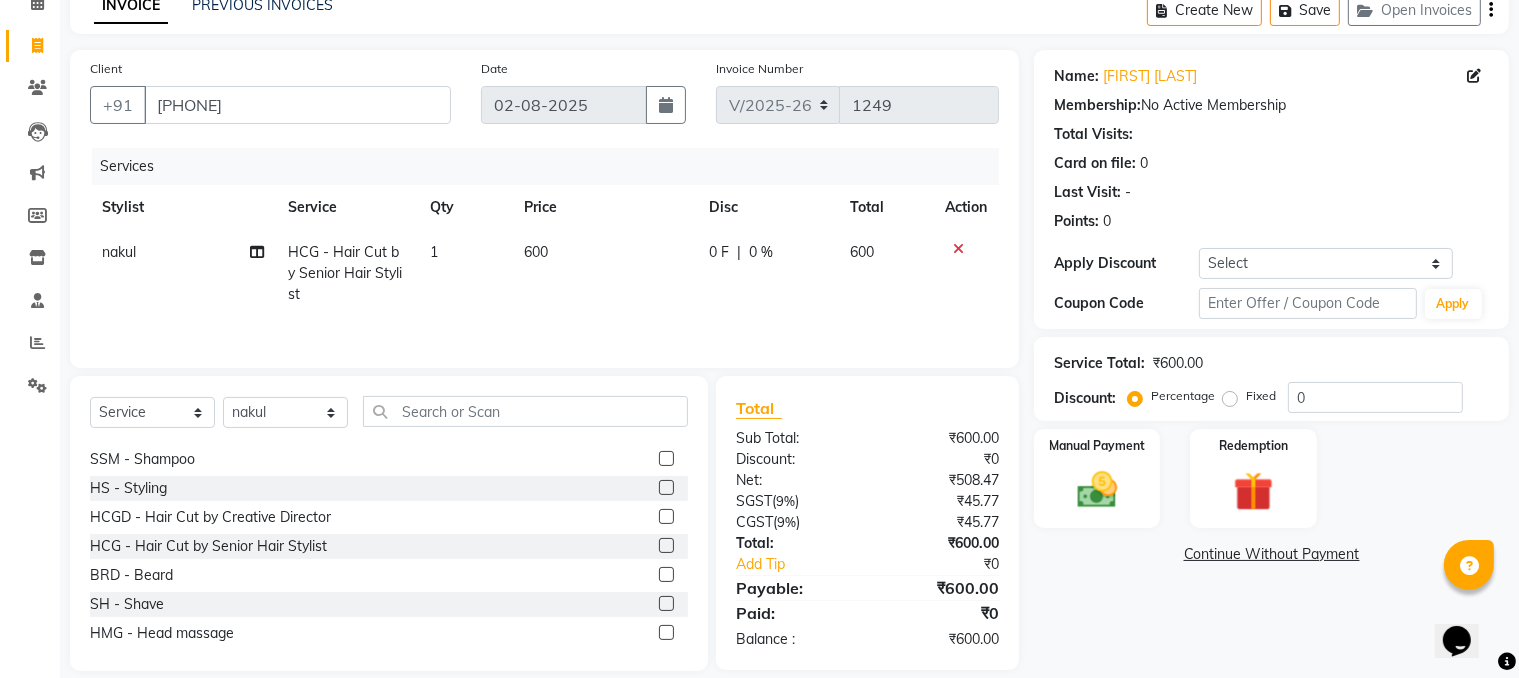 scroll, scrollTop: 900, scrollLeft: 0, axis: vertical 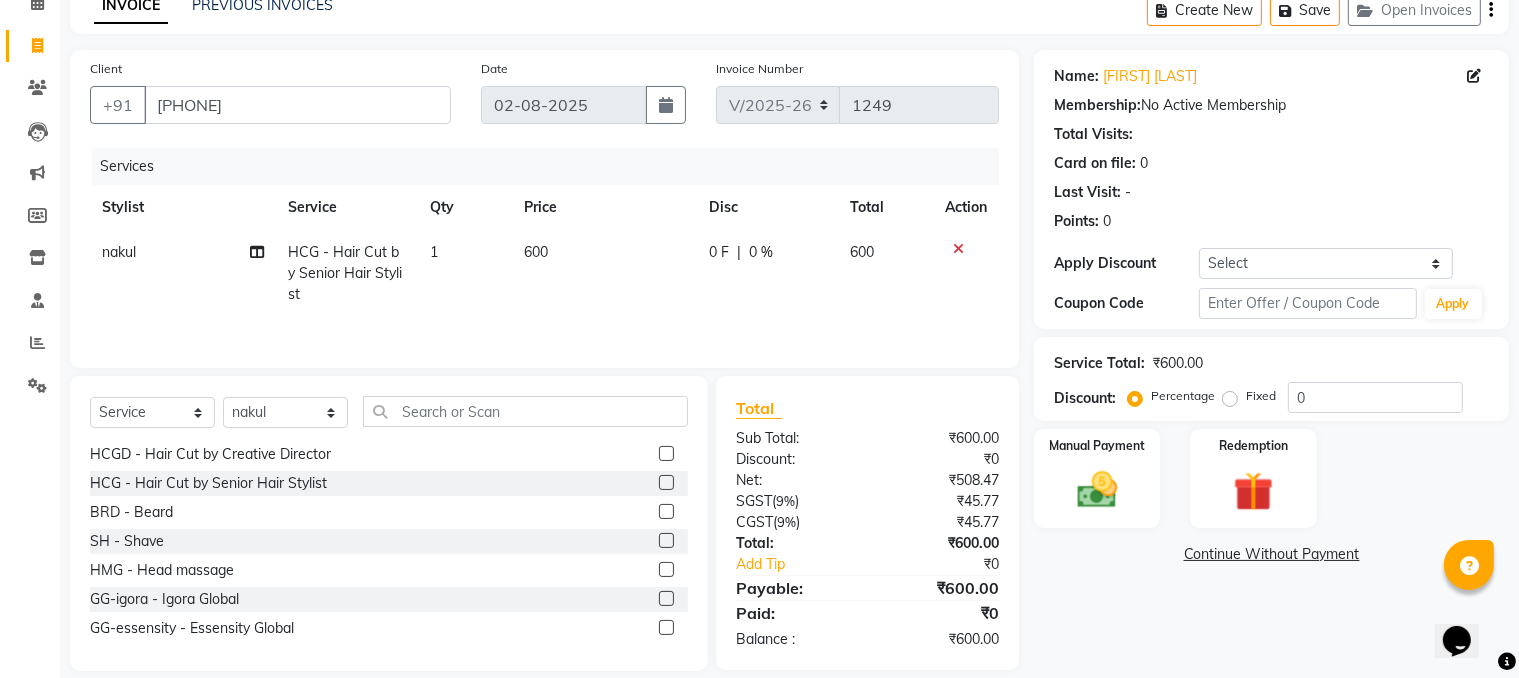 click 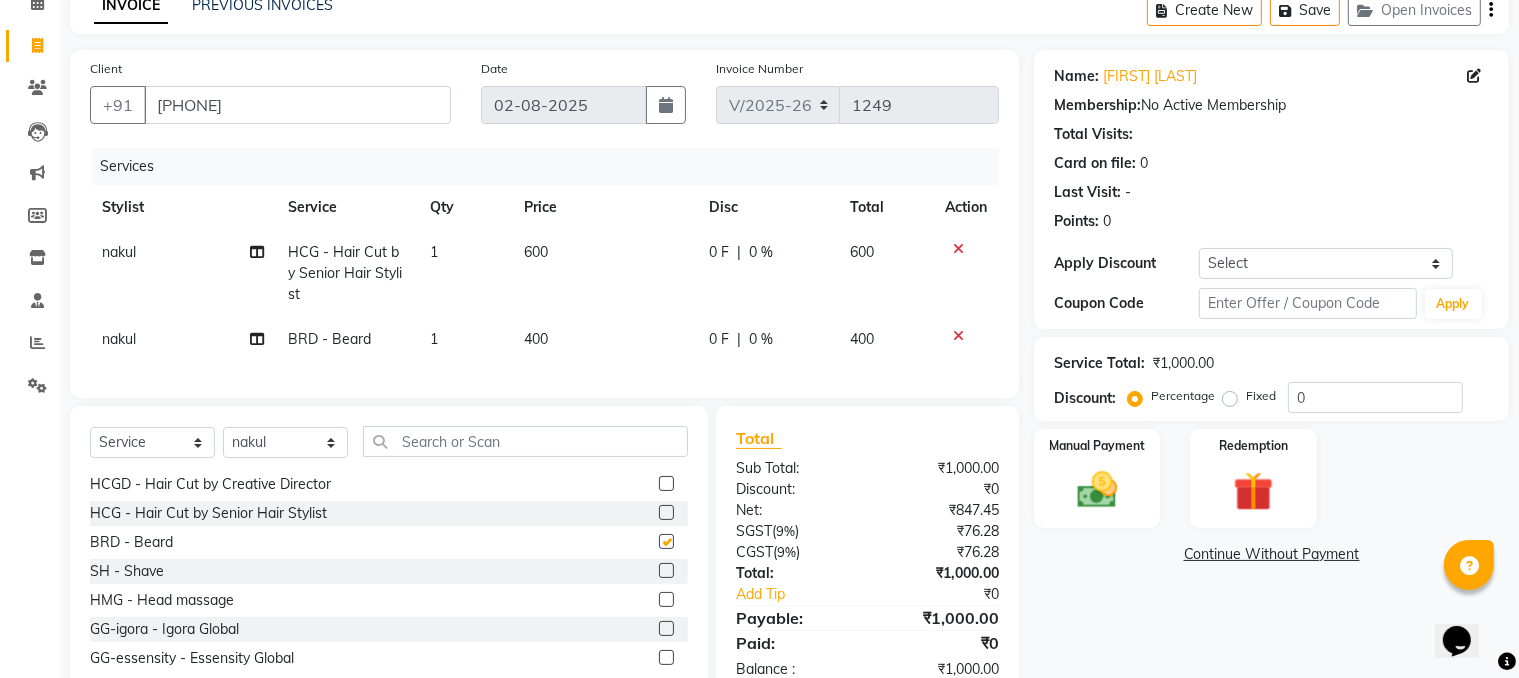 checkbox on "false" 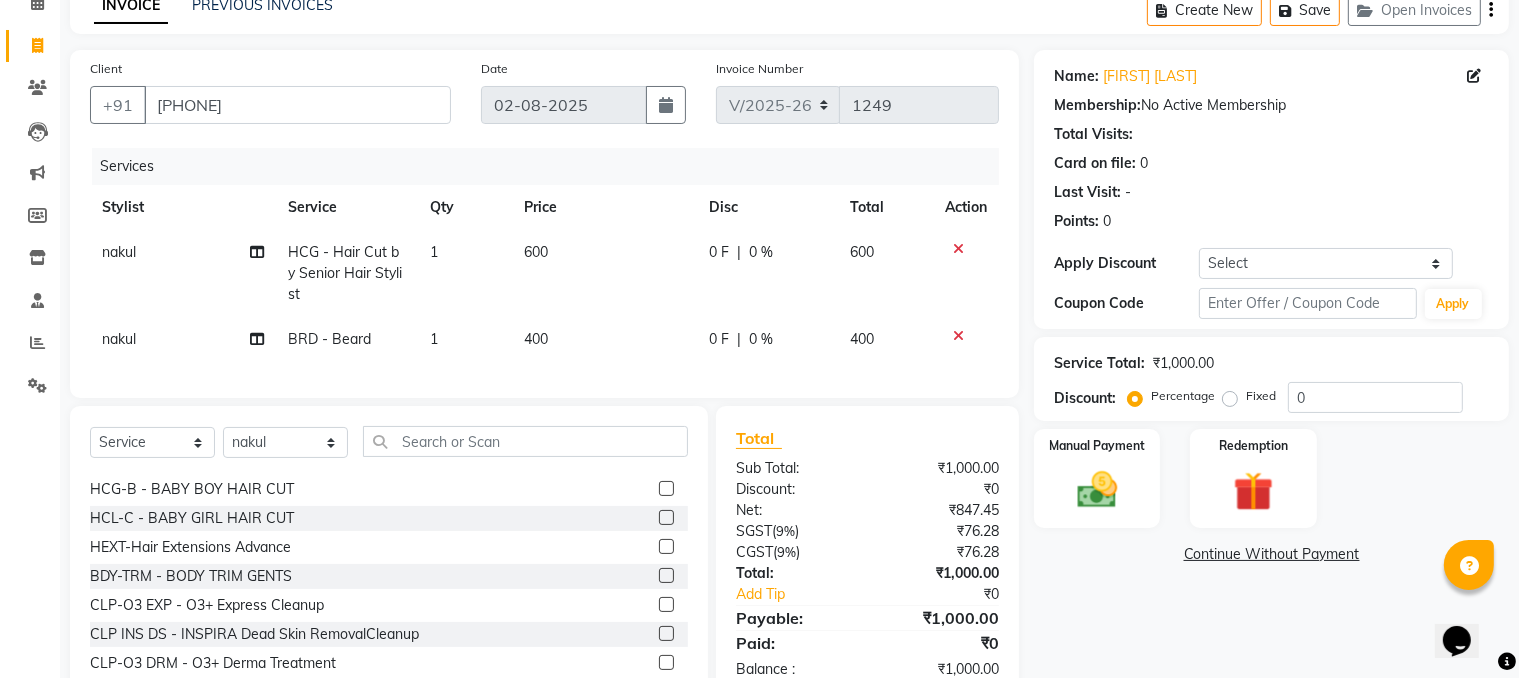 scroll, scrollTop: 1900, scrollLeft: 0, axis: vertical 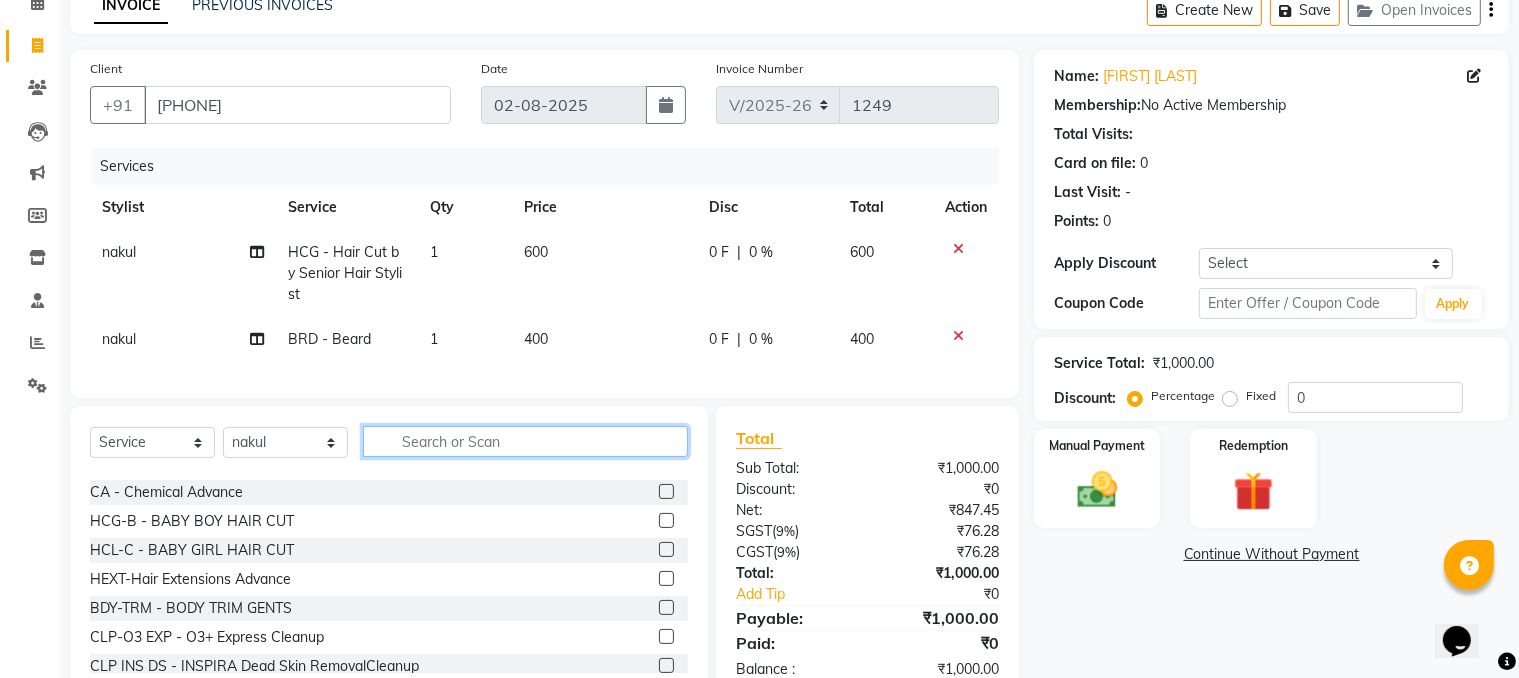 click 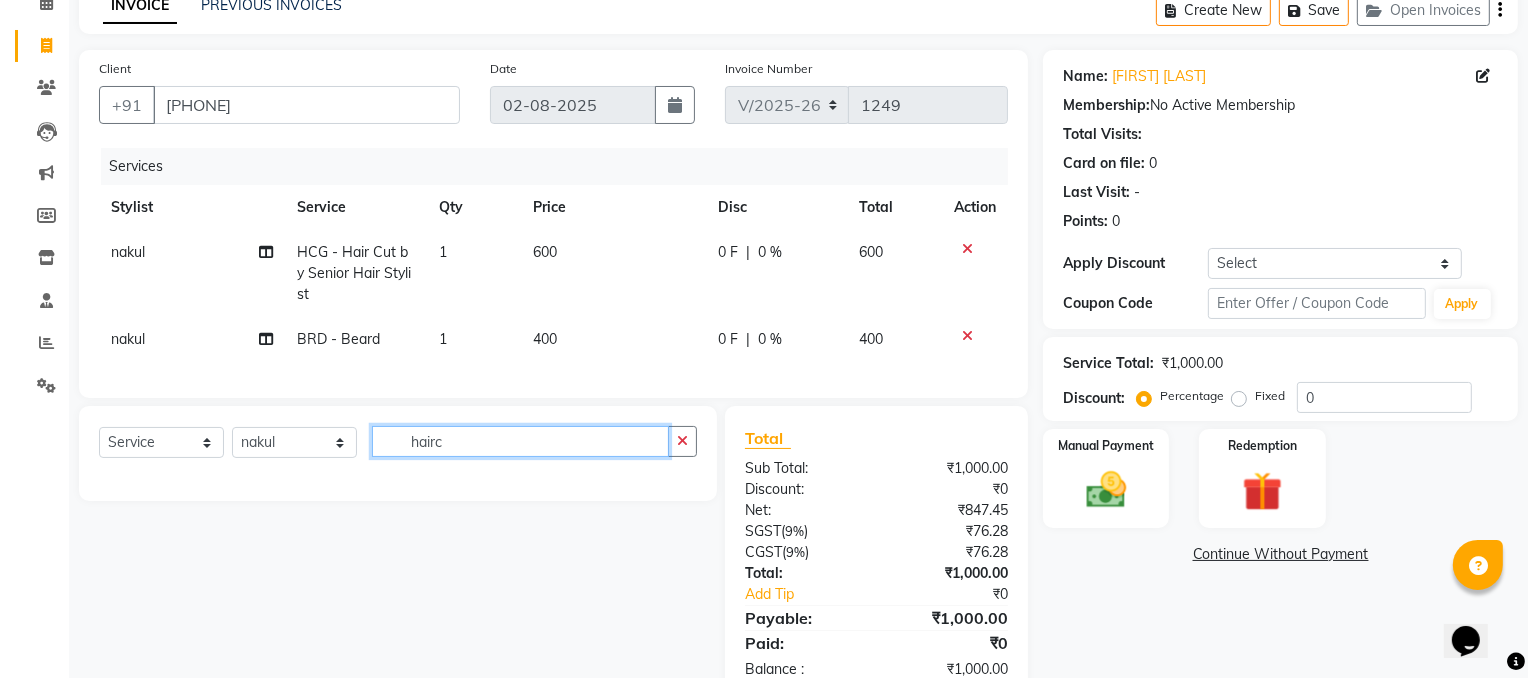 scroll, scrollTop: 0, scrollLeft: 0, axis: both 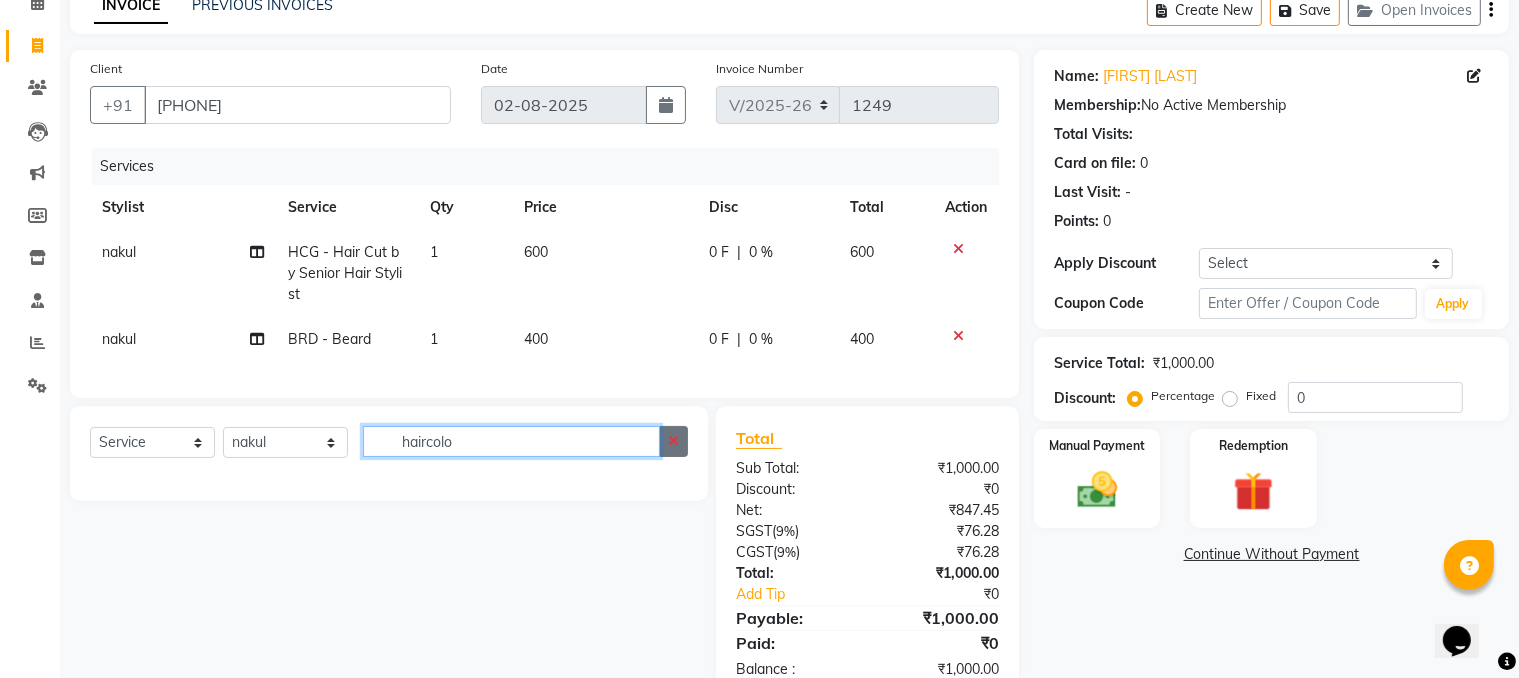 type on "haircolo" 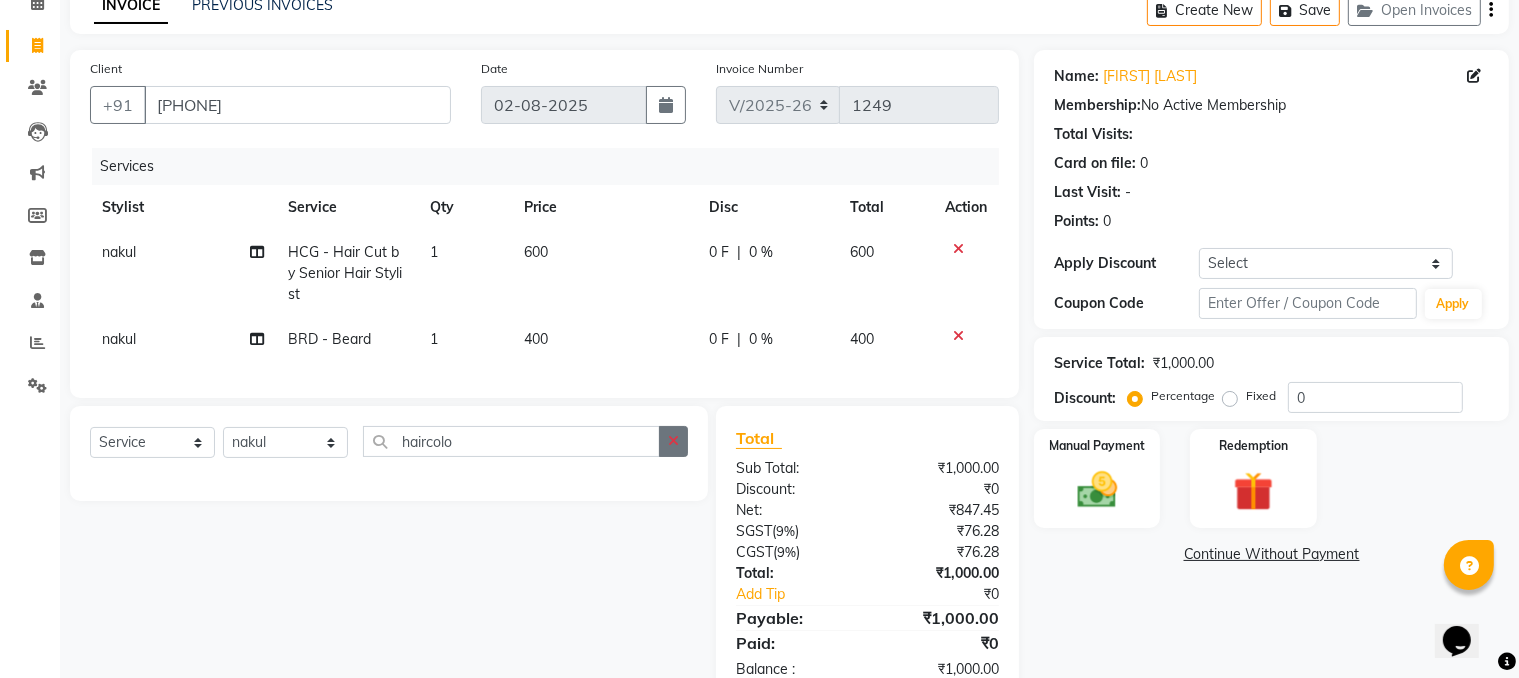 click 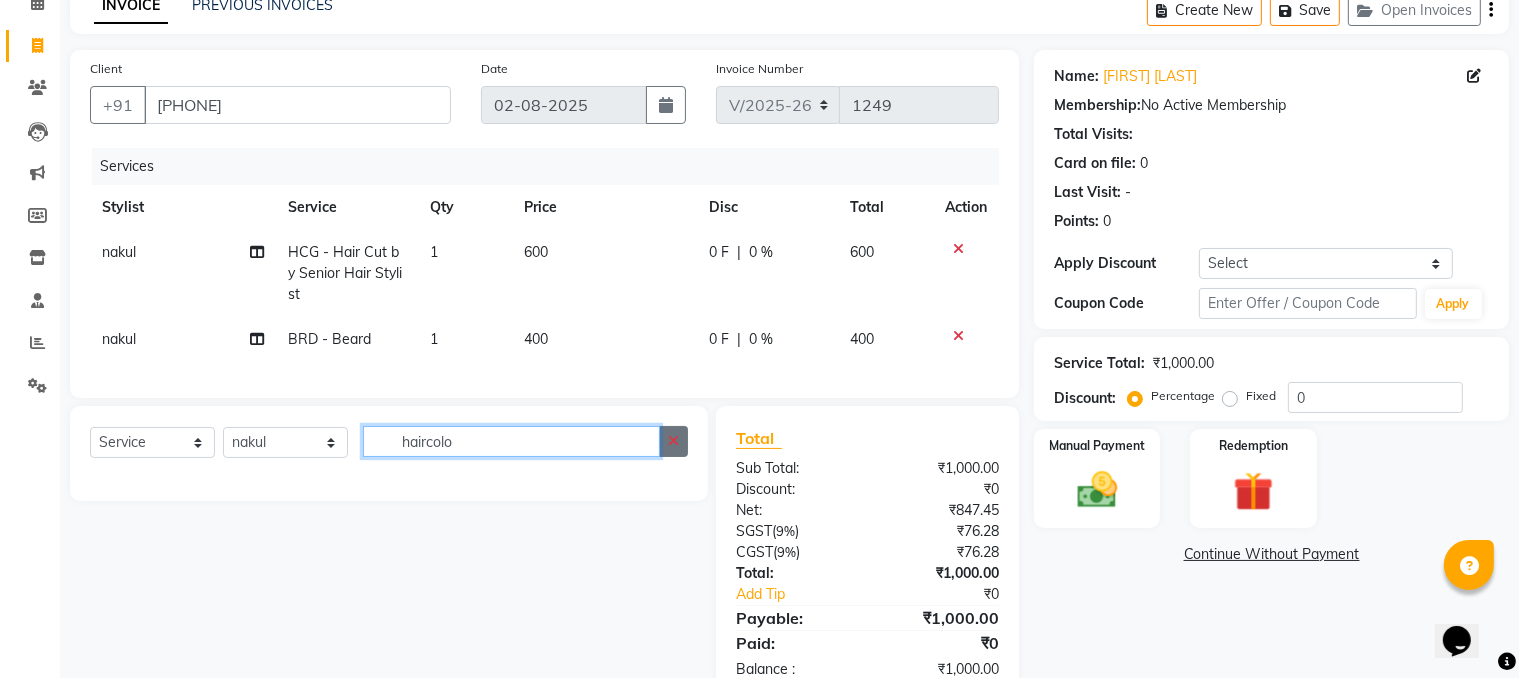 type 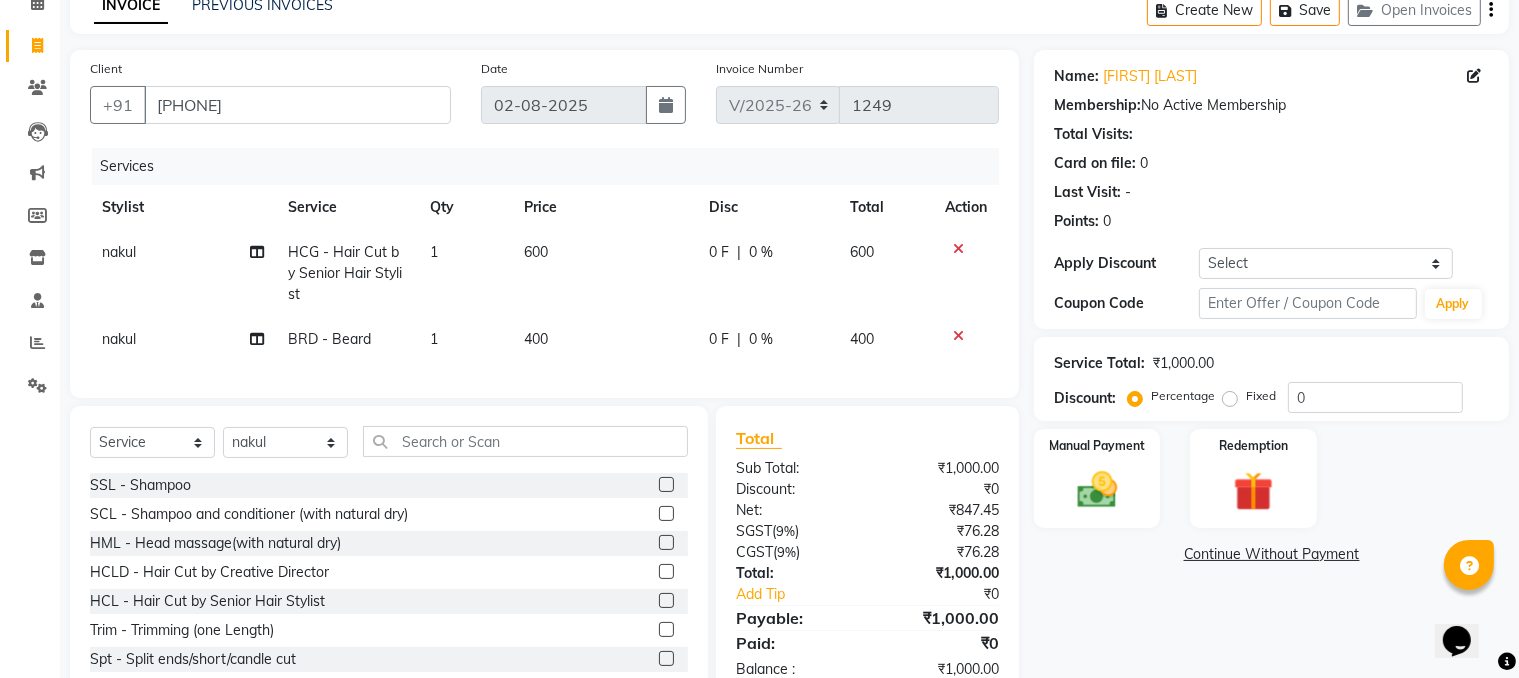 click 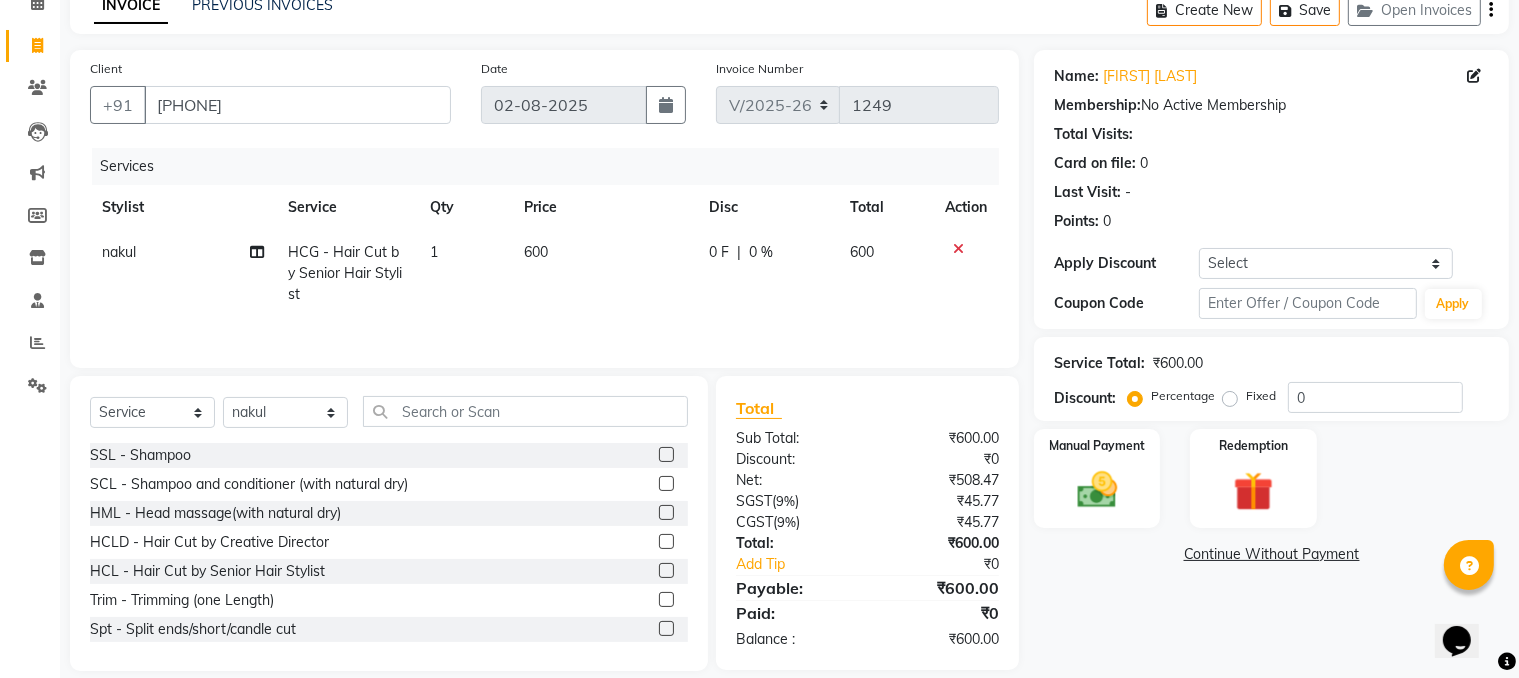 click 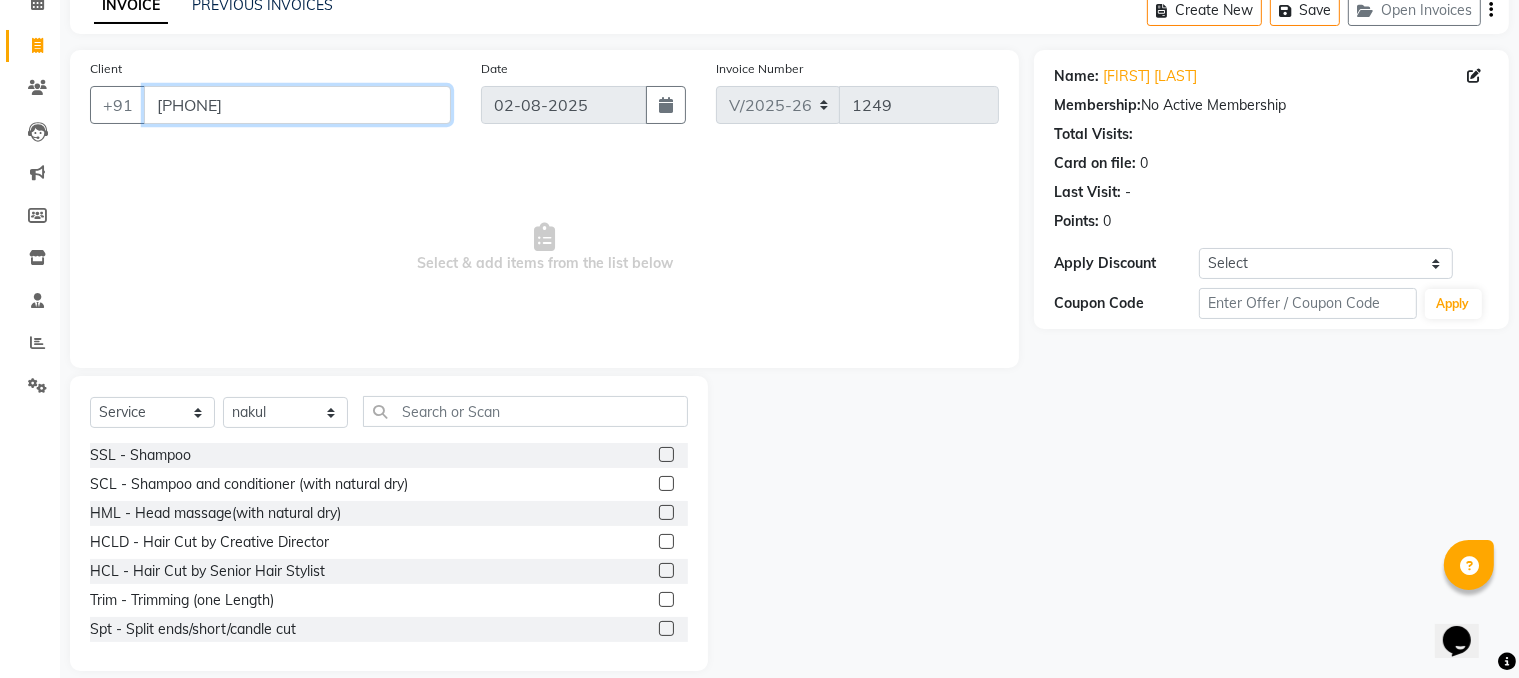click on "[PHONE]" at bounding box center [297, 105] 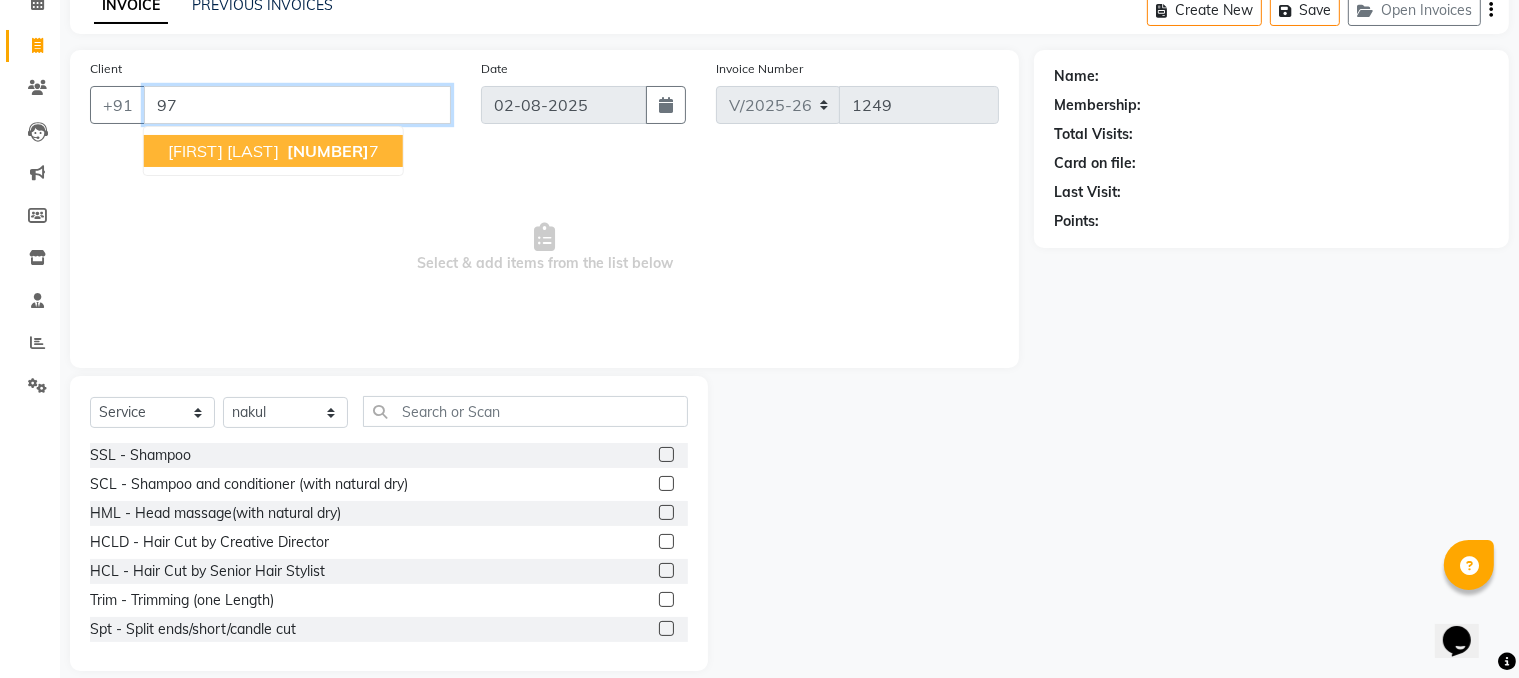 type on "9" 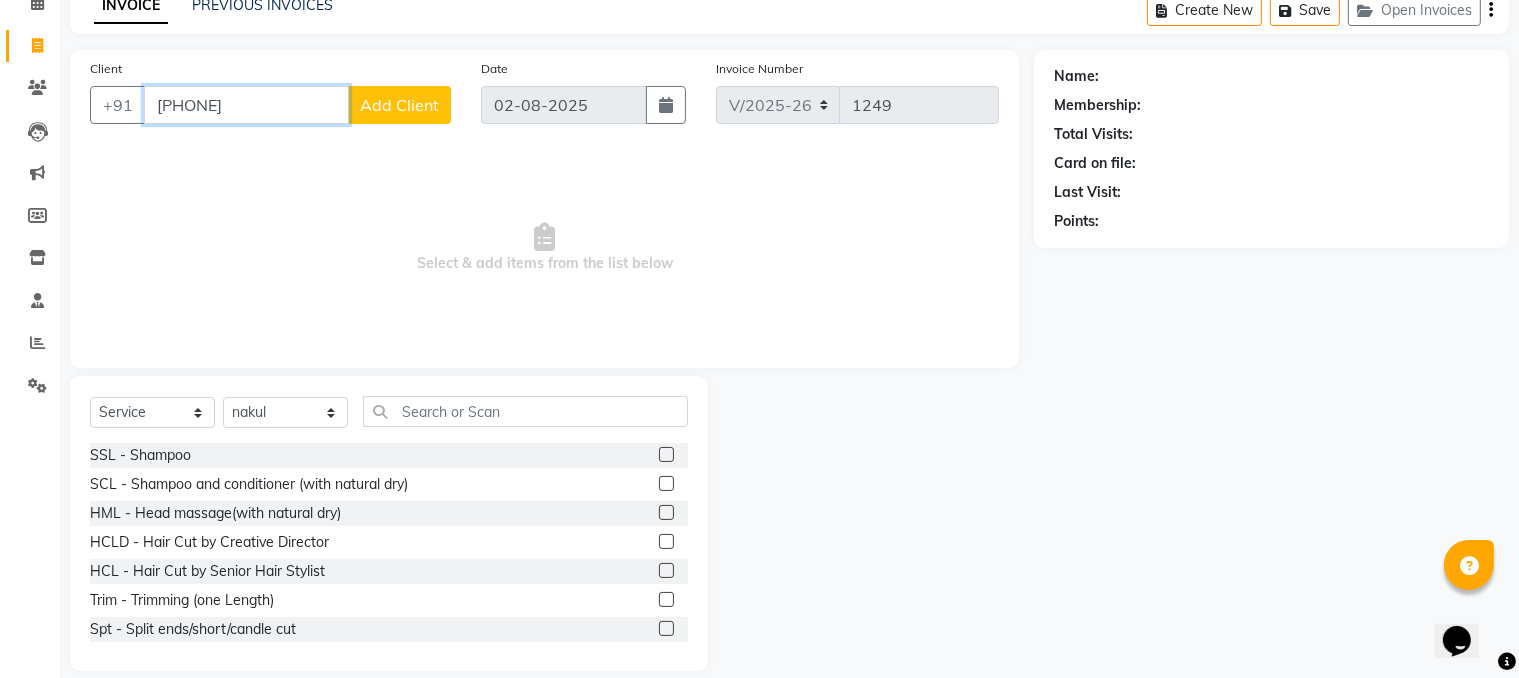type on "[PHONE]" 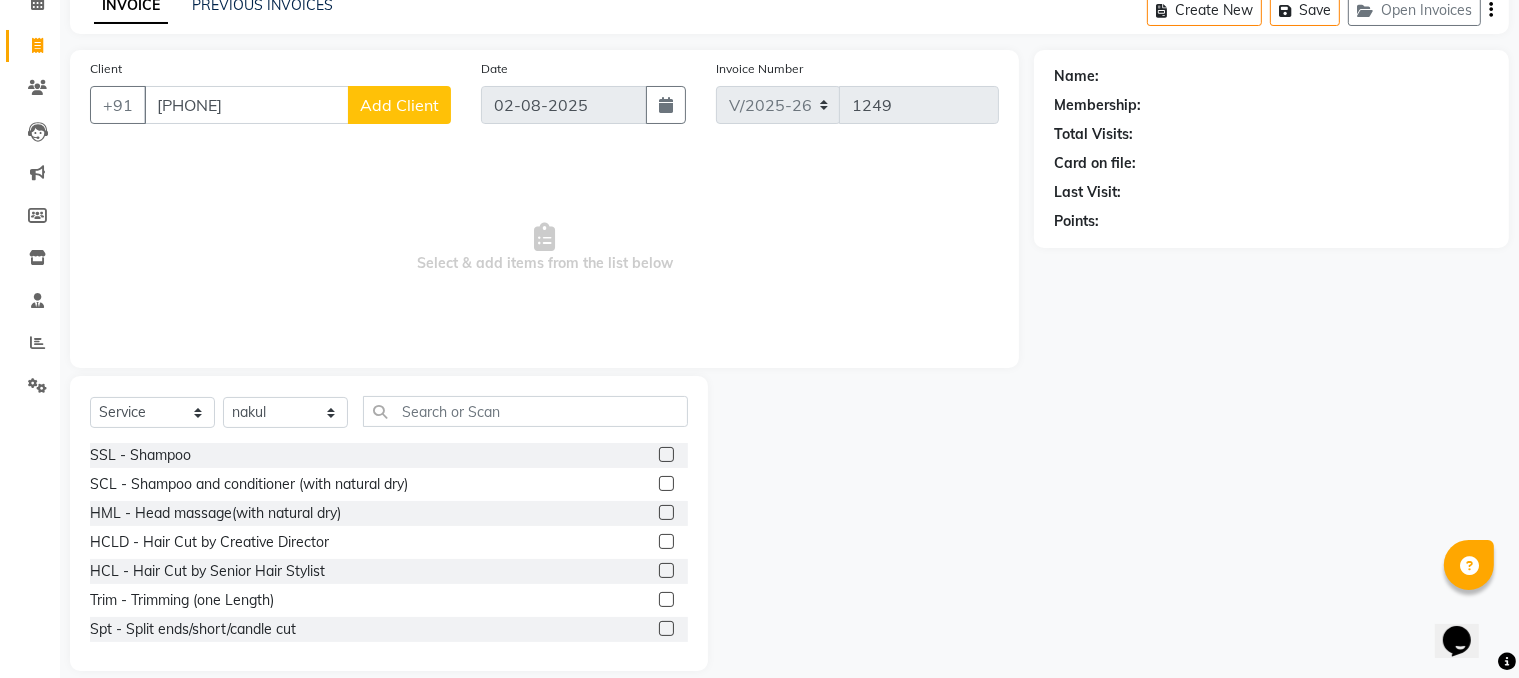 click on "Add Client" 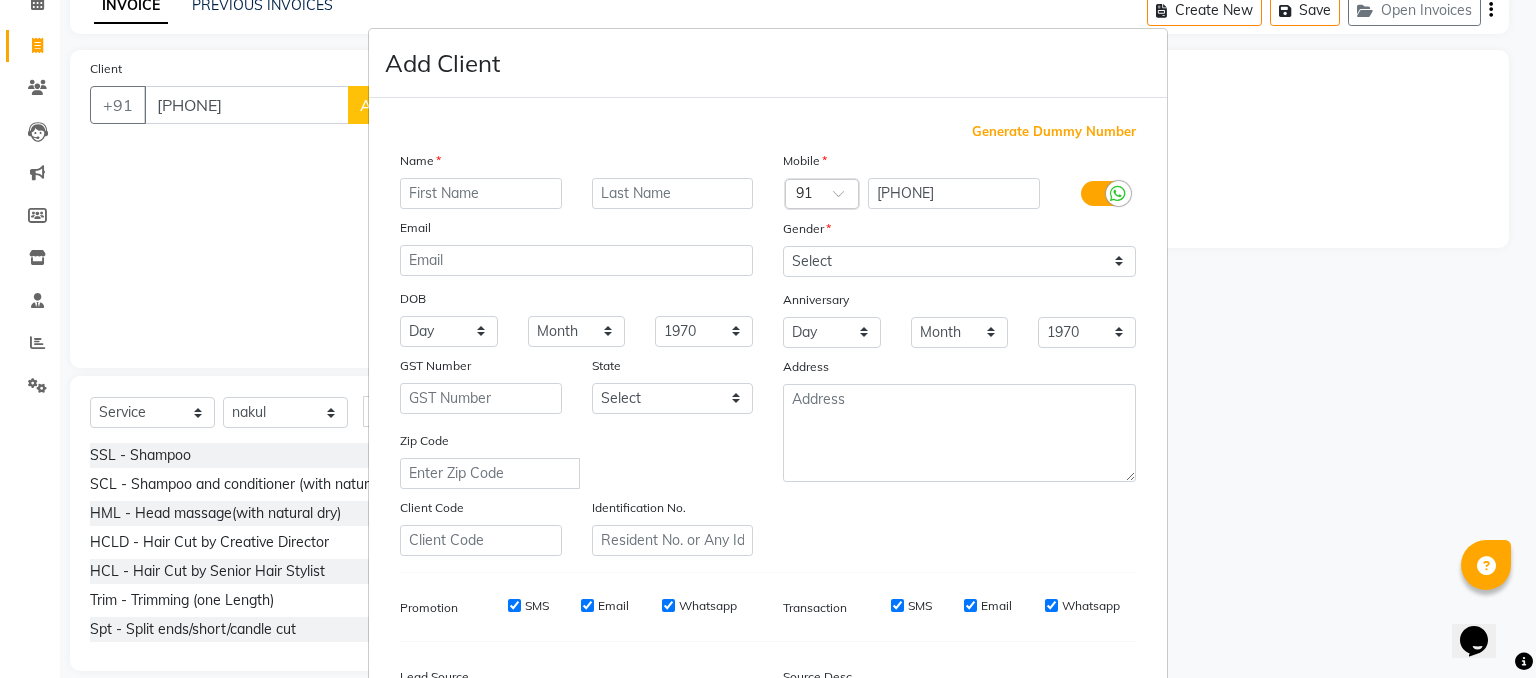 click at bounding box center (481, 193) 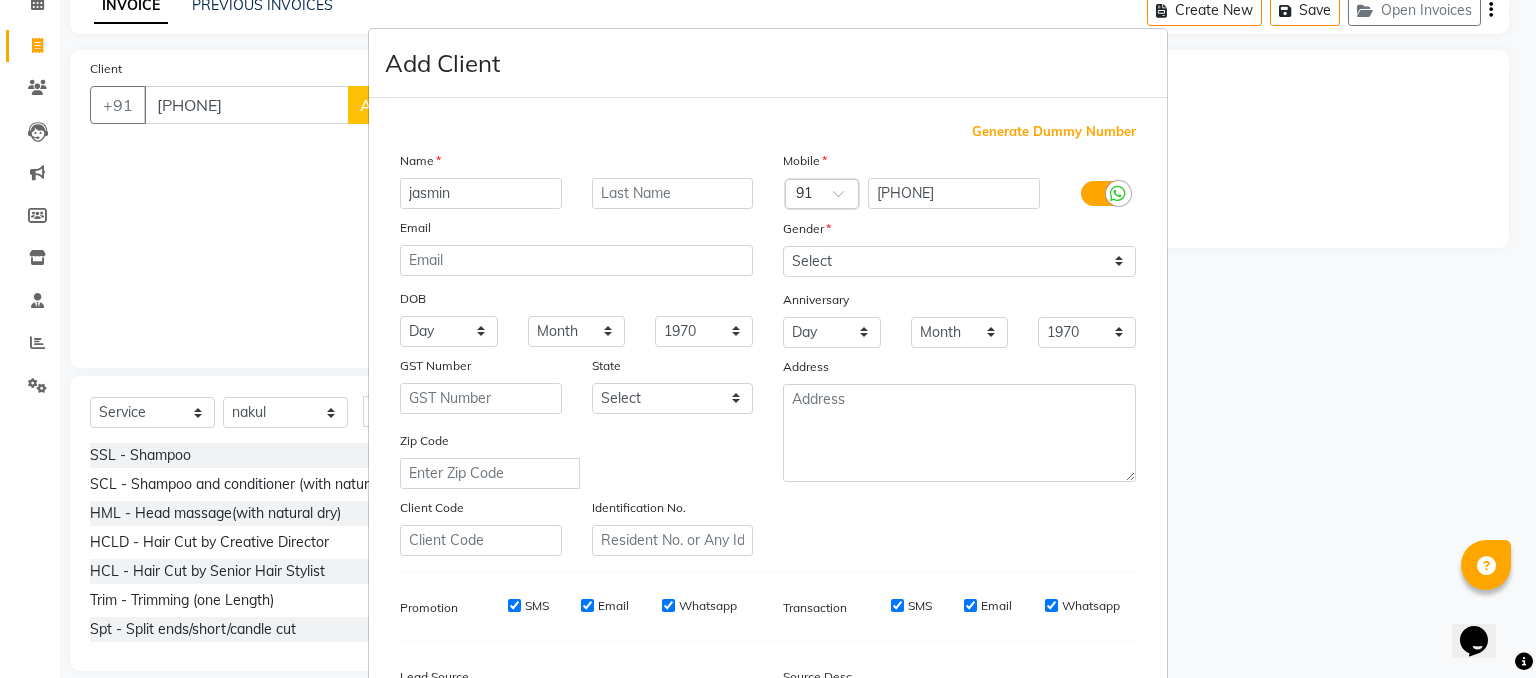 type on "jasmin" 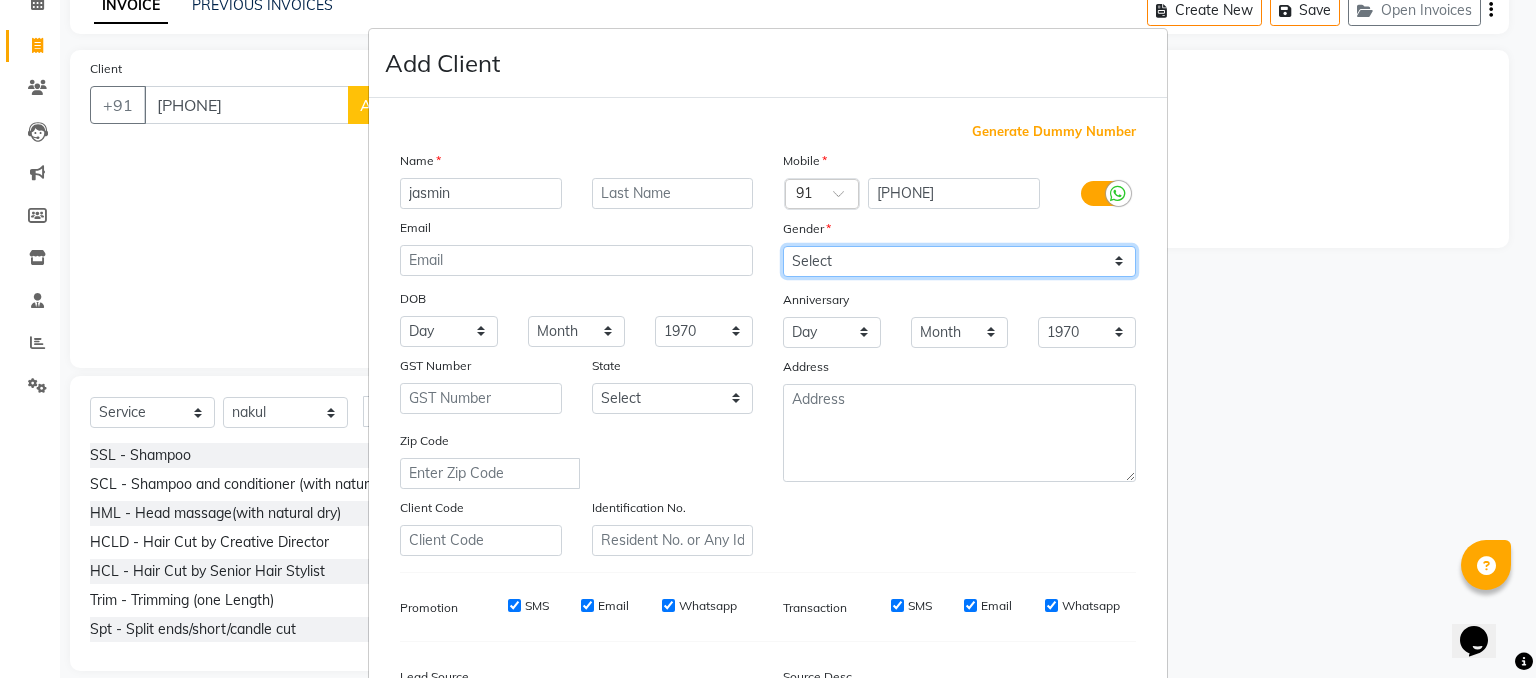 click on "Select Male Female Other Prefer Not To Say" at bounding box center [959, 261] 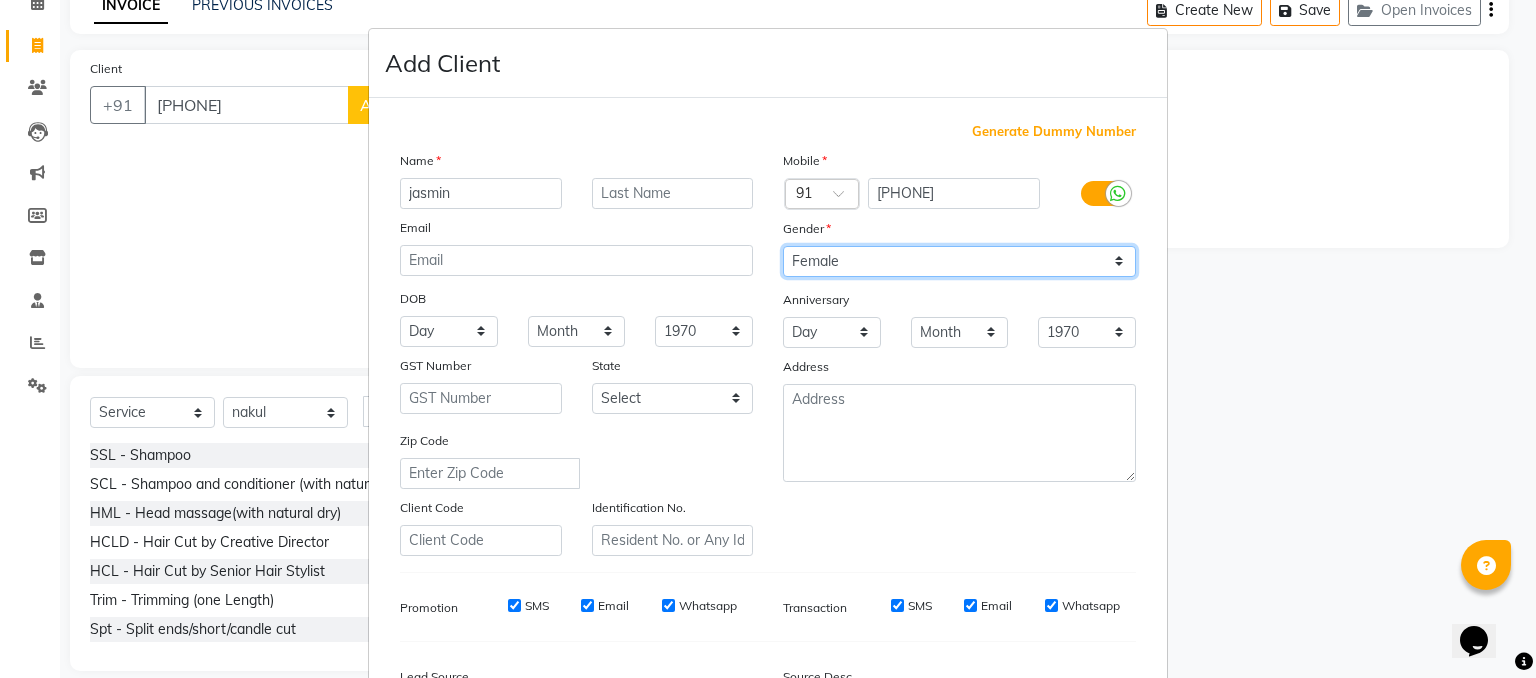 click on "Select Male Female Other Prefer Not To Say" at bounding box center (959, 261) 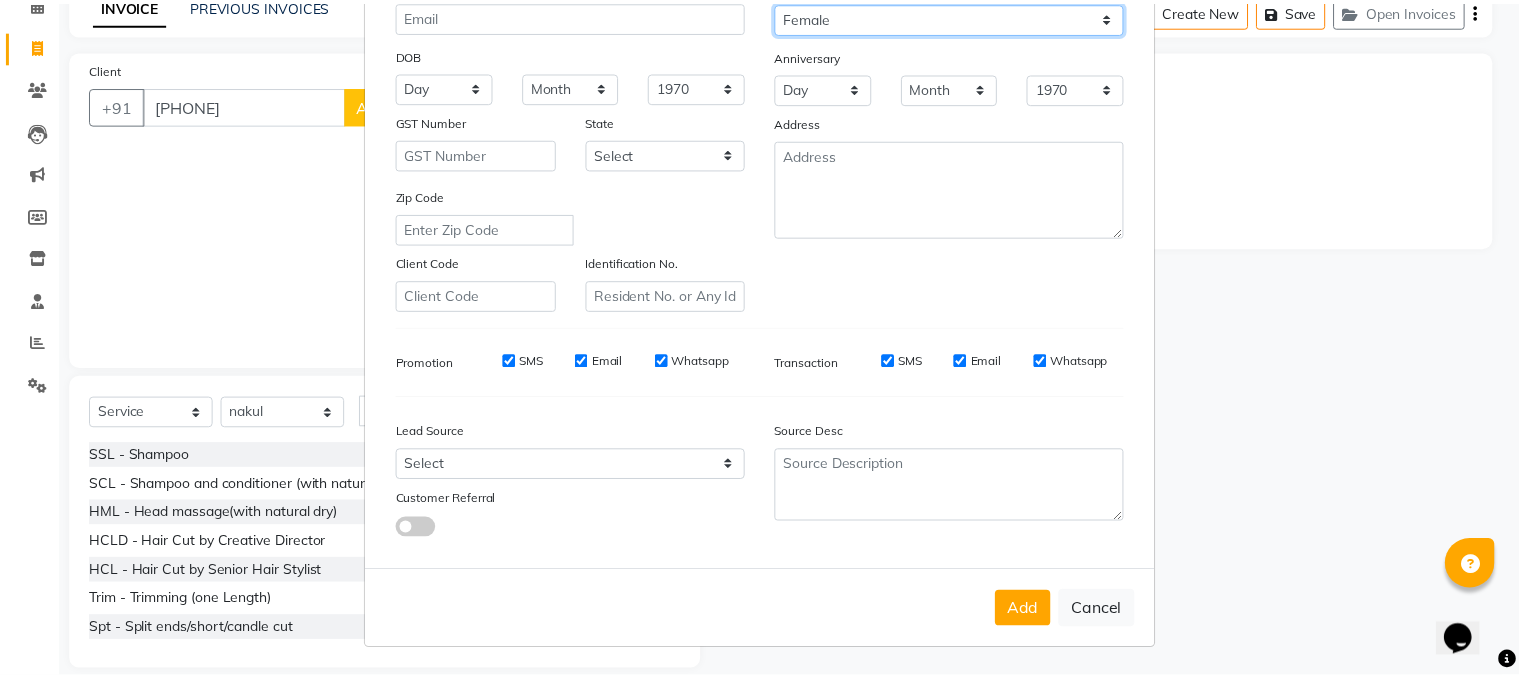 scroll, scrollTop: 254, scrollLeft: 0, axis: vertical 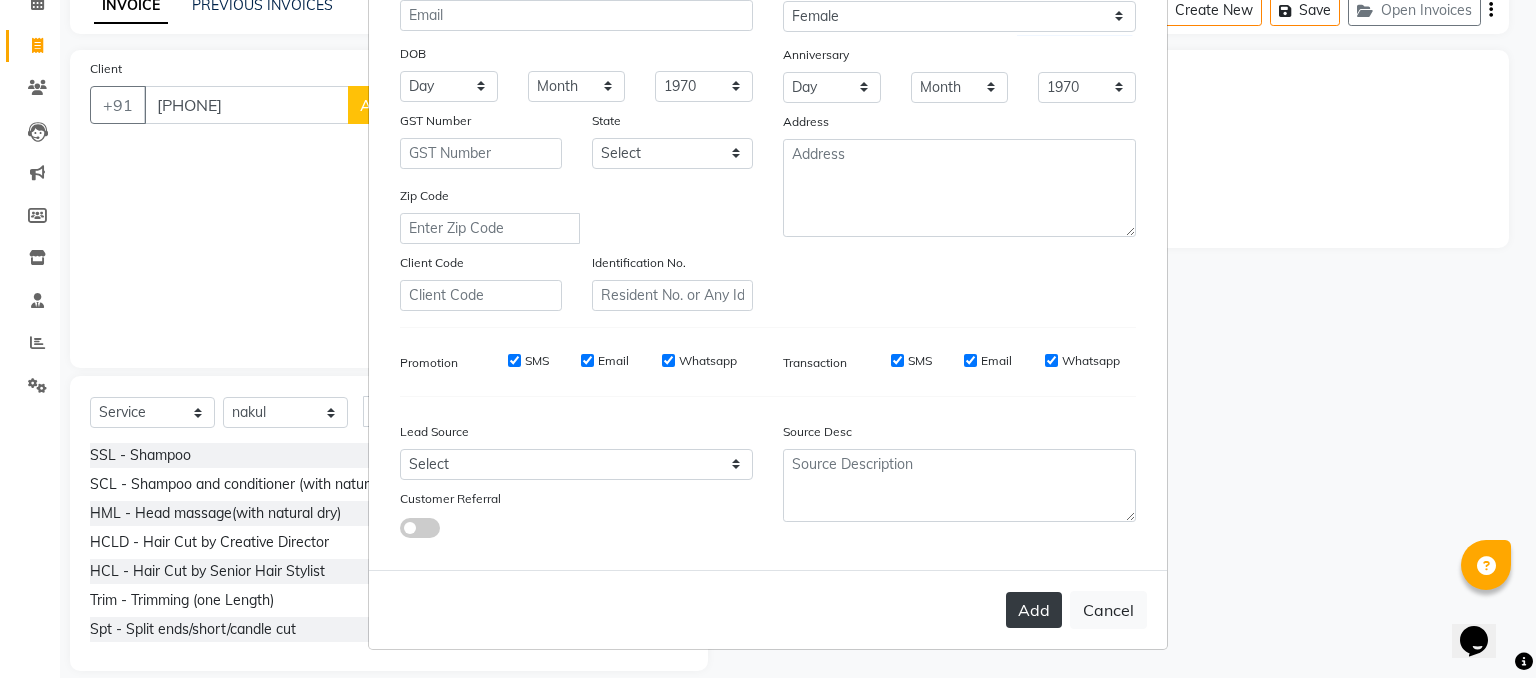 click on "Add" at bounding box center [1034, 610] 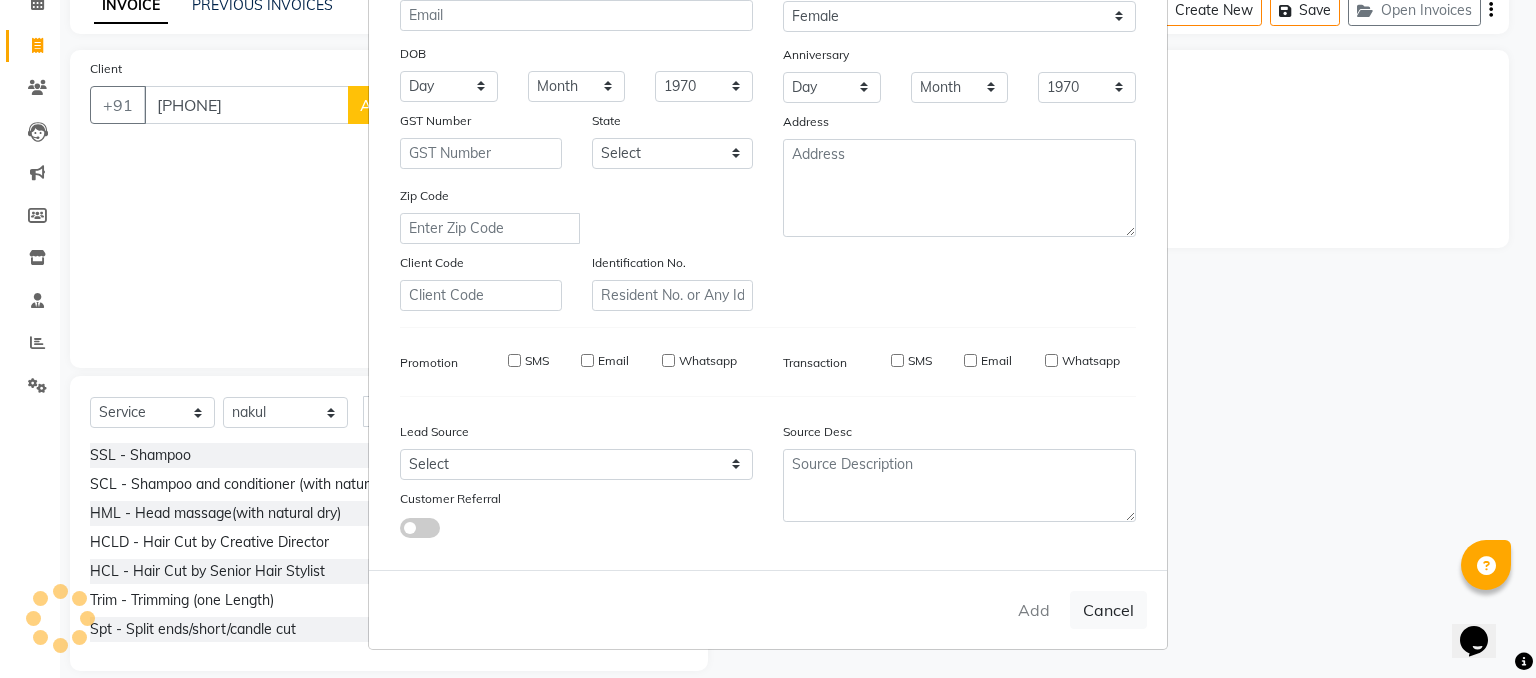 type 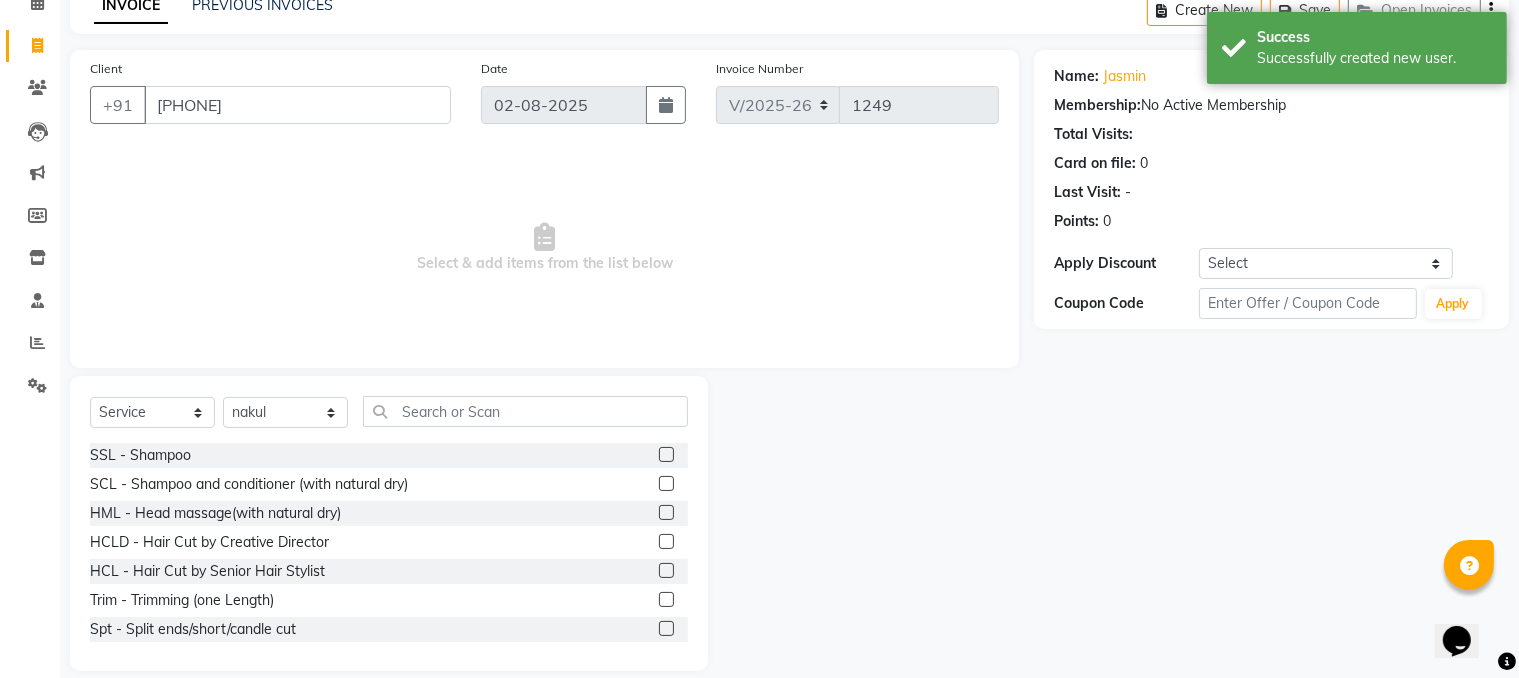 click 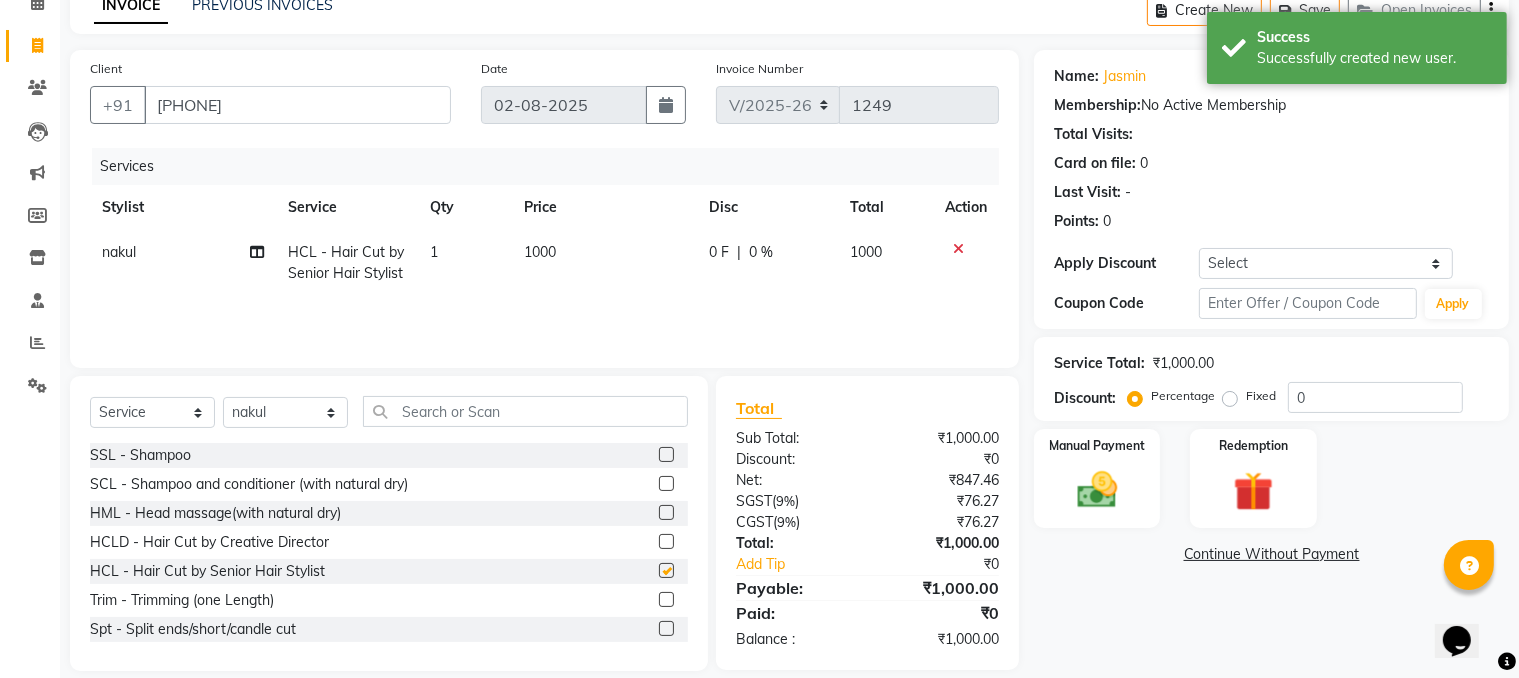 checkbox on "false" 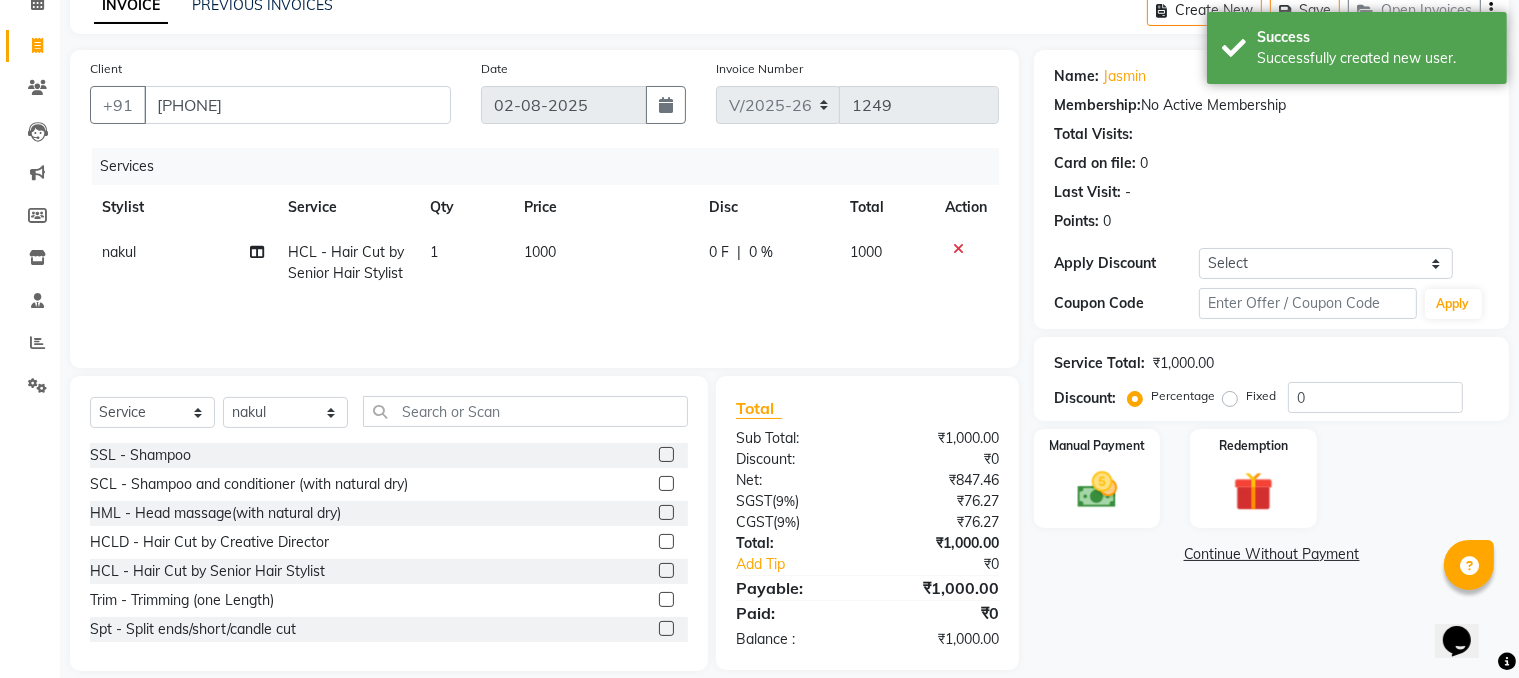 click on "1000" 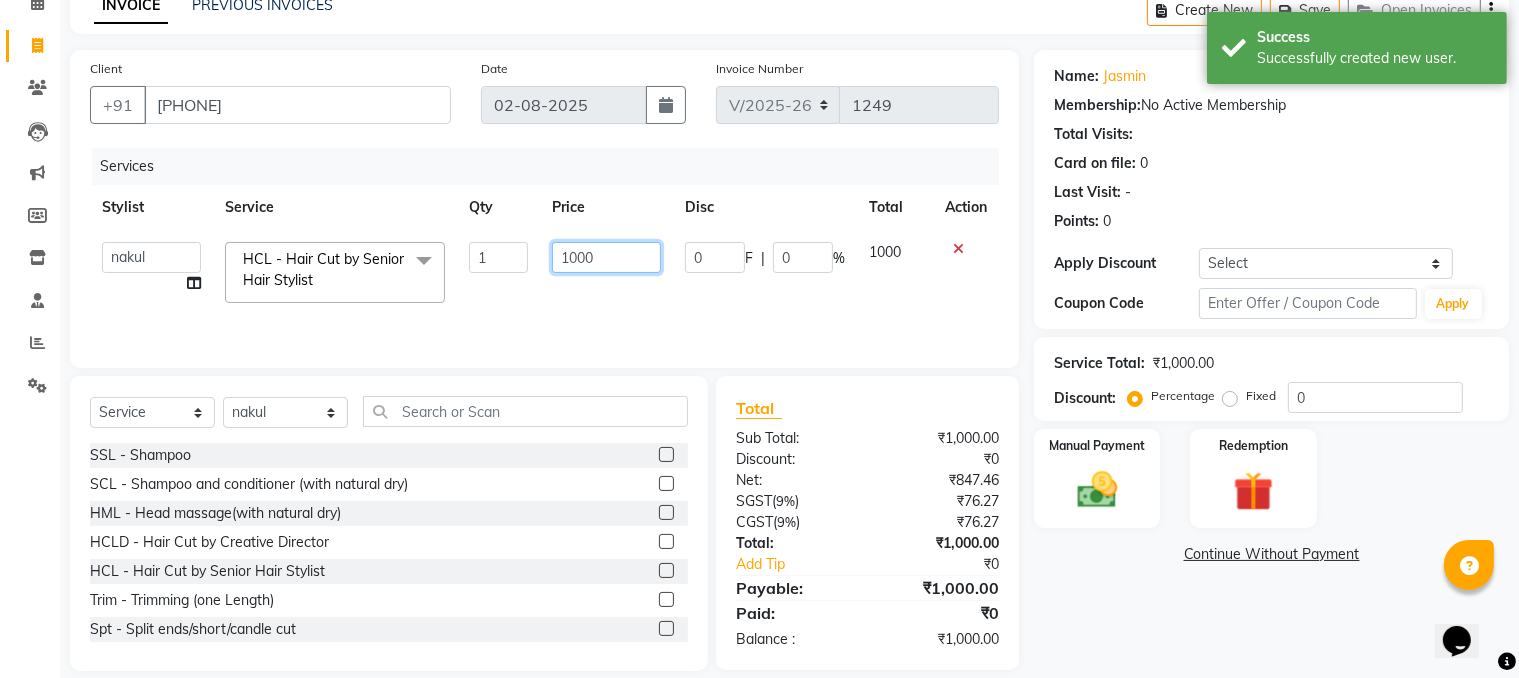 click on "1000" 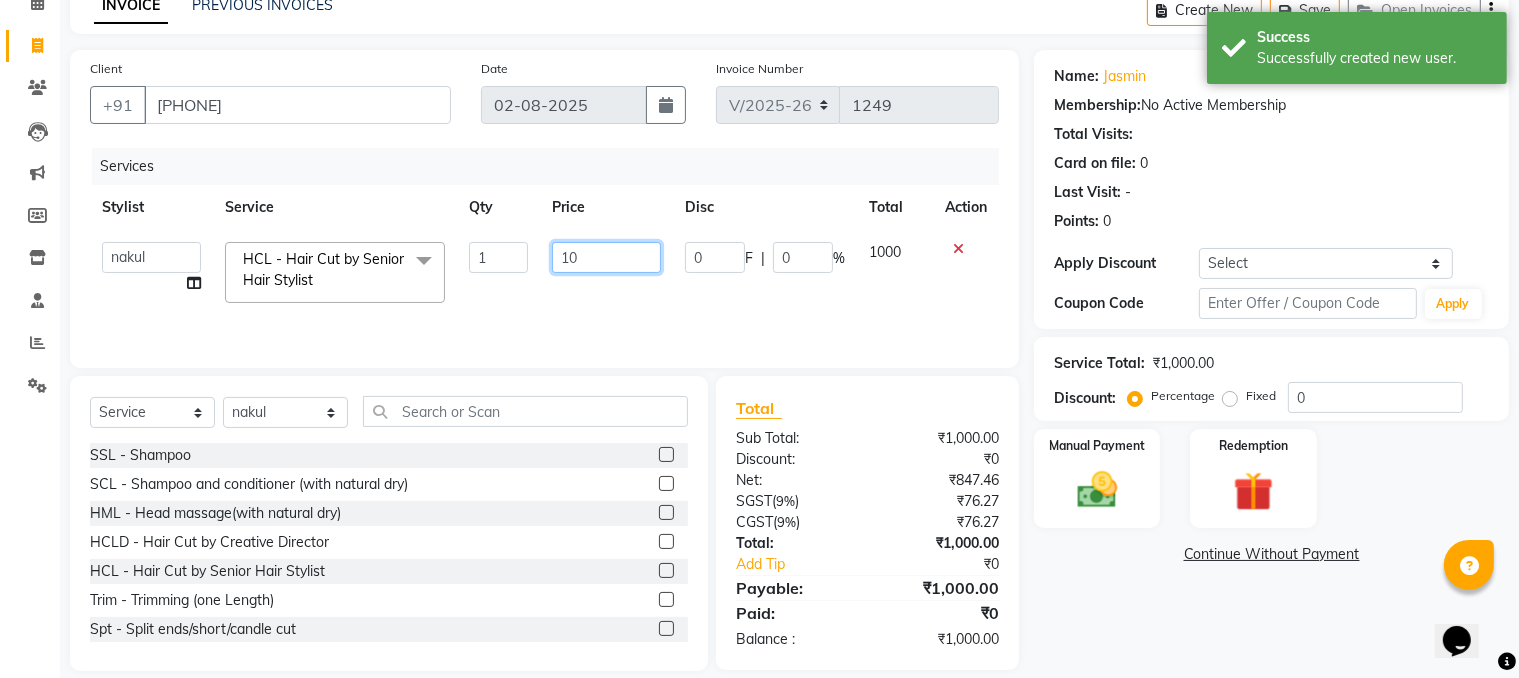 type on "1" 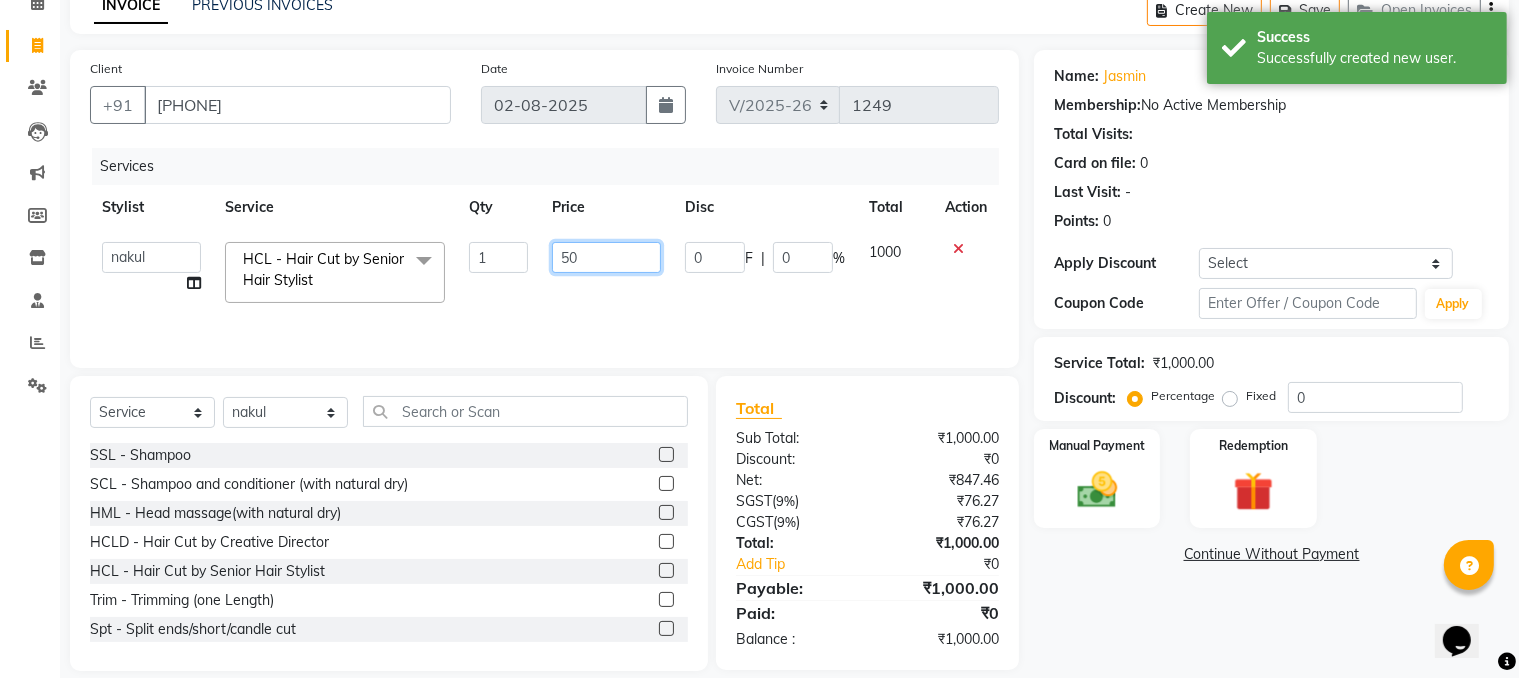 type on "500" 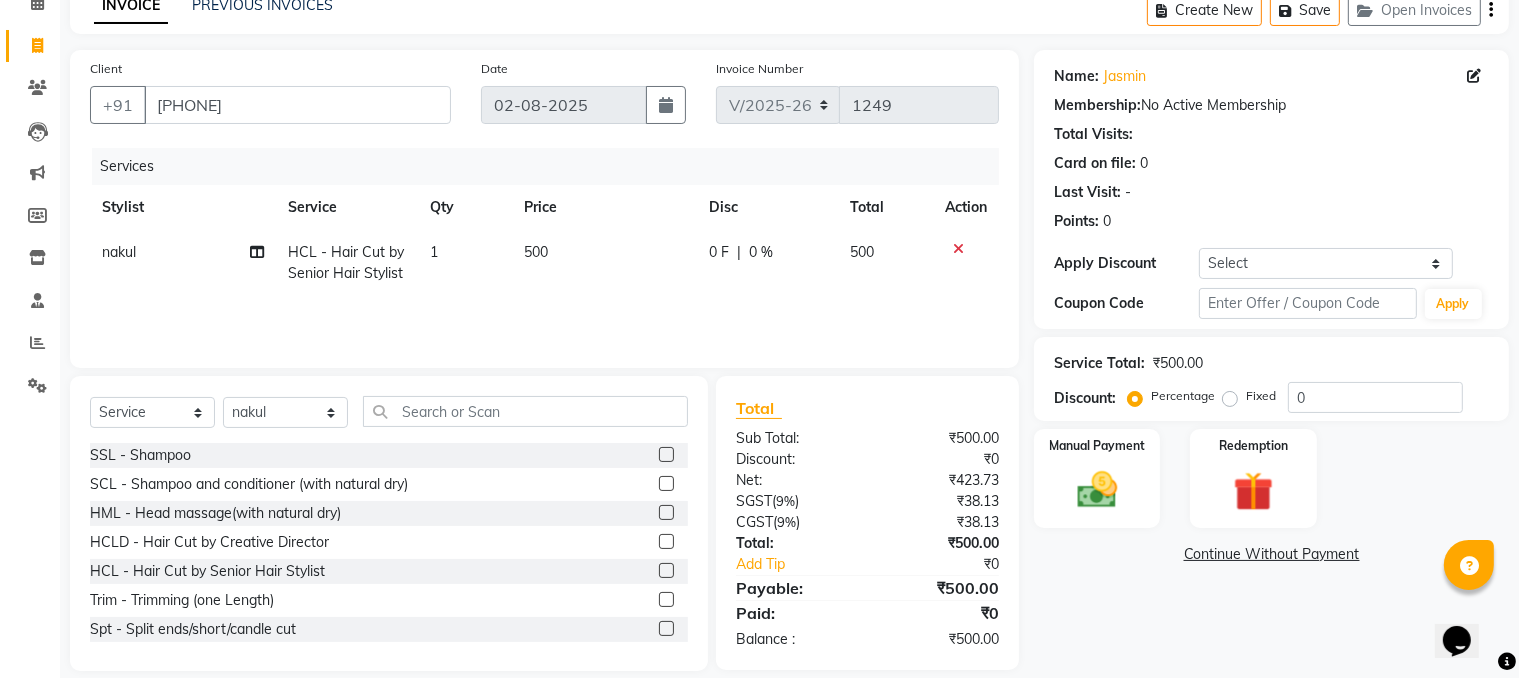 click on "Name: [FIRST] Membership:  No Active Membership  Total Visits:   Card on file:  0 Last Visit:   - Points:   0  Apply Discount Select Coupon → Wrong Job Card  Coupon → Complimentary  Coupon → Correction  Coupon → First Wash Coupon → Free Of Cost  Coupon → Staff Service  Coupon → Service Not Done  Coupon → Already Paid  Coupon → Double Job Card  Coupon Code Apply Service Total:  ₹500.00  Discount:  Percentage   Fixed  0 Manual Payment Redemption  Continue Without Payment" 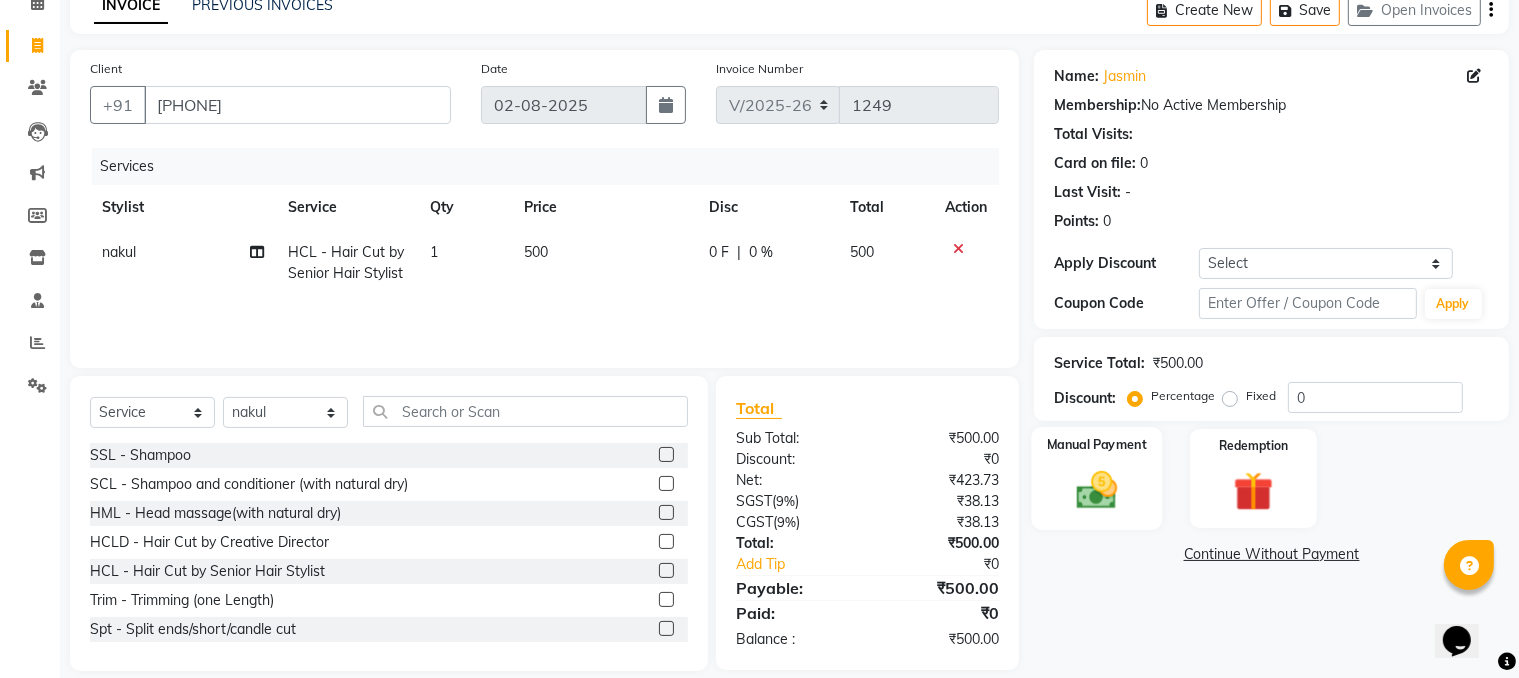 click 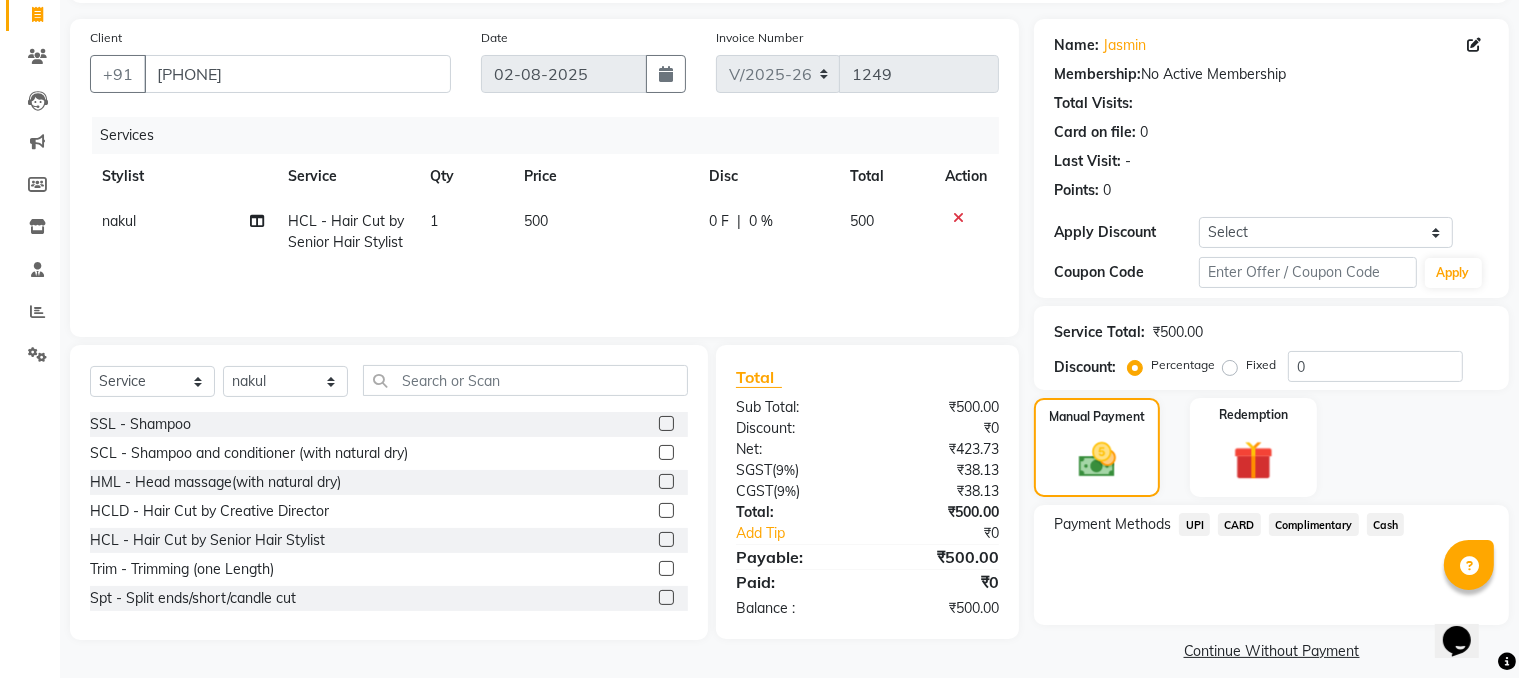 scroll, scrollTop: 148, scrollLeft: 0, axis: vertical 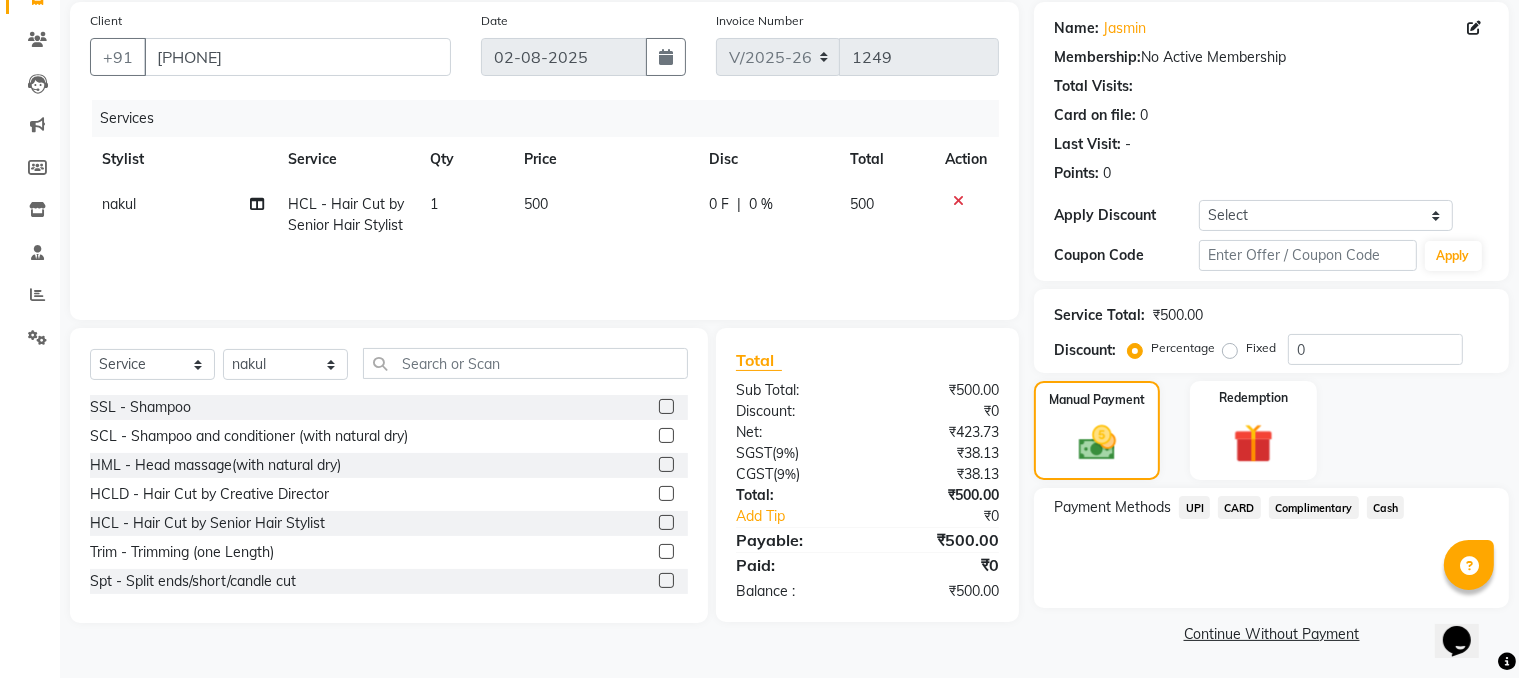 click on "Cash" 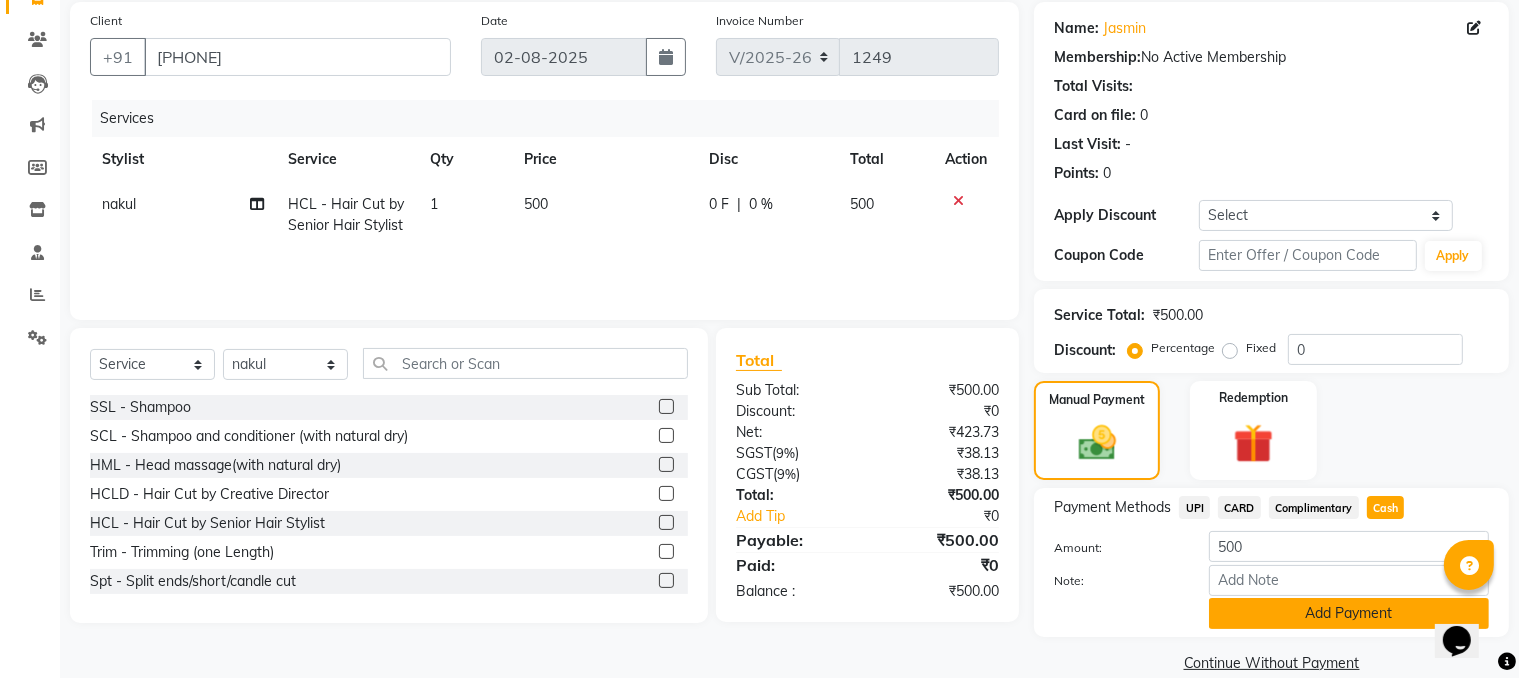 click on "Add Payment" 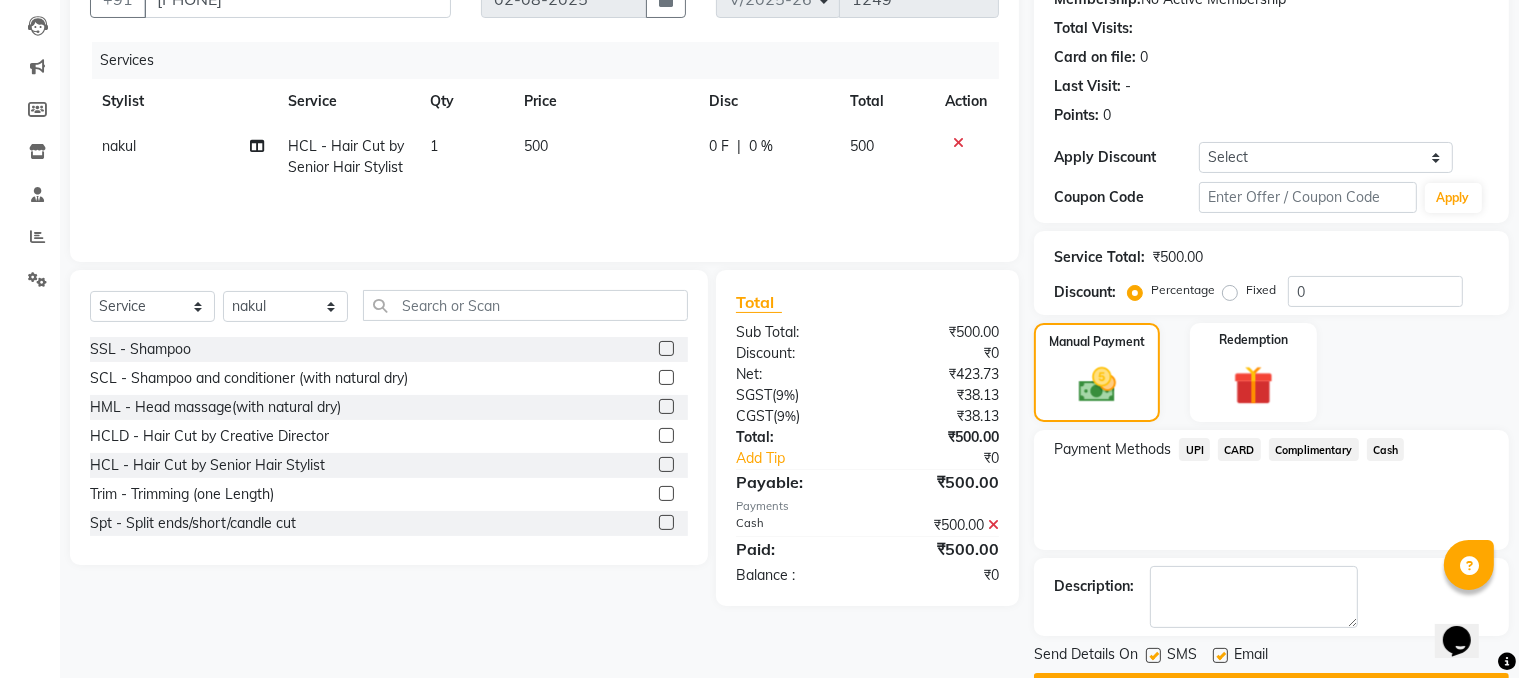 scroll, scrollTop: 260, scrollLeft: 0, axis: vertical 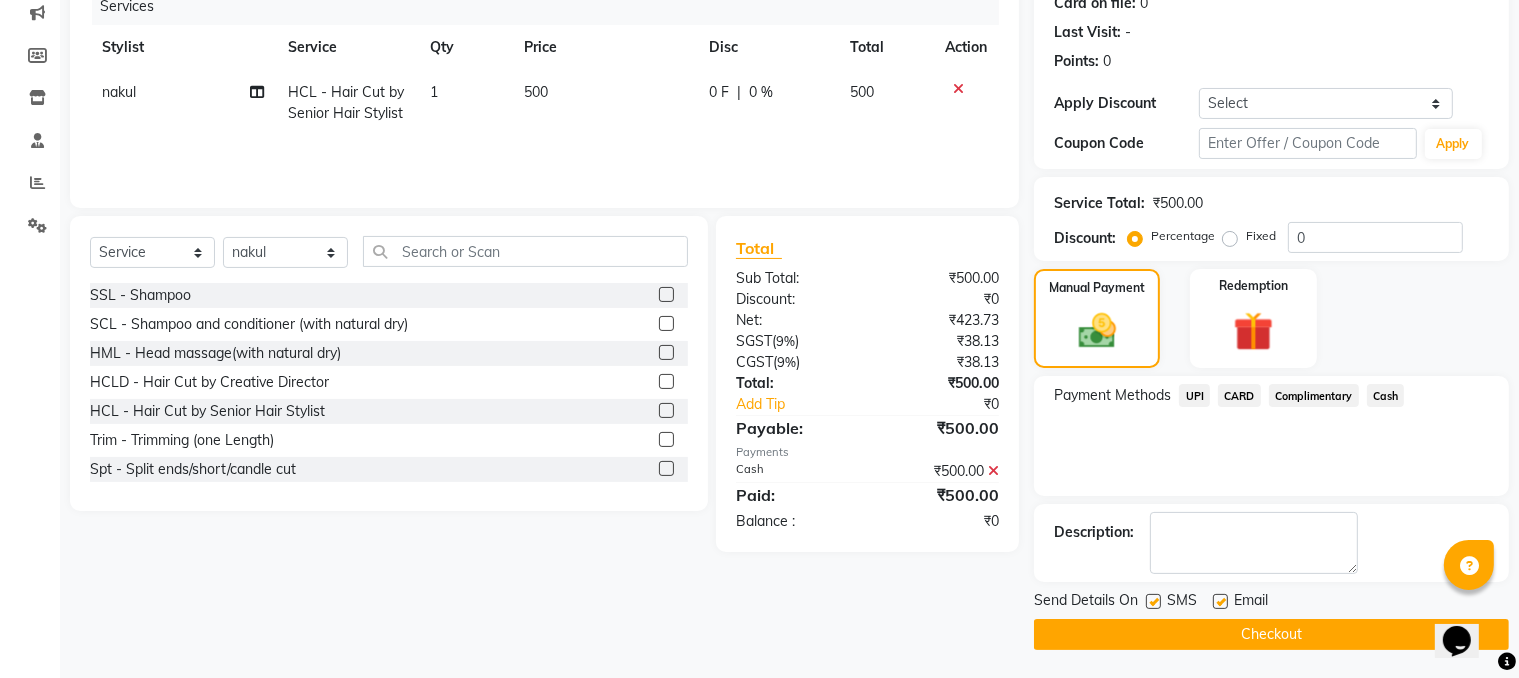 click on "Checkout" 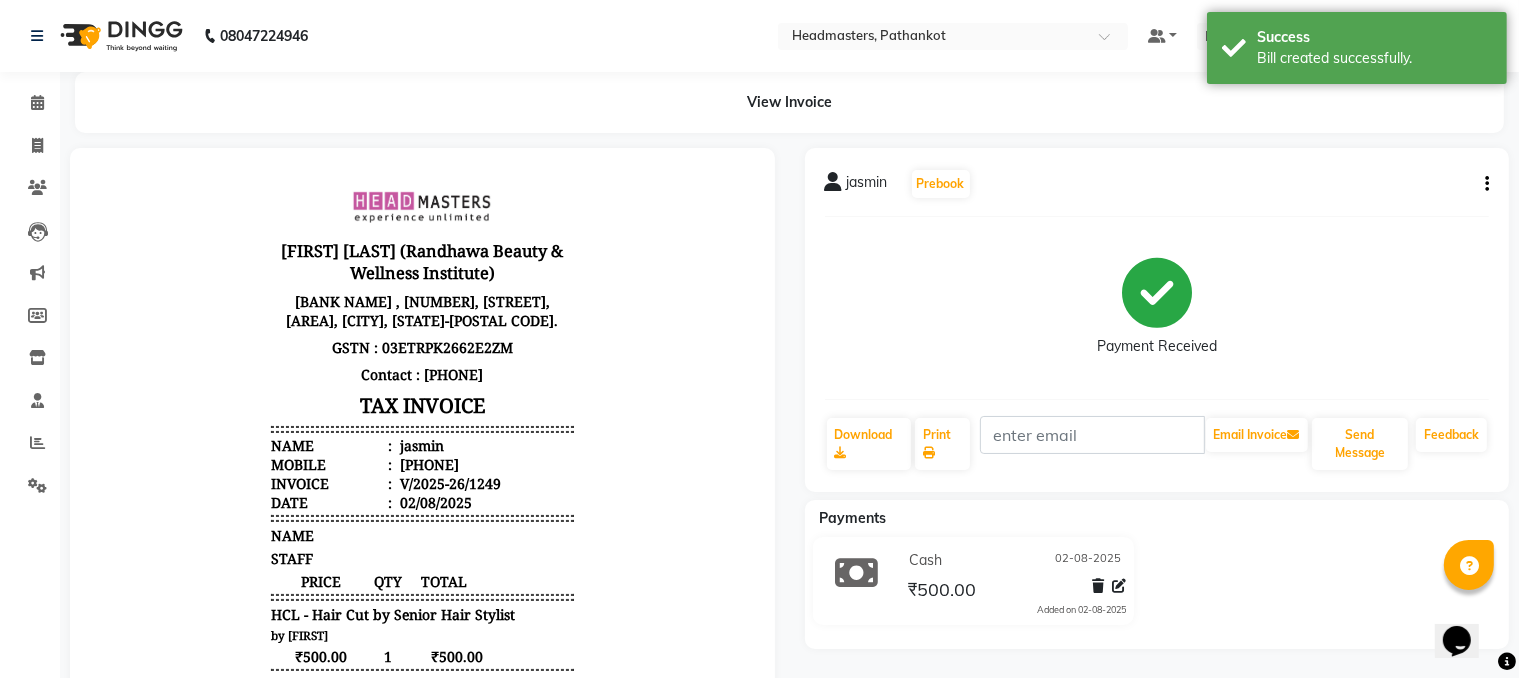 scroll, scrollTop: 0, scrollLeft: 0, axis: both 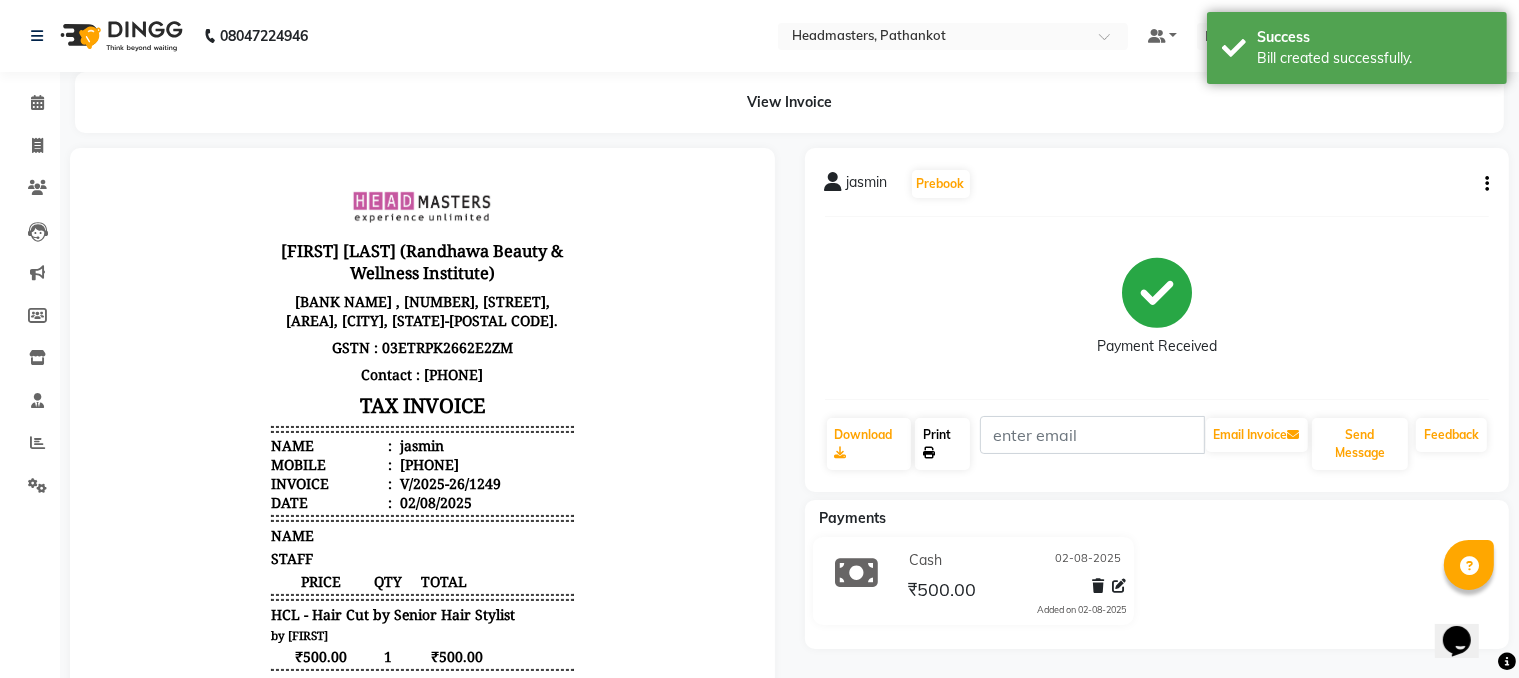 click on "Print" 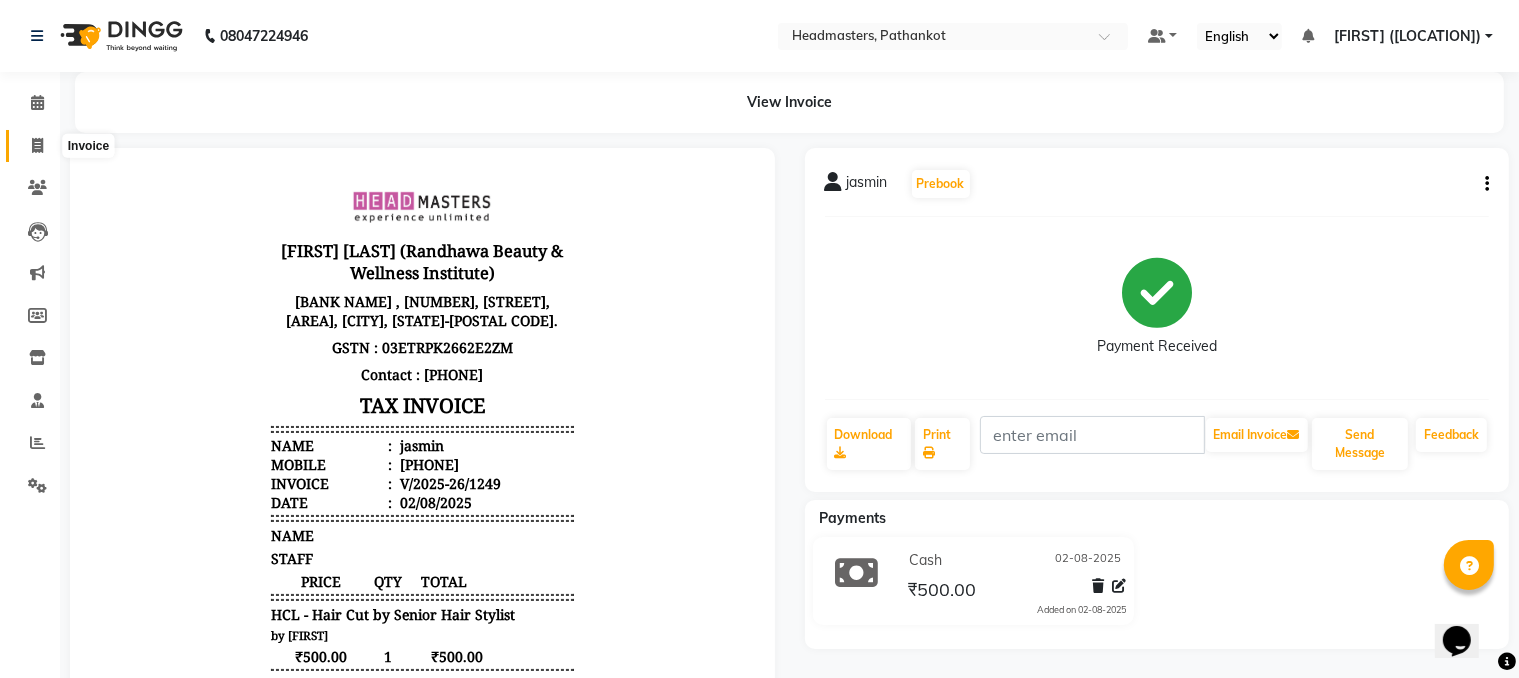 click 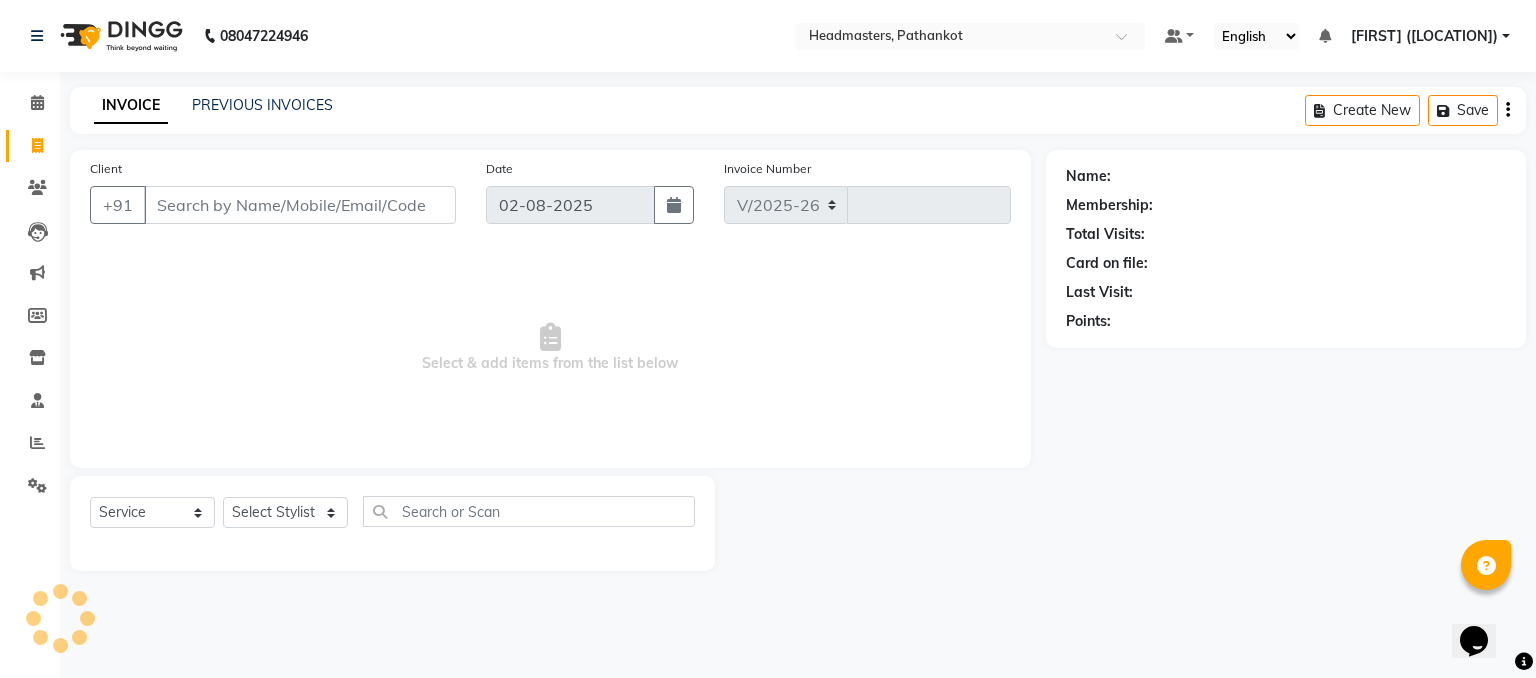 select on "7530" 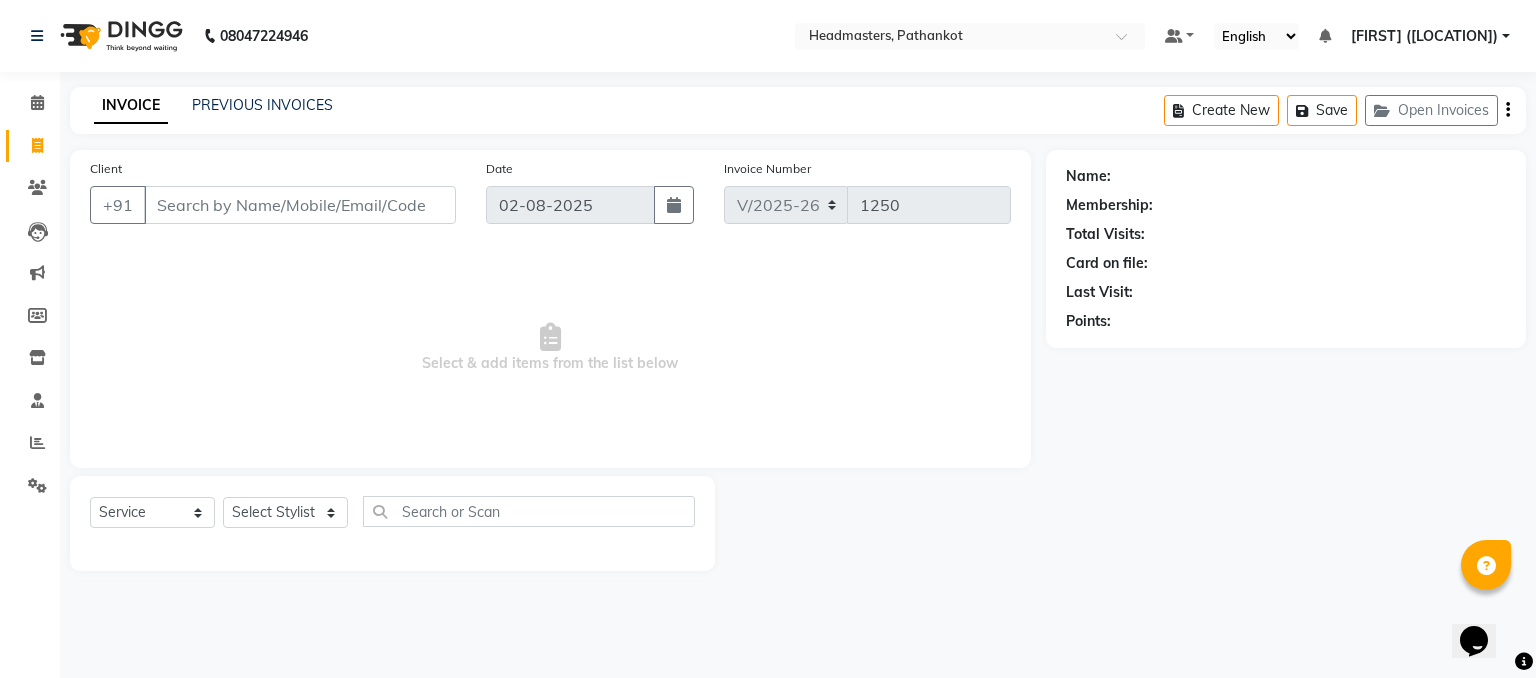 click on "Client" at bounding box center [300, 205] 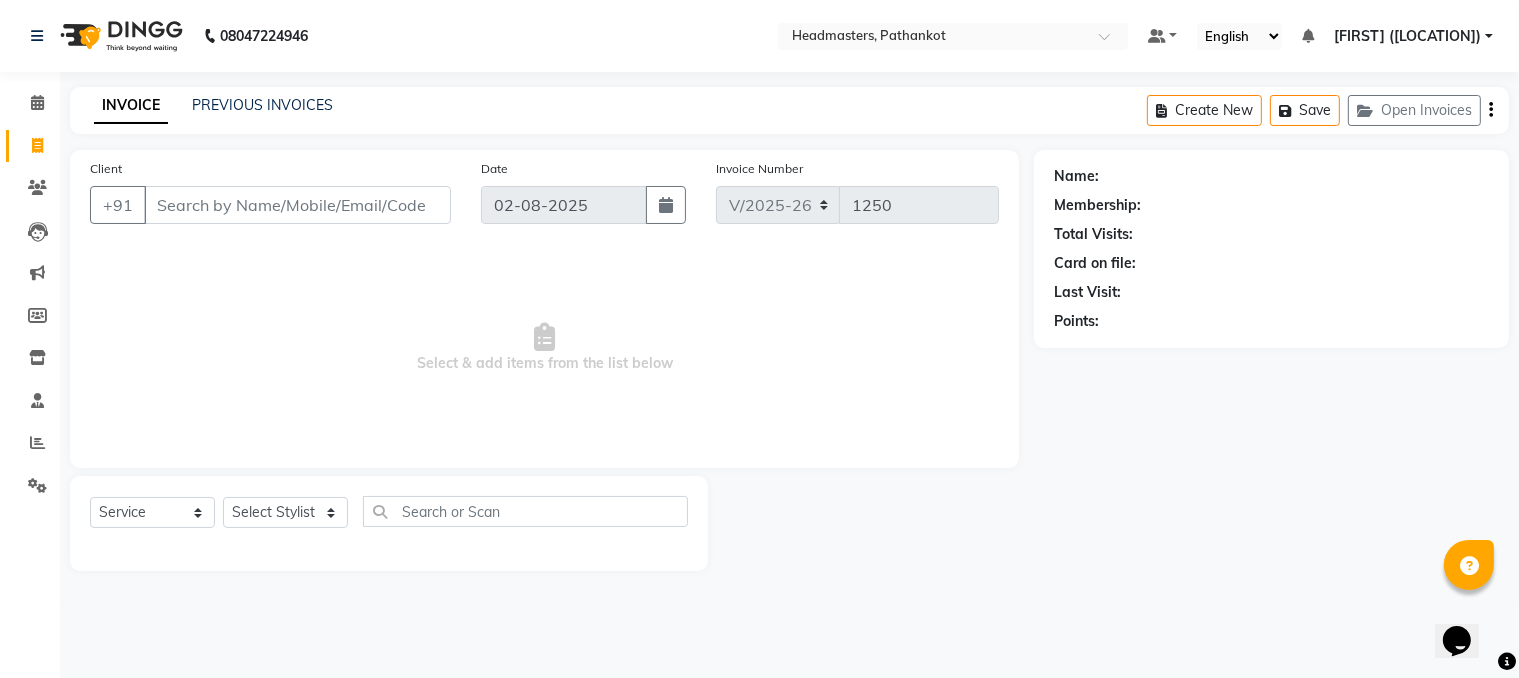 select on "66904" 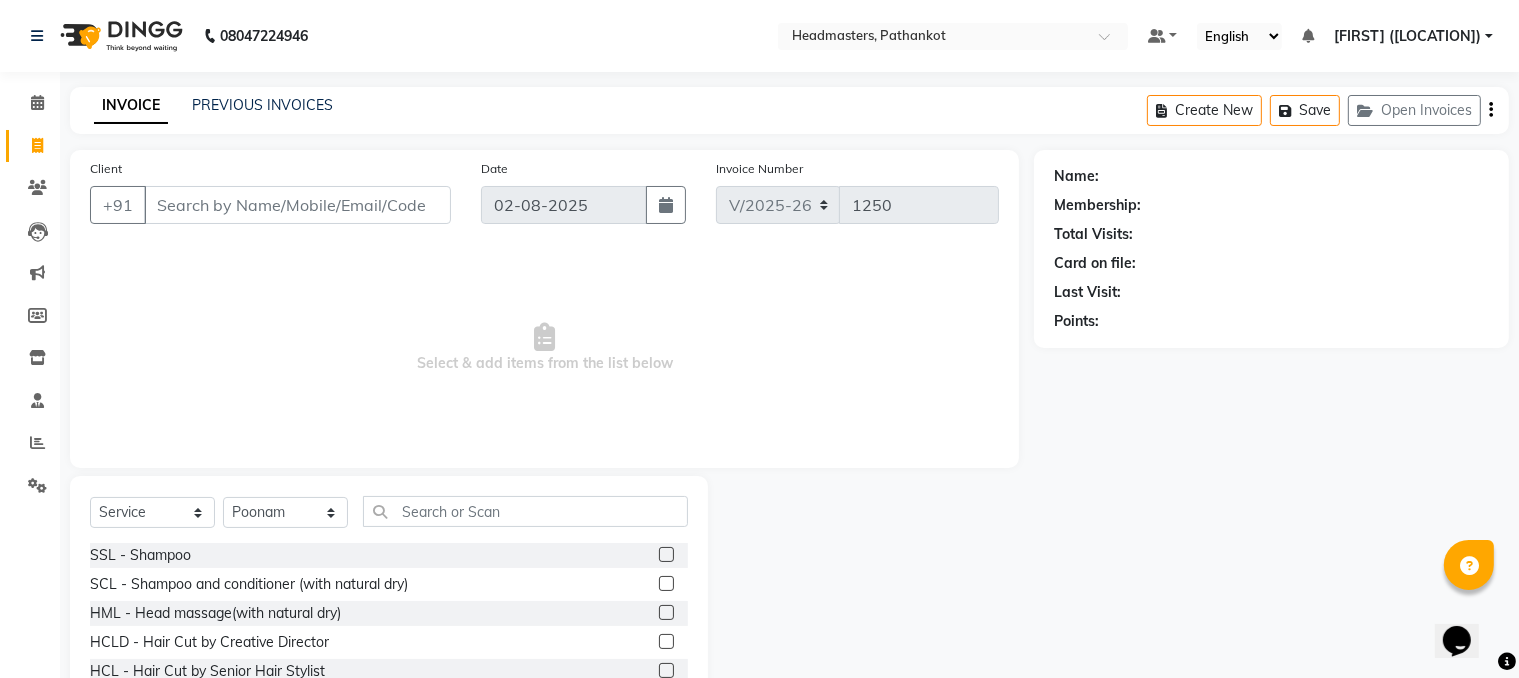 click on "Client" at bounding box center (297, 205) 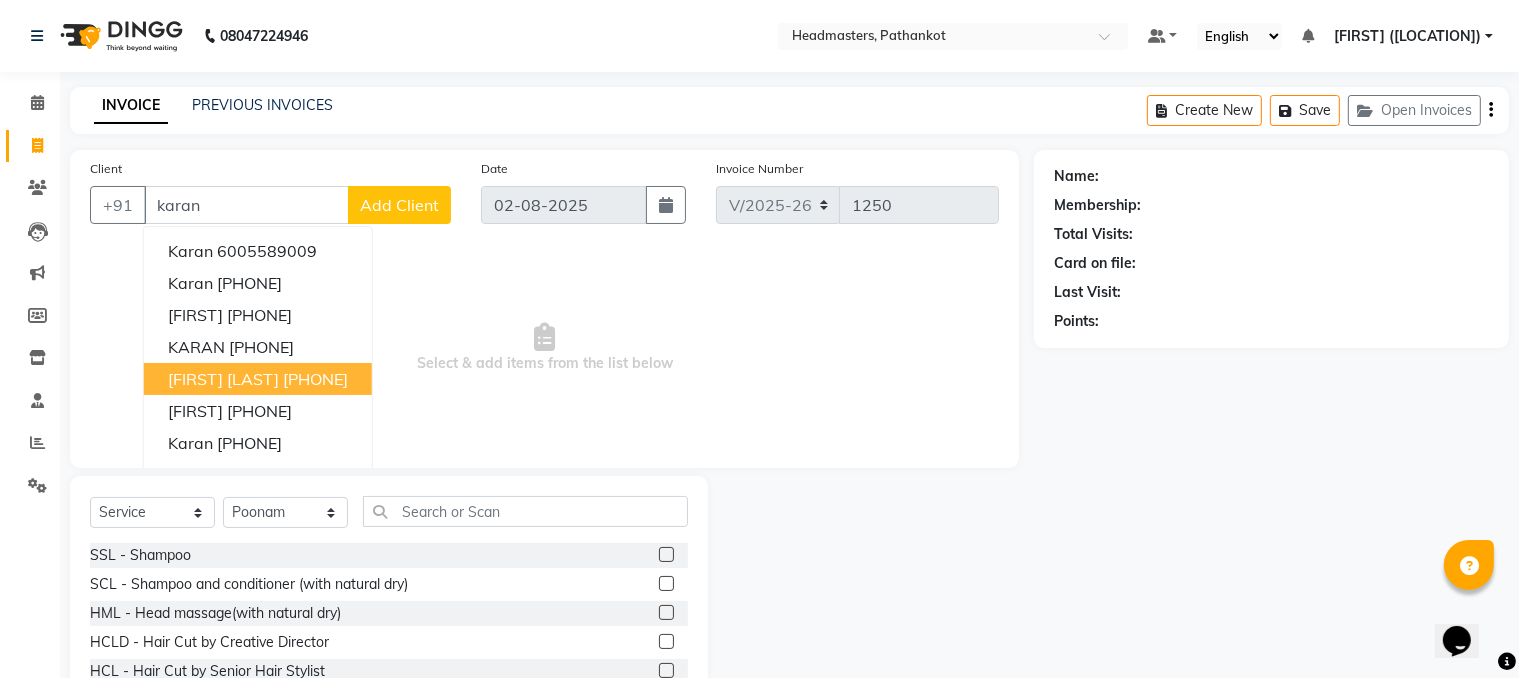 click on "[PHONE]" at bounding box center (315, 379) 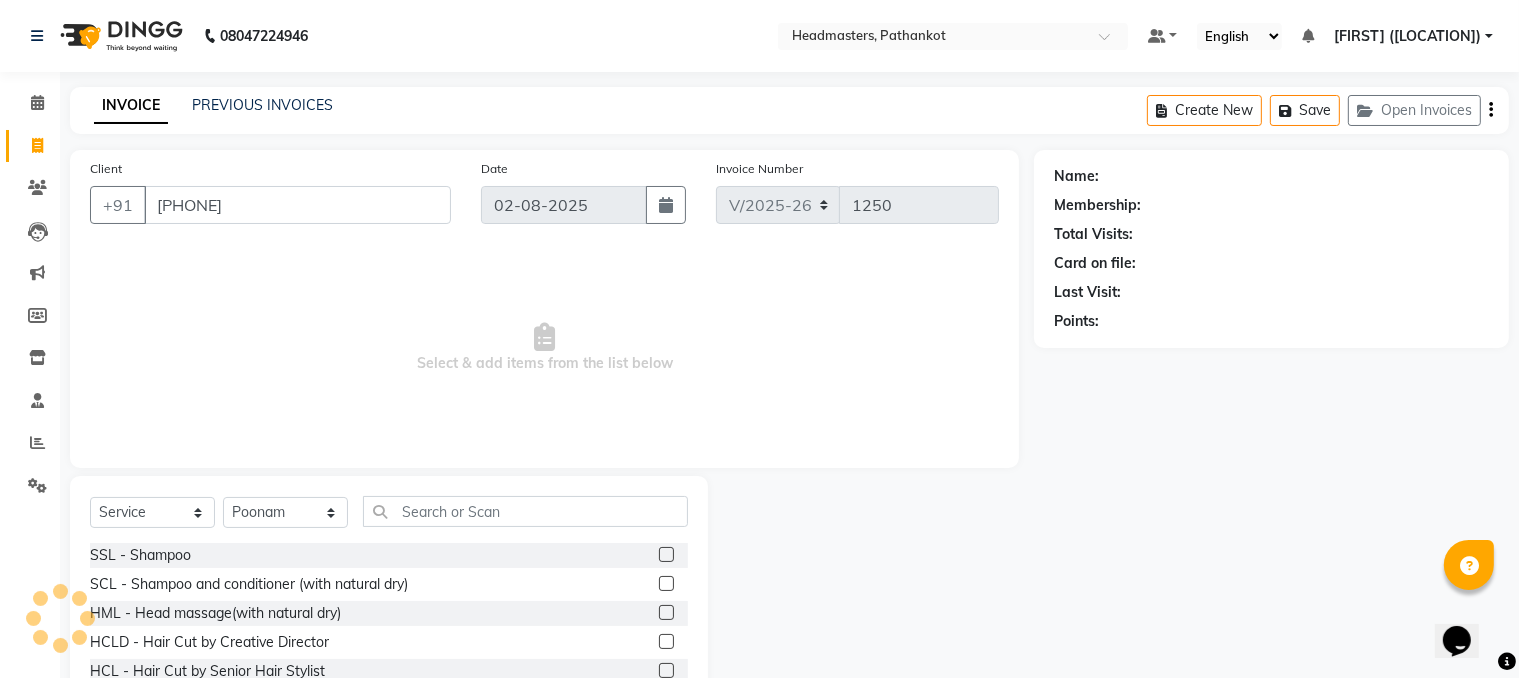 type on "[PHONE]" 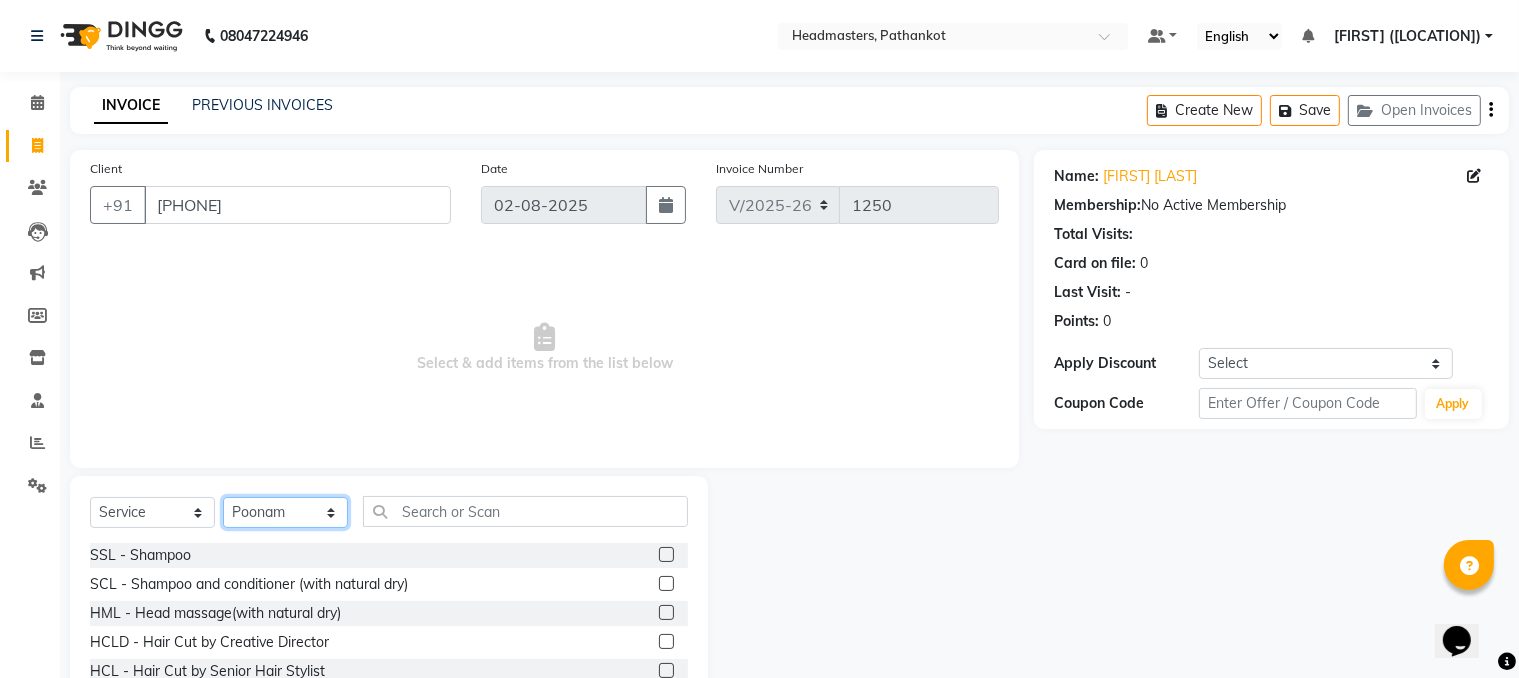 click on "Select Stylist [FIRST] HEAD MASTERS [FIRST] [FIRST] [FIRST] [FIRST] [FIRST] [FIRST] [FIRST] [FIRST] [FIRST] [FIRST] [FIRST] [FIRST] [FIRST] [FIRST] [FIRST]" 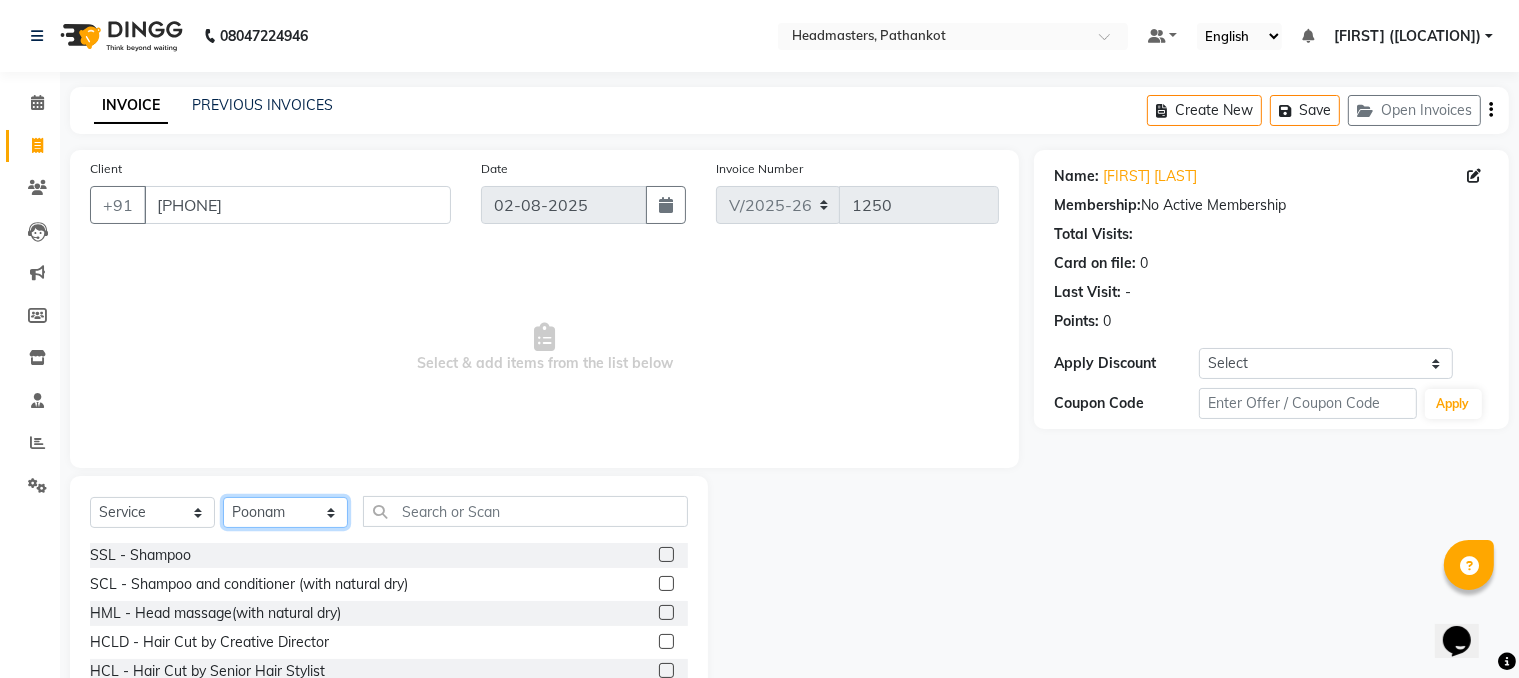 select on "83139" 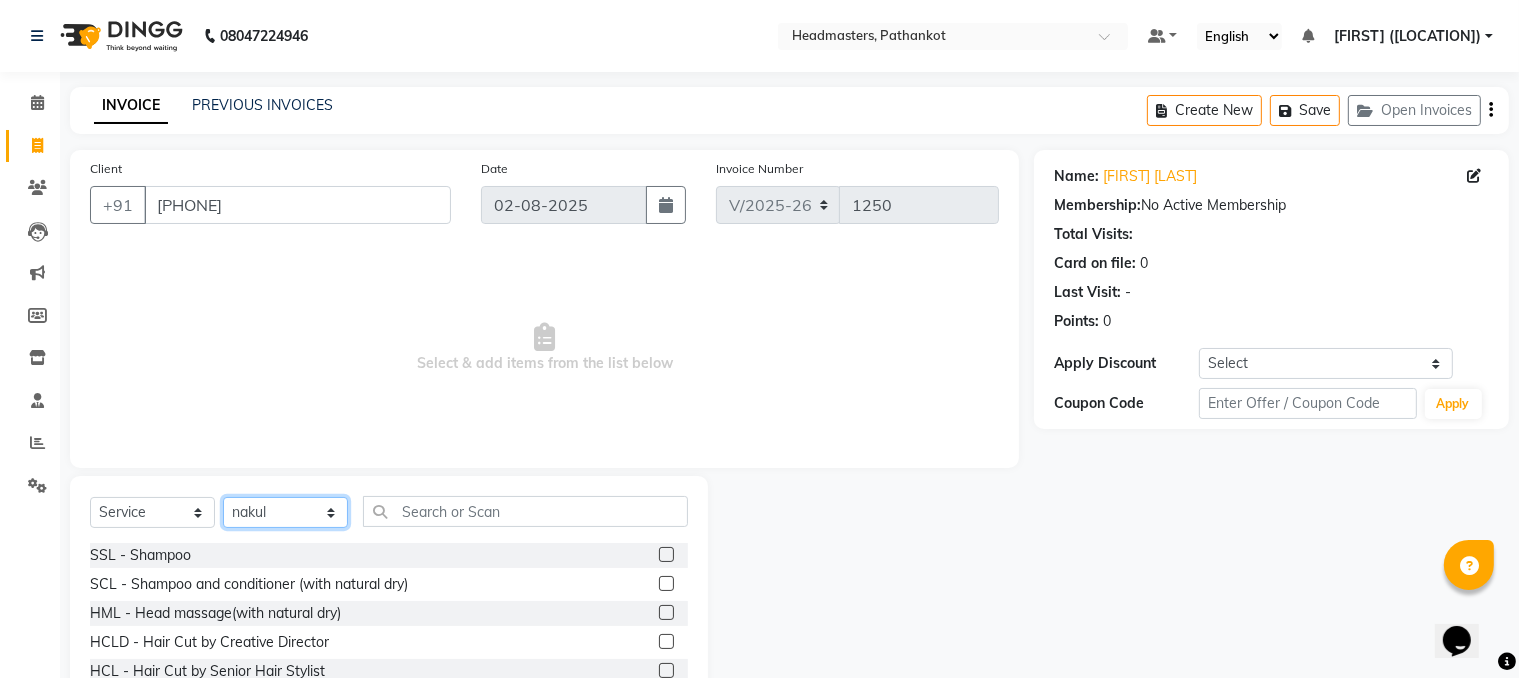 click on "Select Stylist [FIRST] HEAD MASTERS [FIRST] [FIRST] [FIRST] [FIRST] [FIRST] [FIRST] [FIRST] [FIRST] [FIRST] [FIRST] [FIRST] [FIRST] [FIRST] [FIRST] [FIRST]" 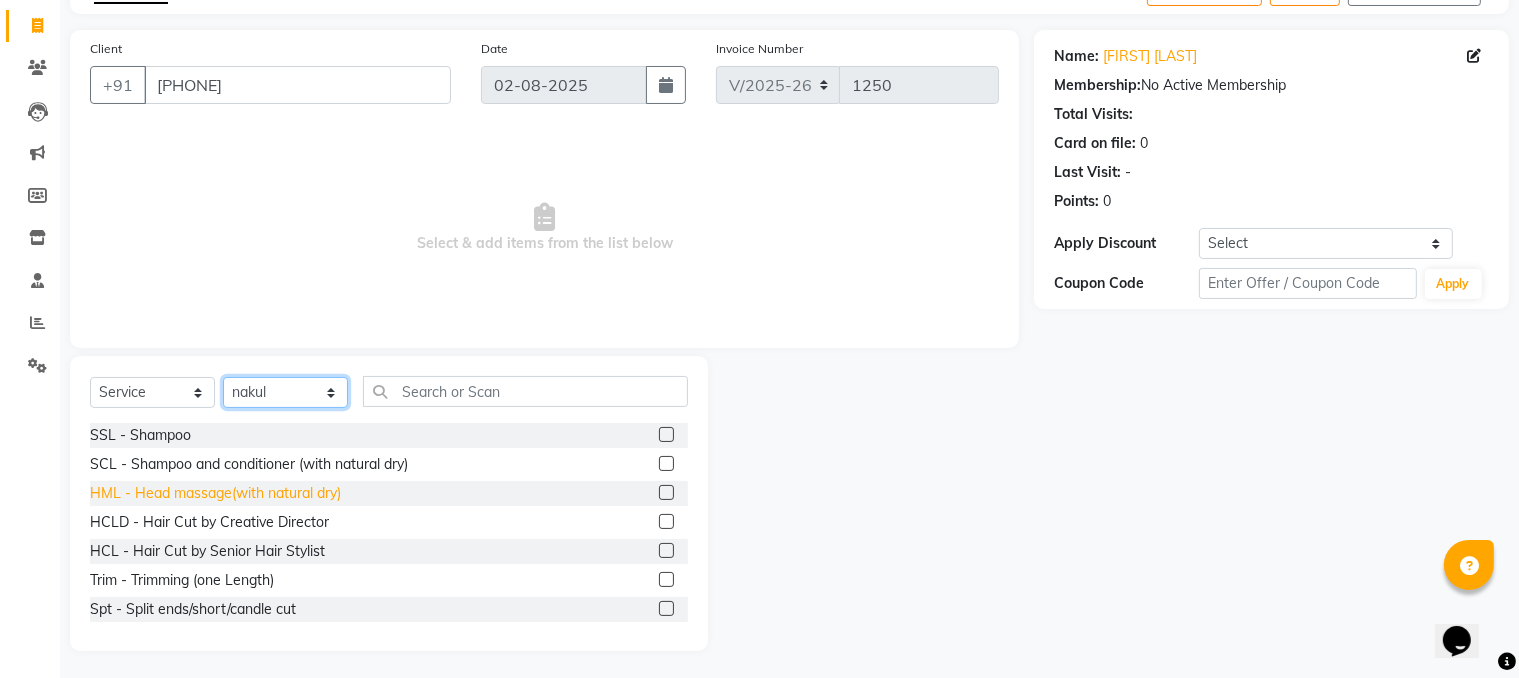 scroll, scrollTop: 123, scrollLeft: 0, axis: vertical 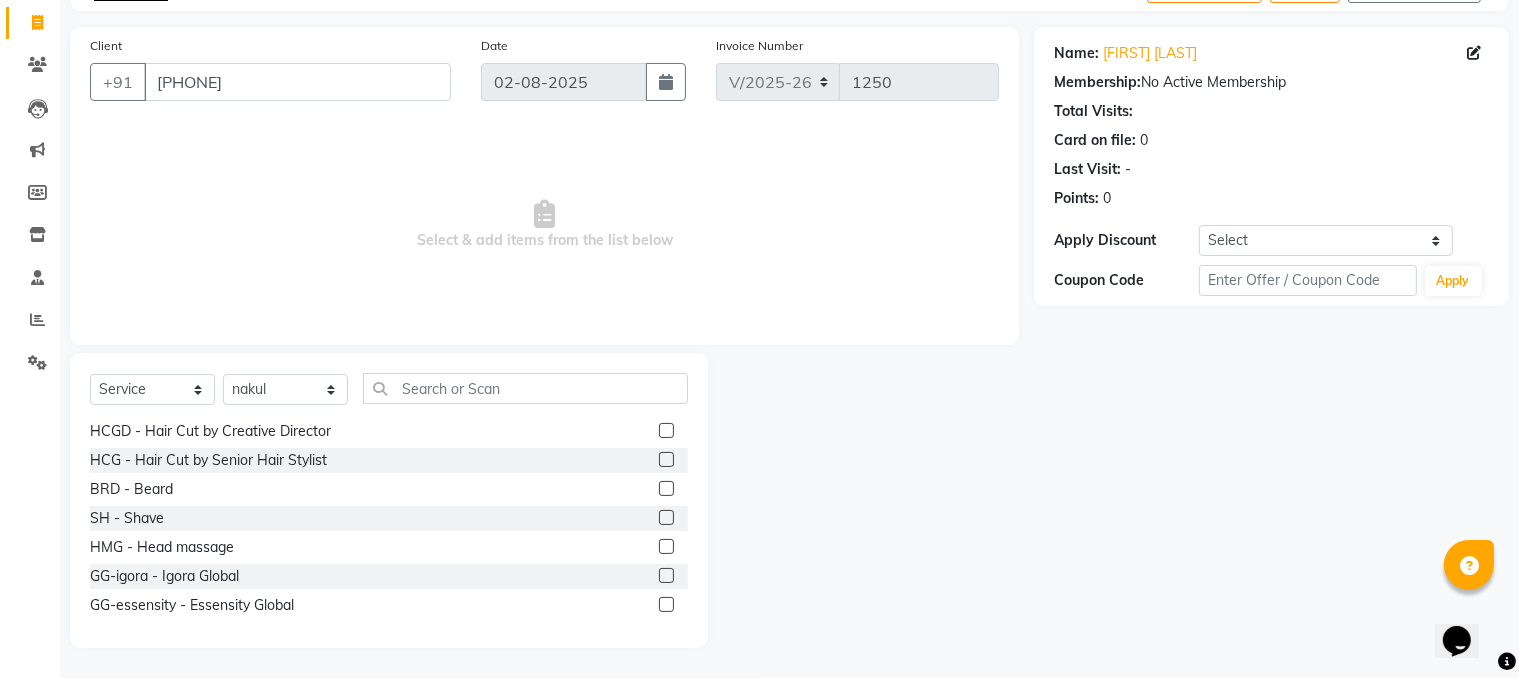 click 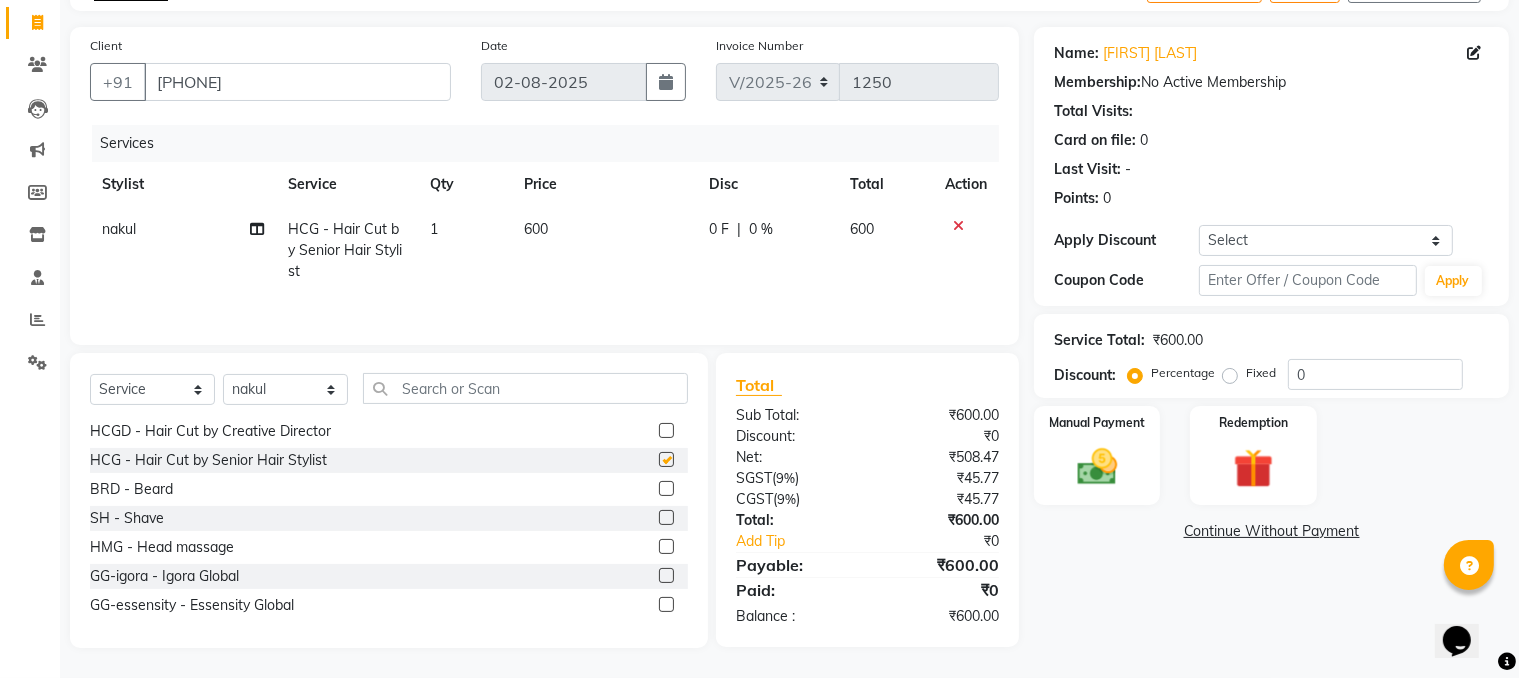 checkbox on "false" 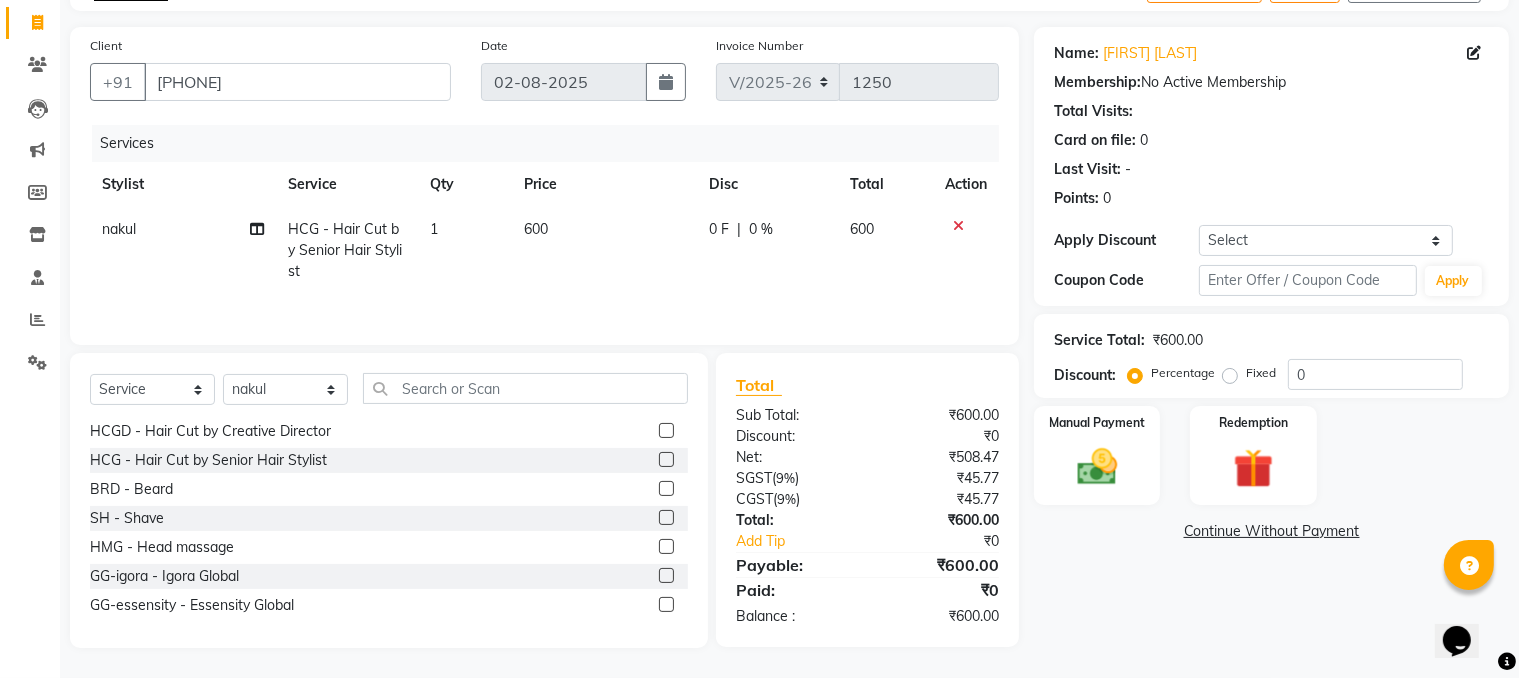 click 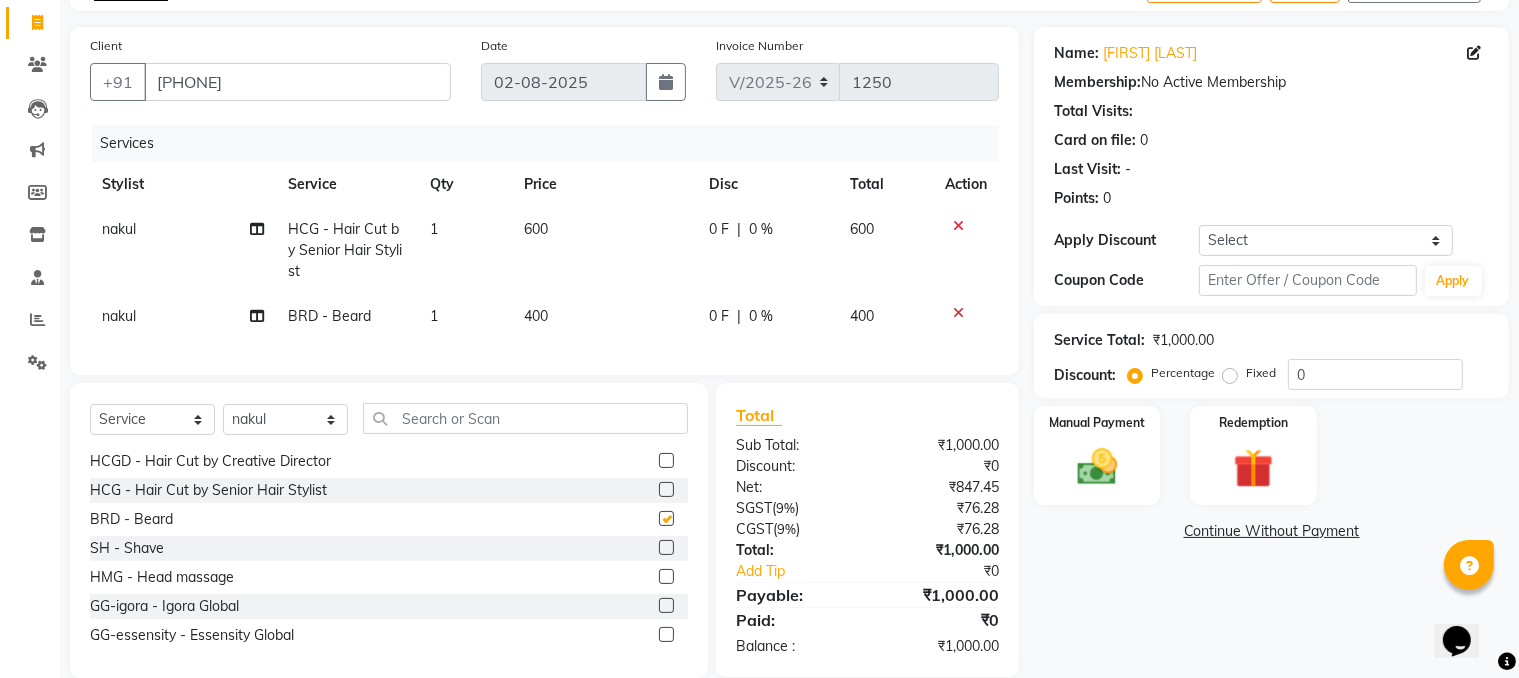 checkbox on "false" 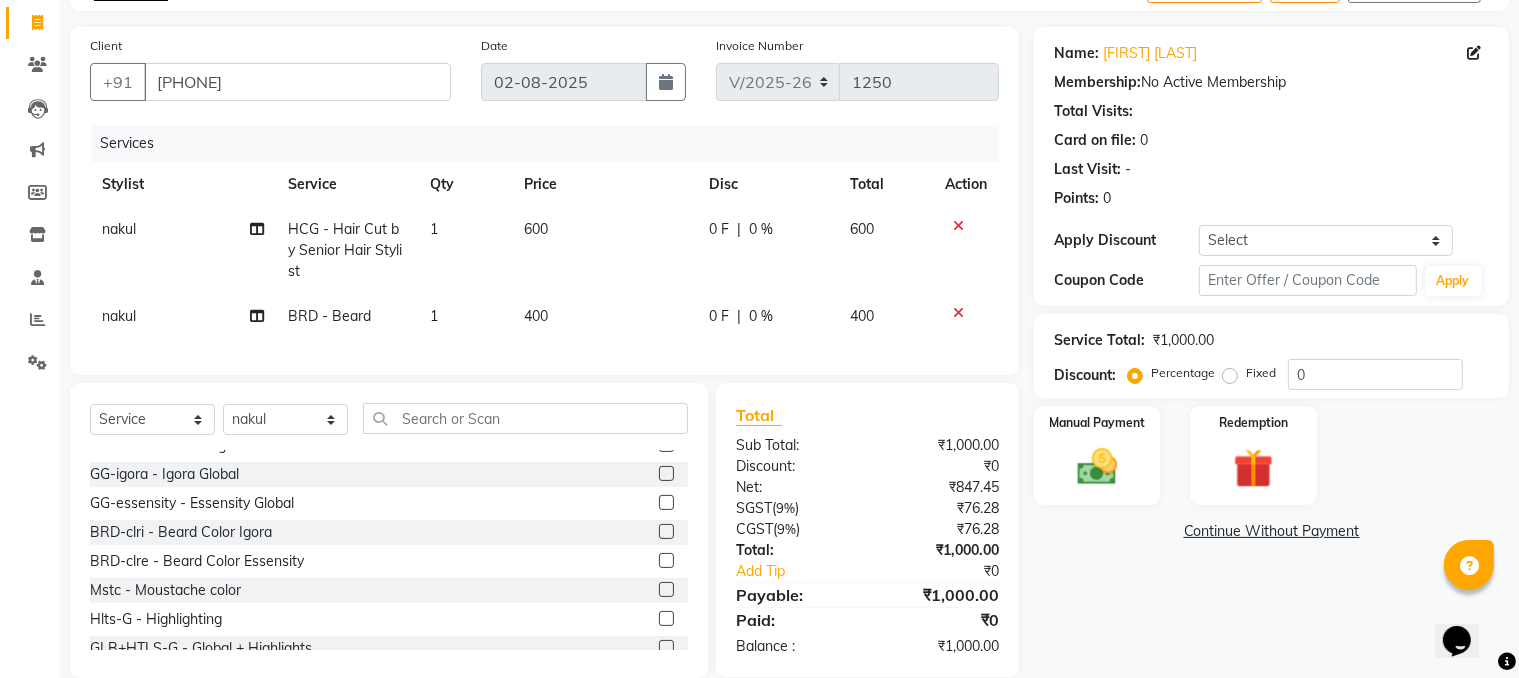 scroll, scrollTop: 1000, scrollLeft: 0, axis: vertical 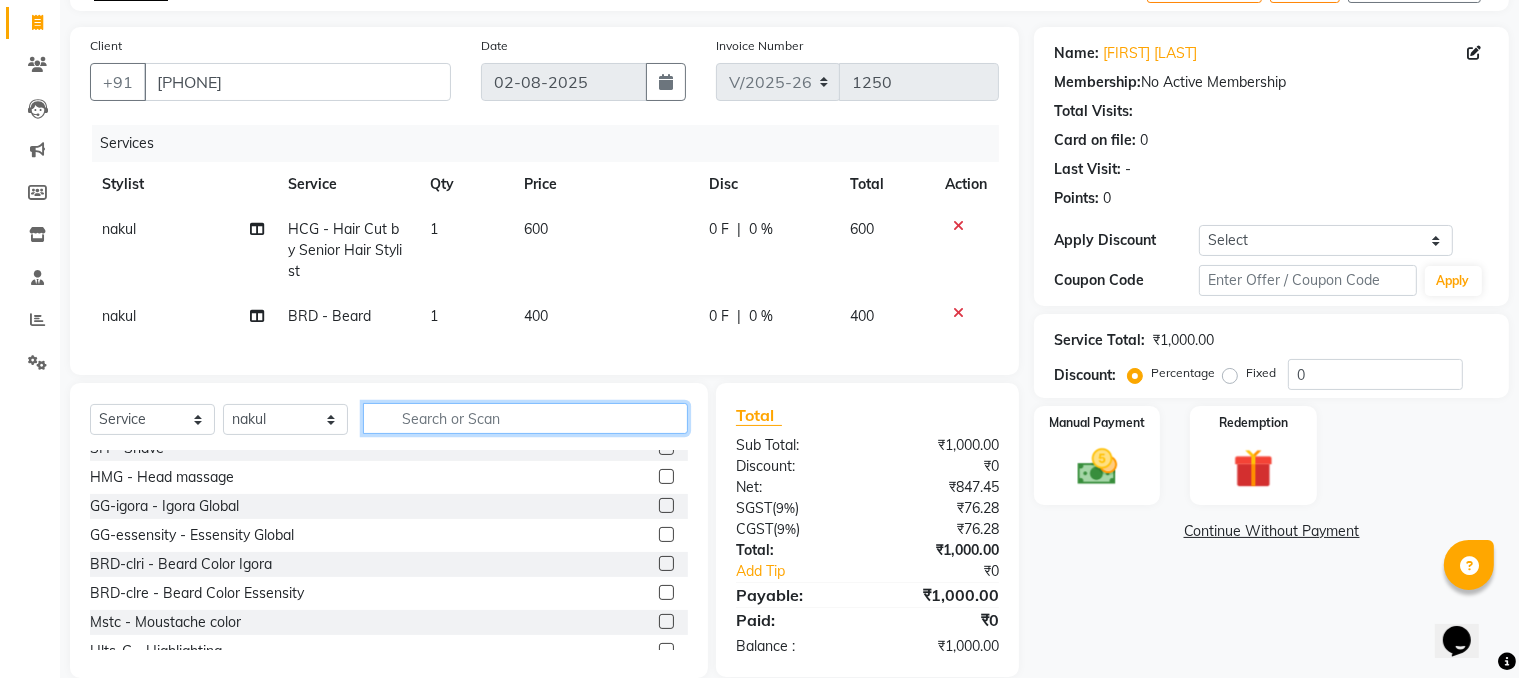 click 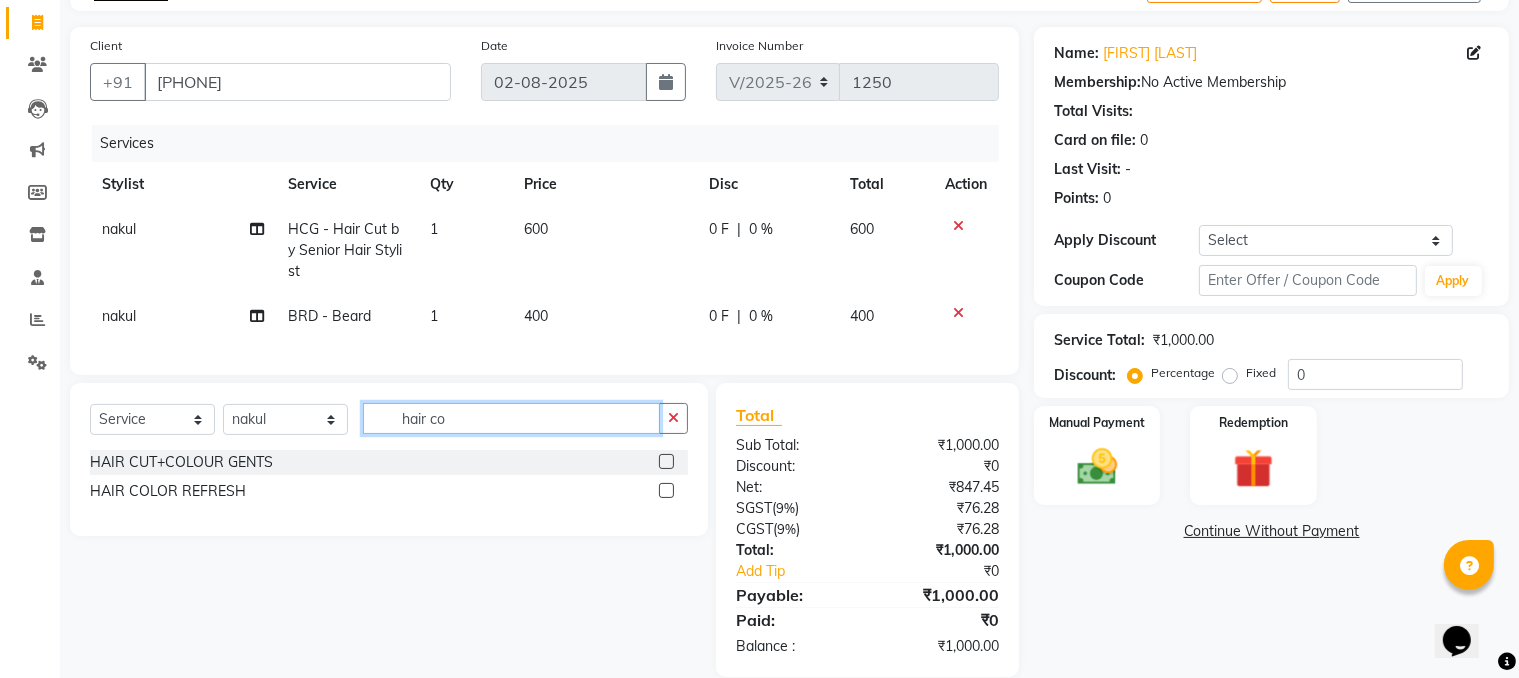 scroll, scrollTop: 0, scrollLeft: 0, axis: both 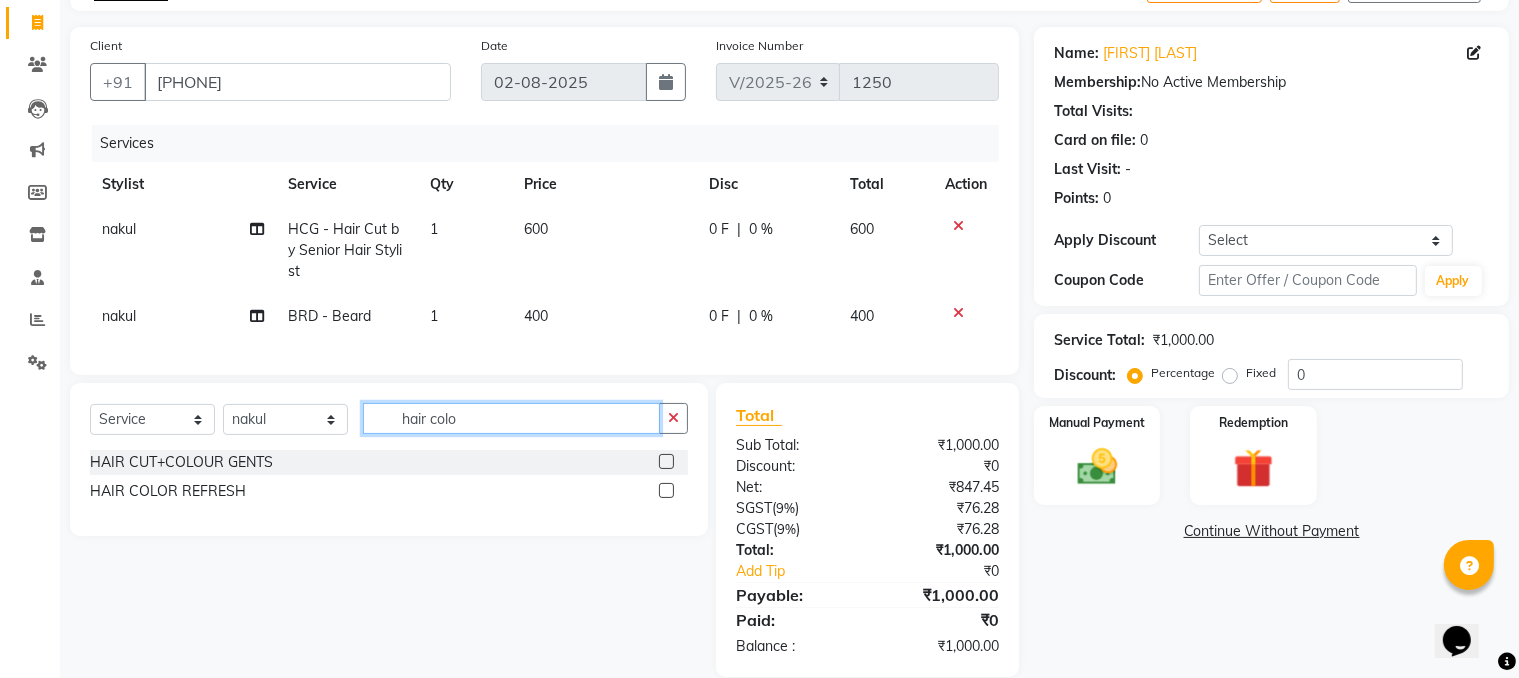 type on "hair colo" 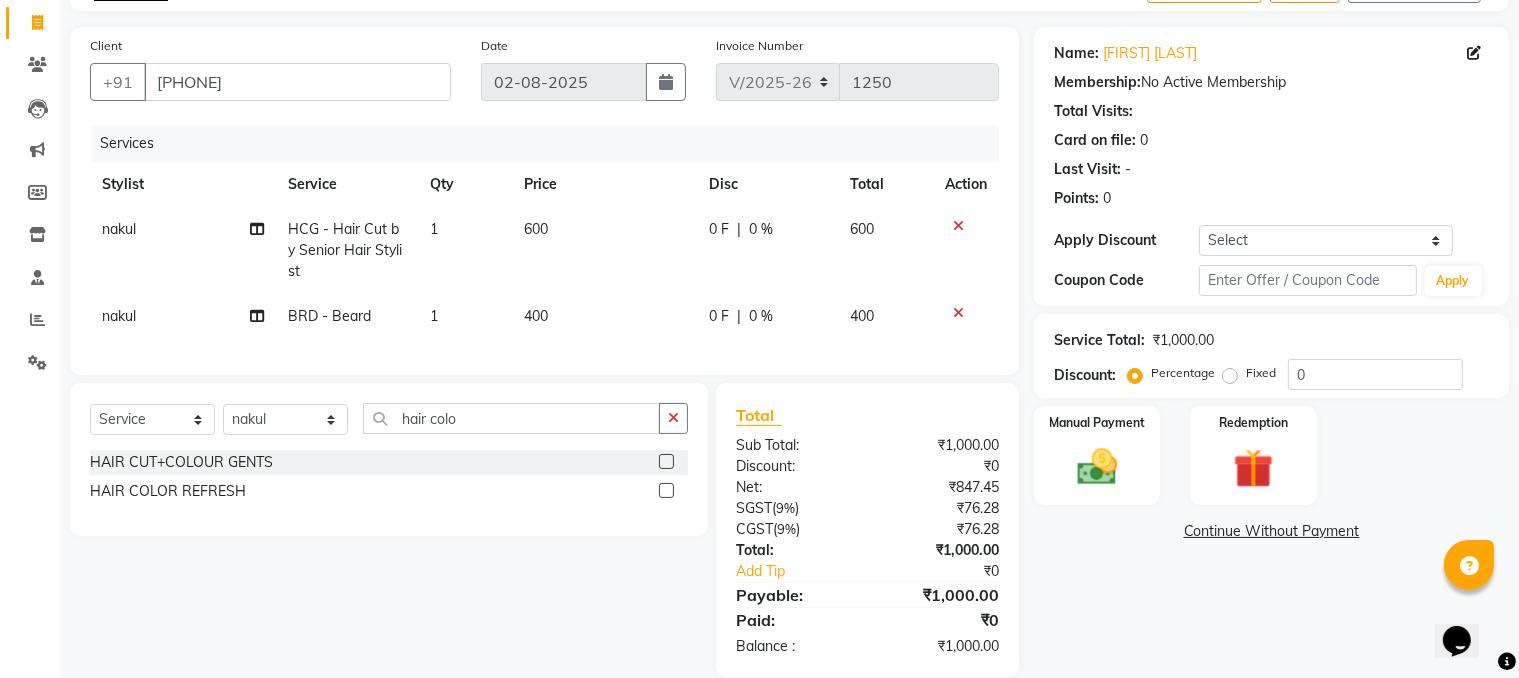 click 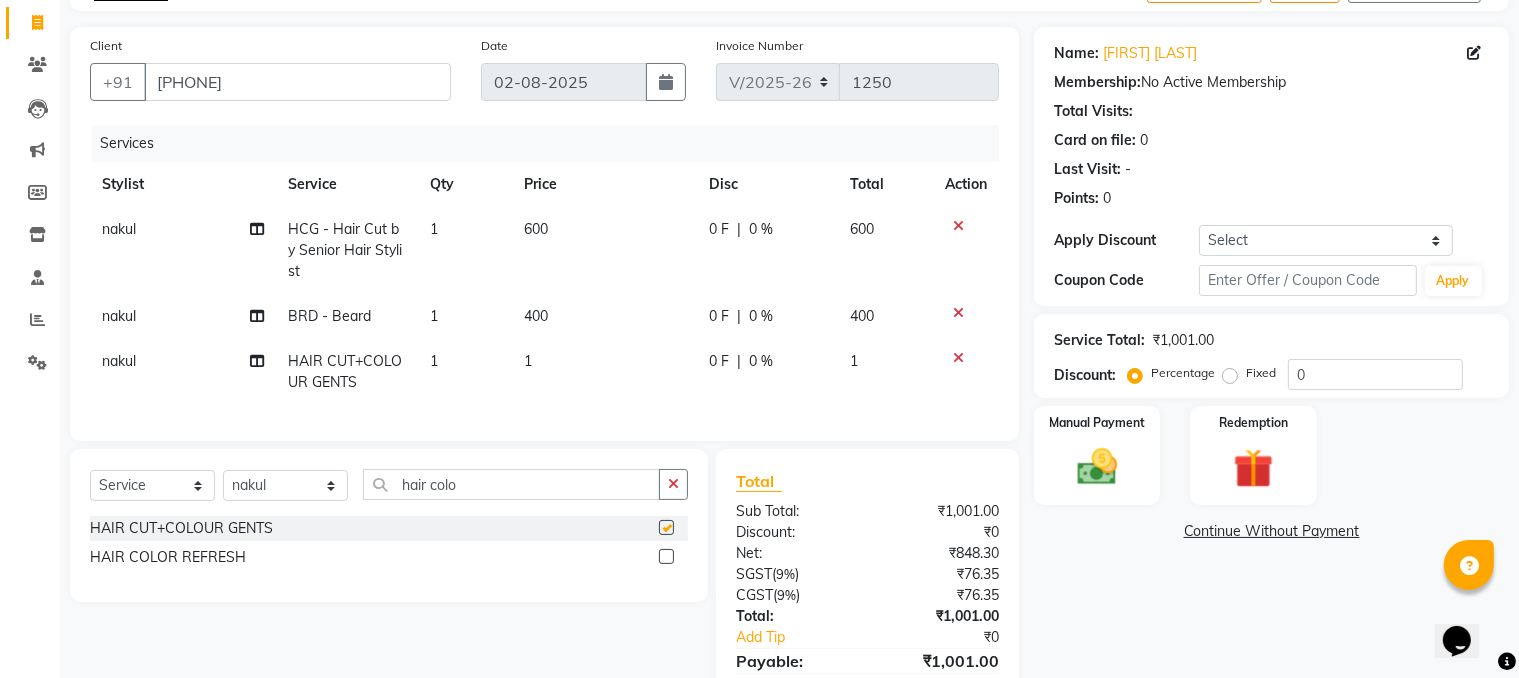 checkbox on "false" 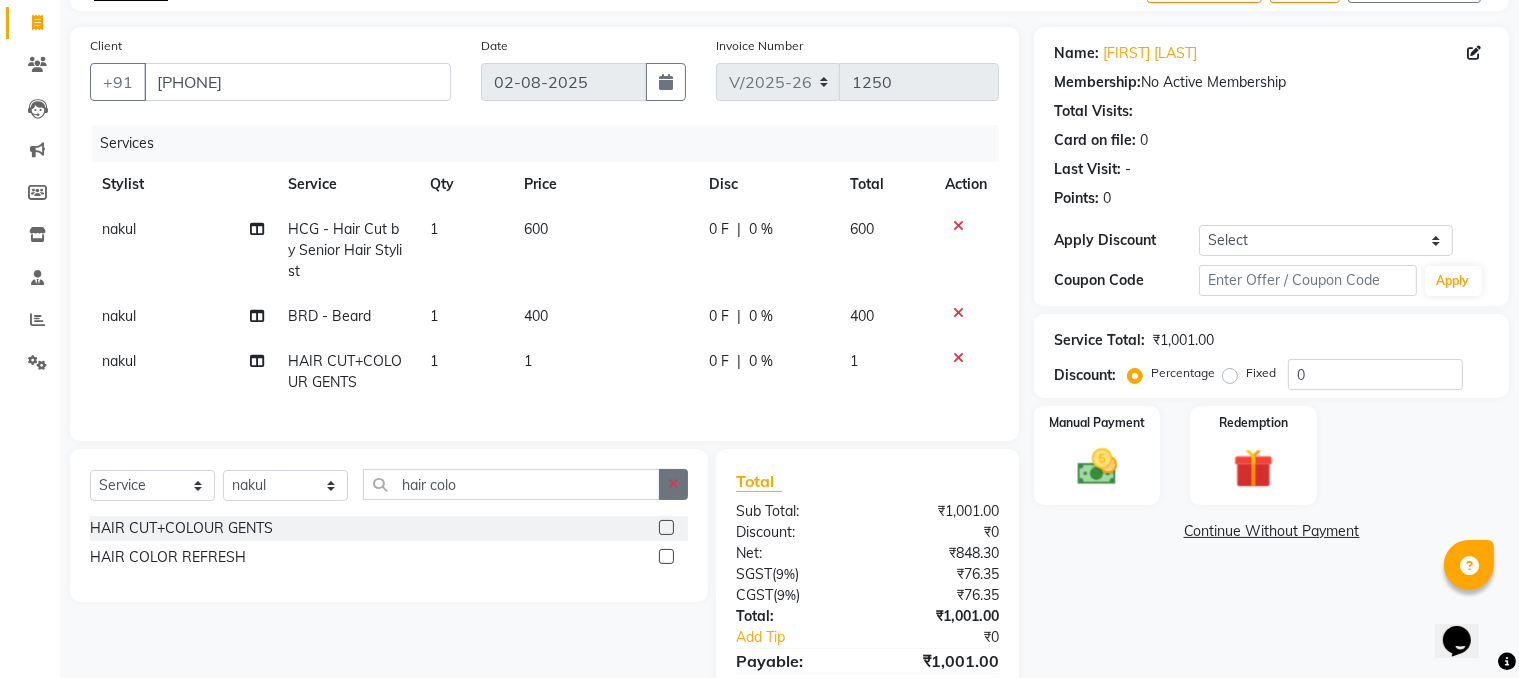 click 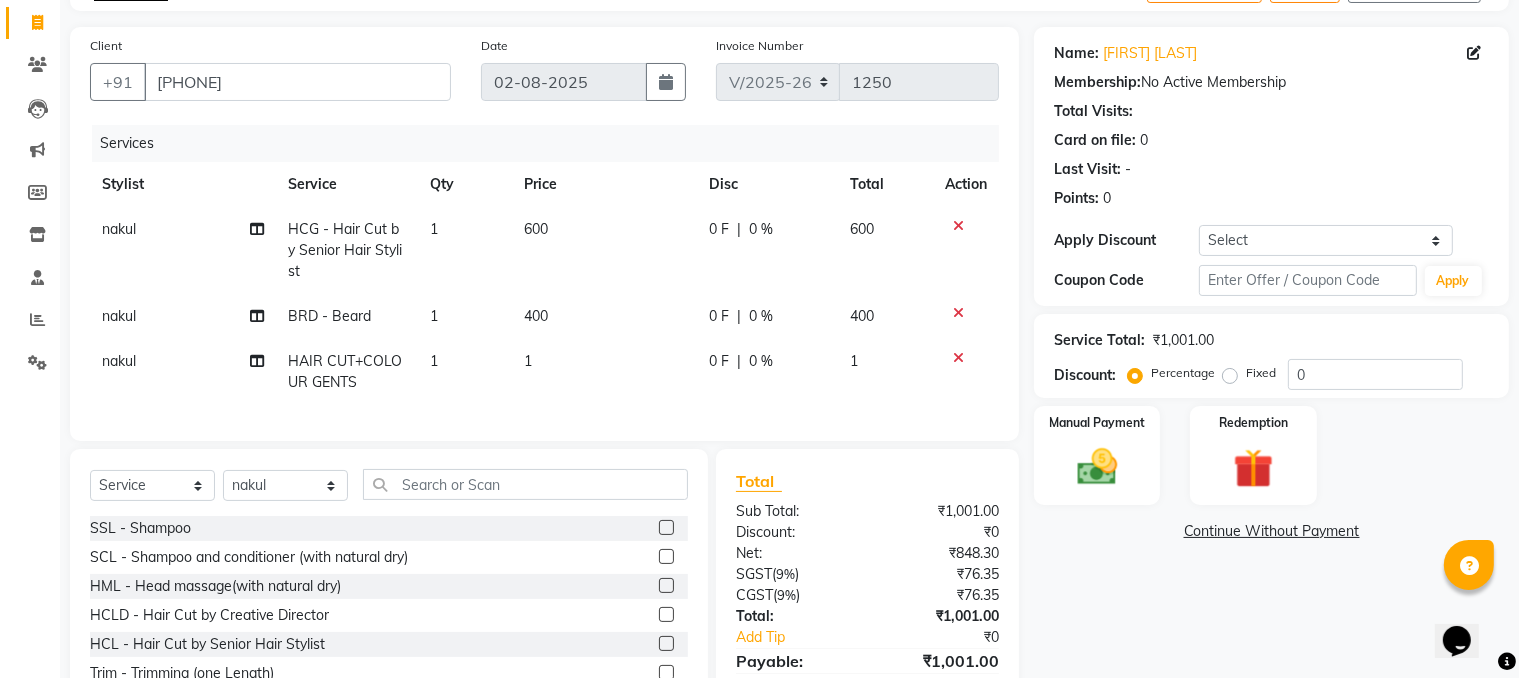 click 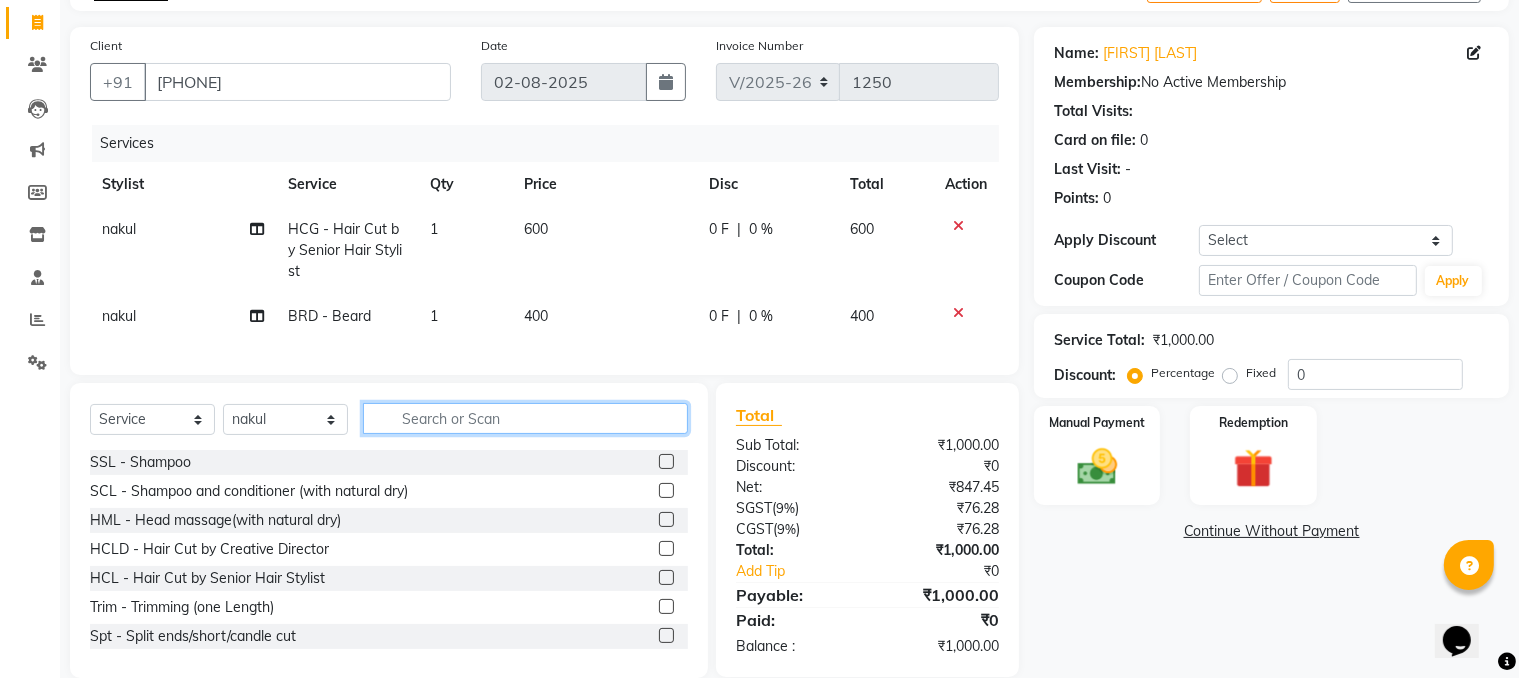 click 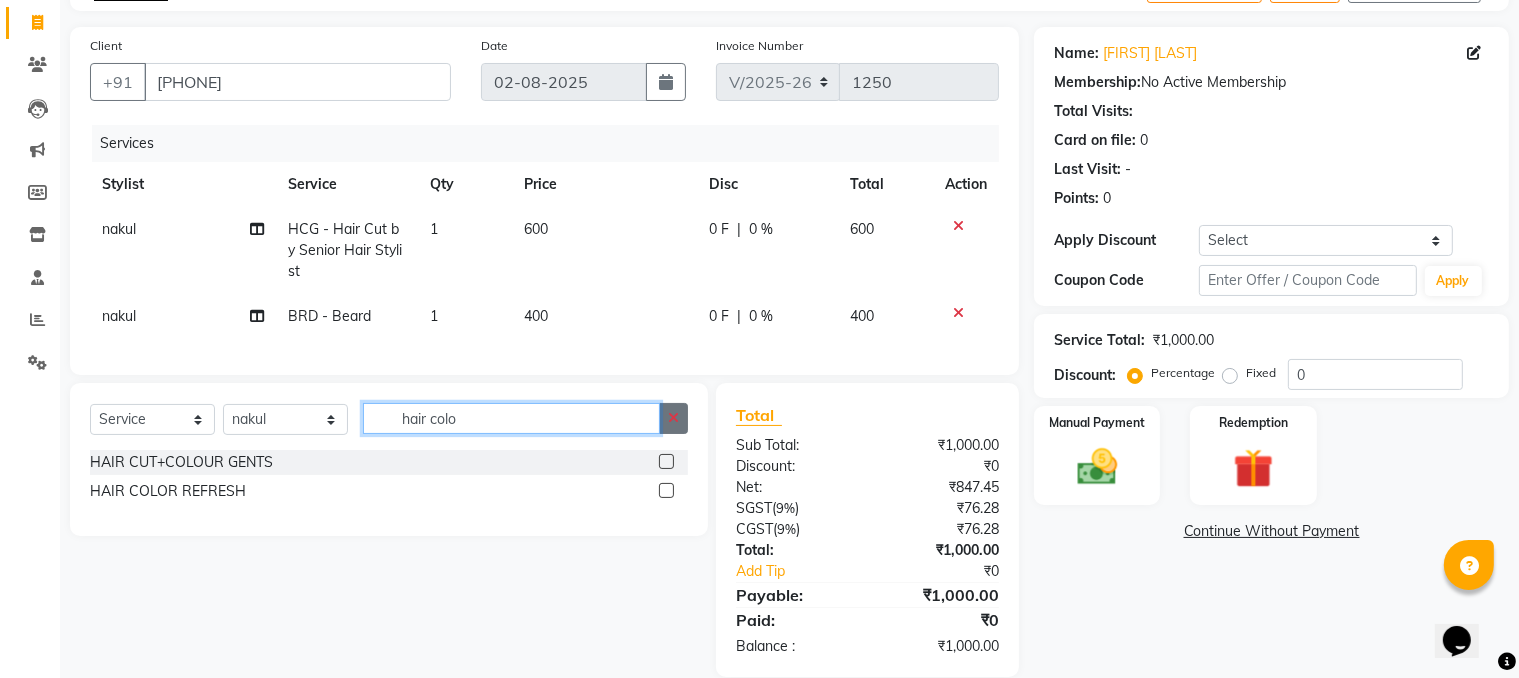 type on "hair colo" 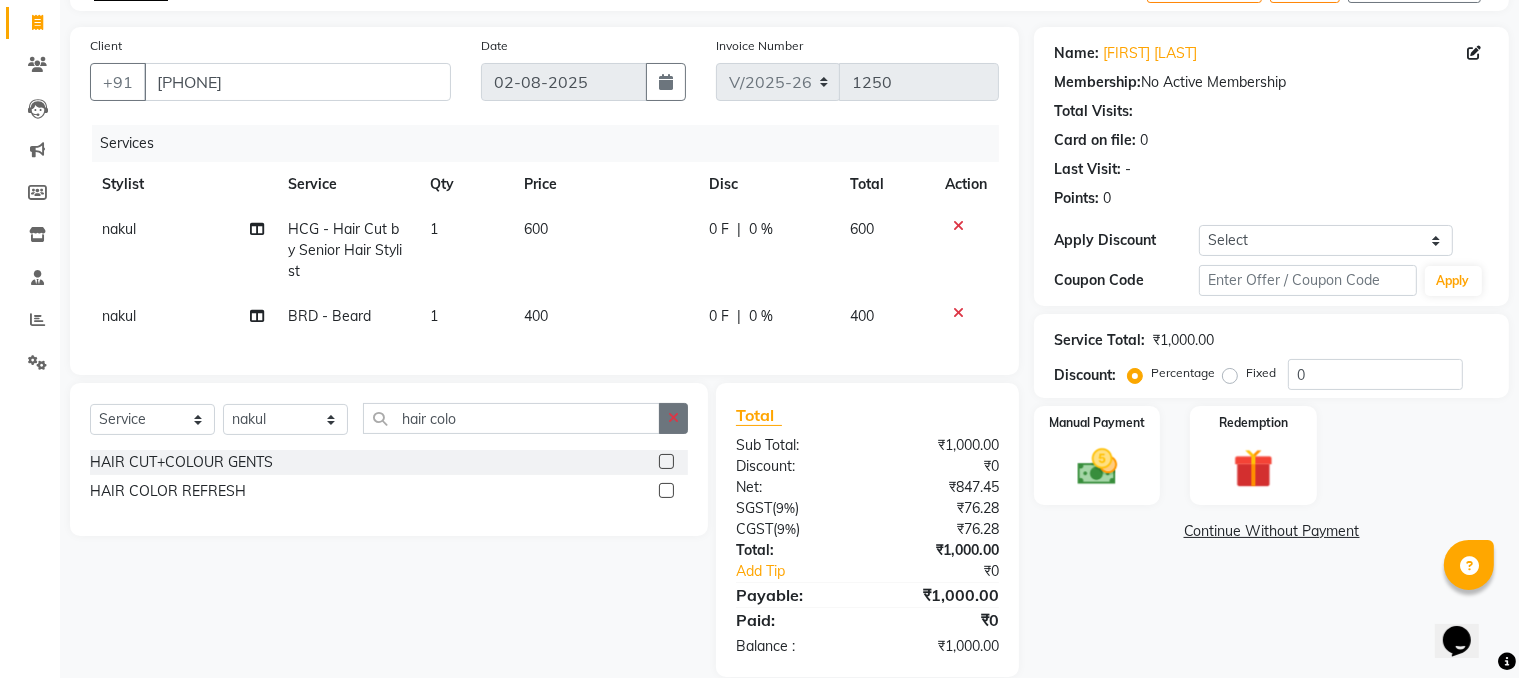 click 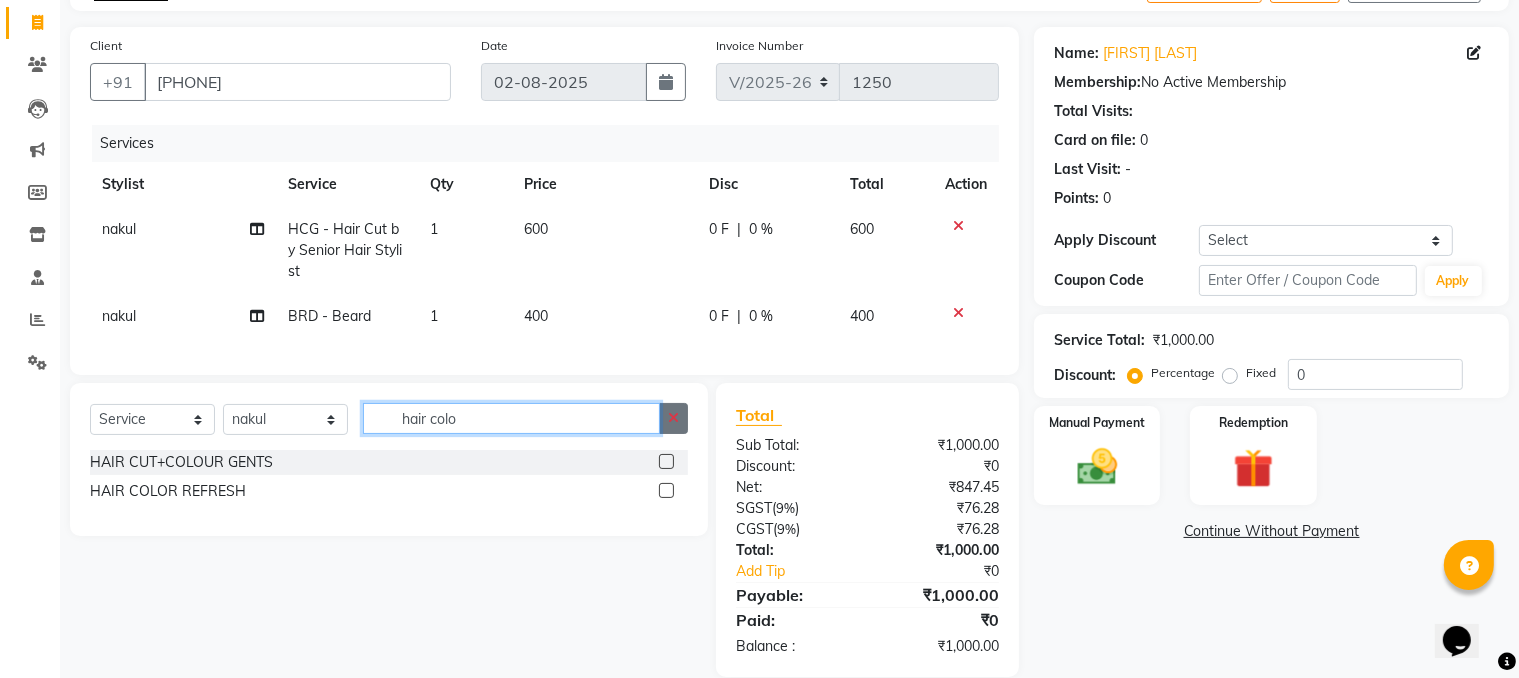 type 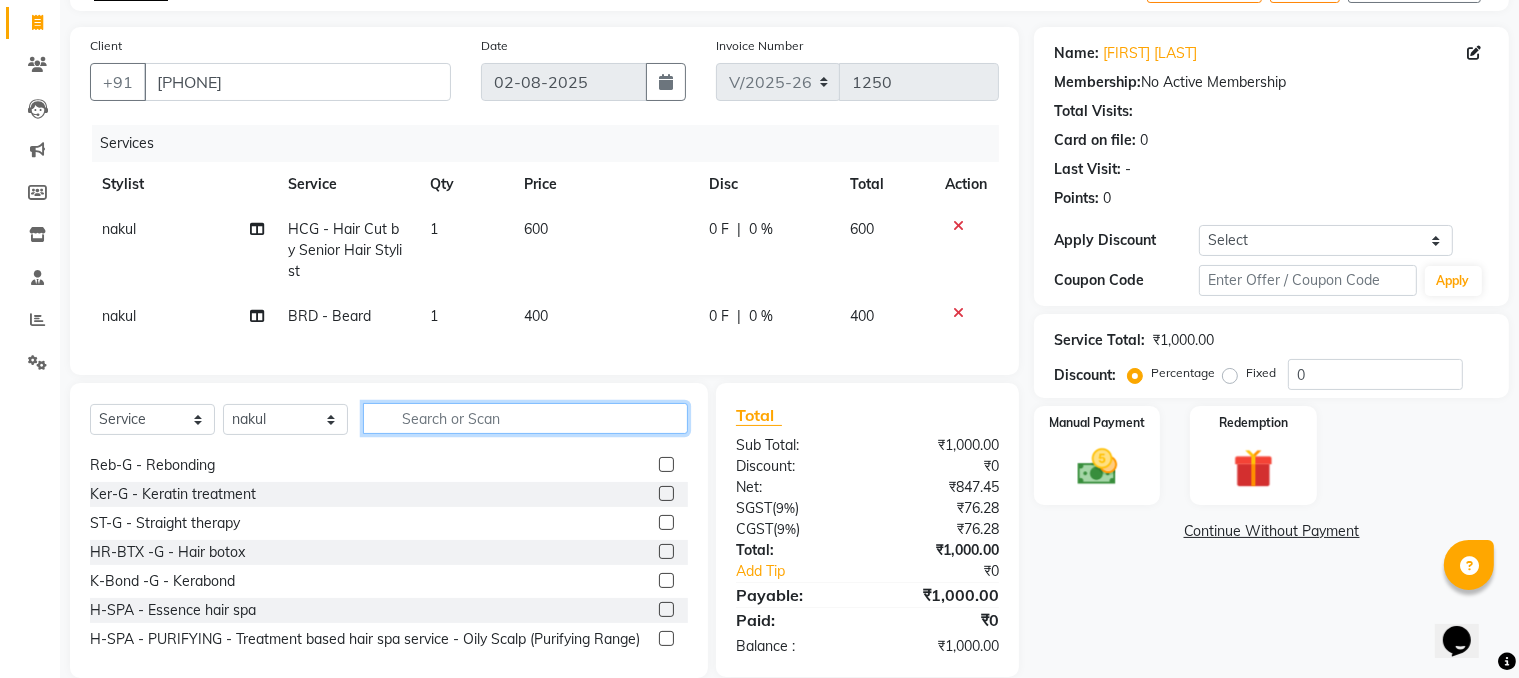 scroll, scrollTop: 1267, scrollLeft: 0, axis: vertical 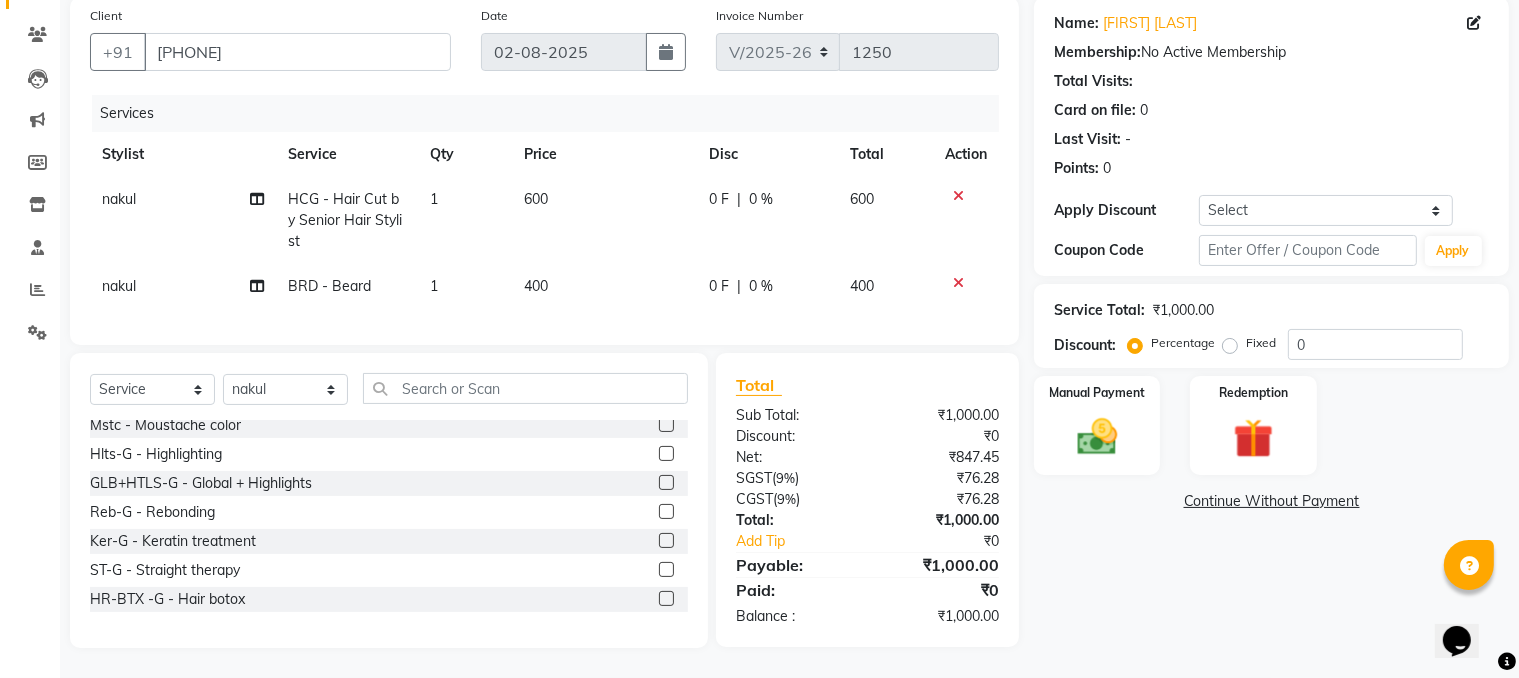 click on "600" 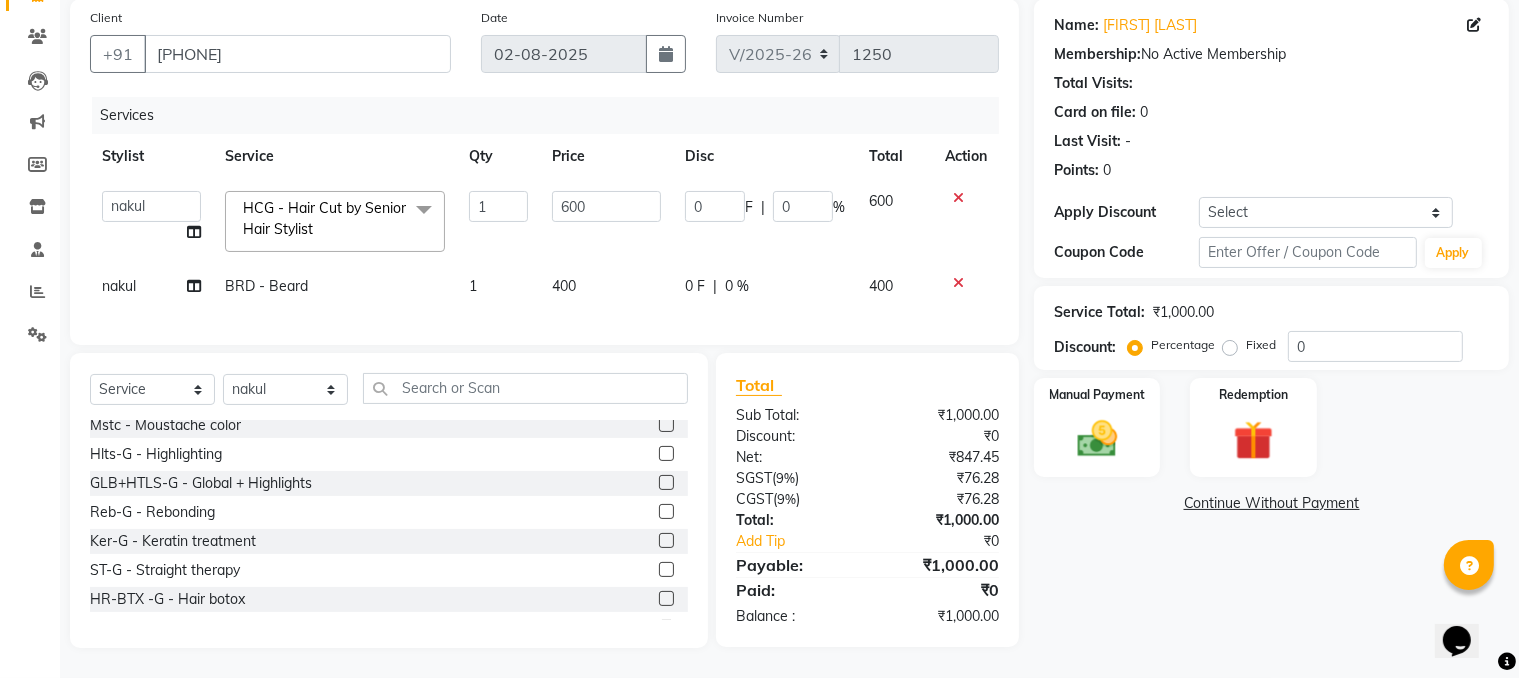 scroll, scrollTop: 168, scrollLeft: 0, axis: vertical 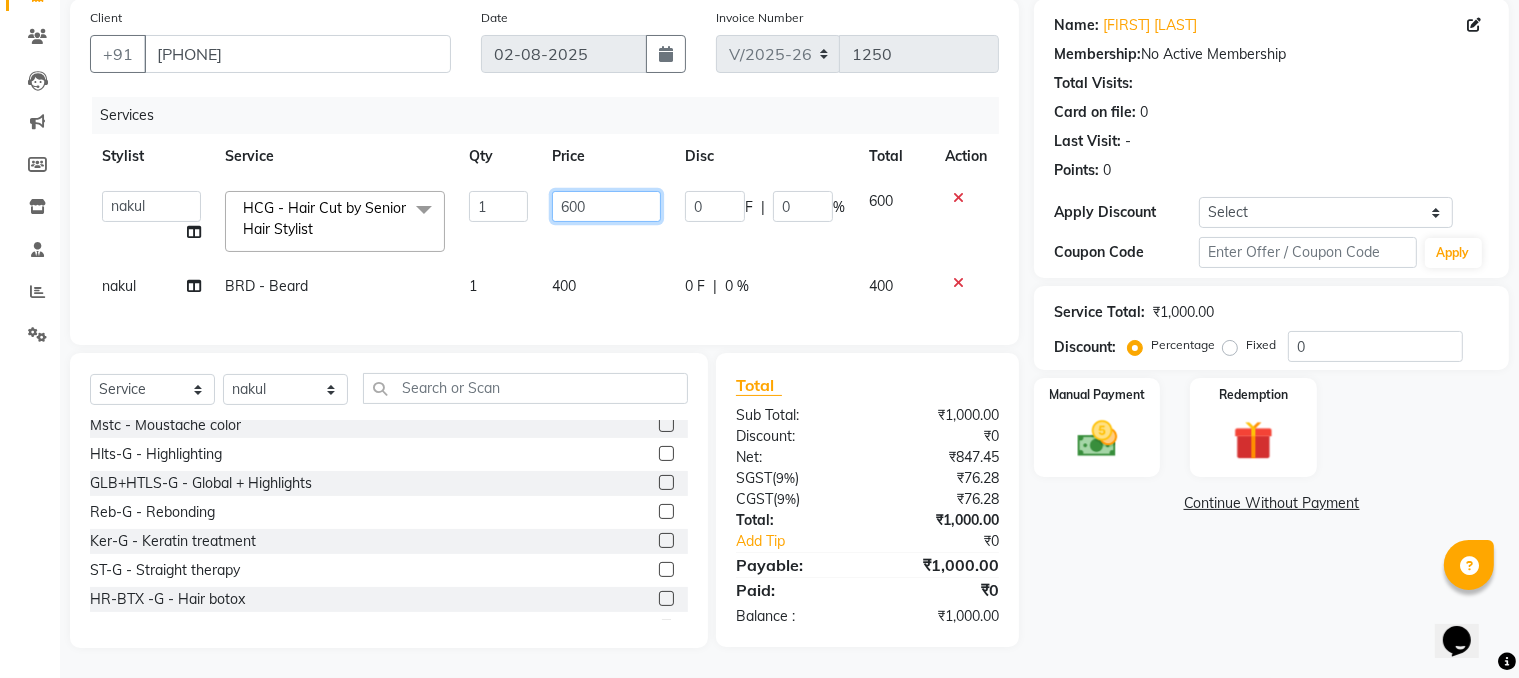 click on "600" 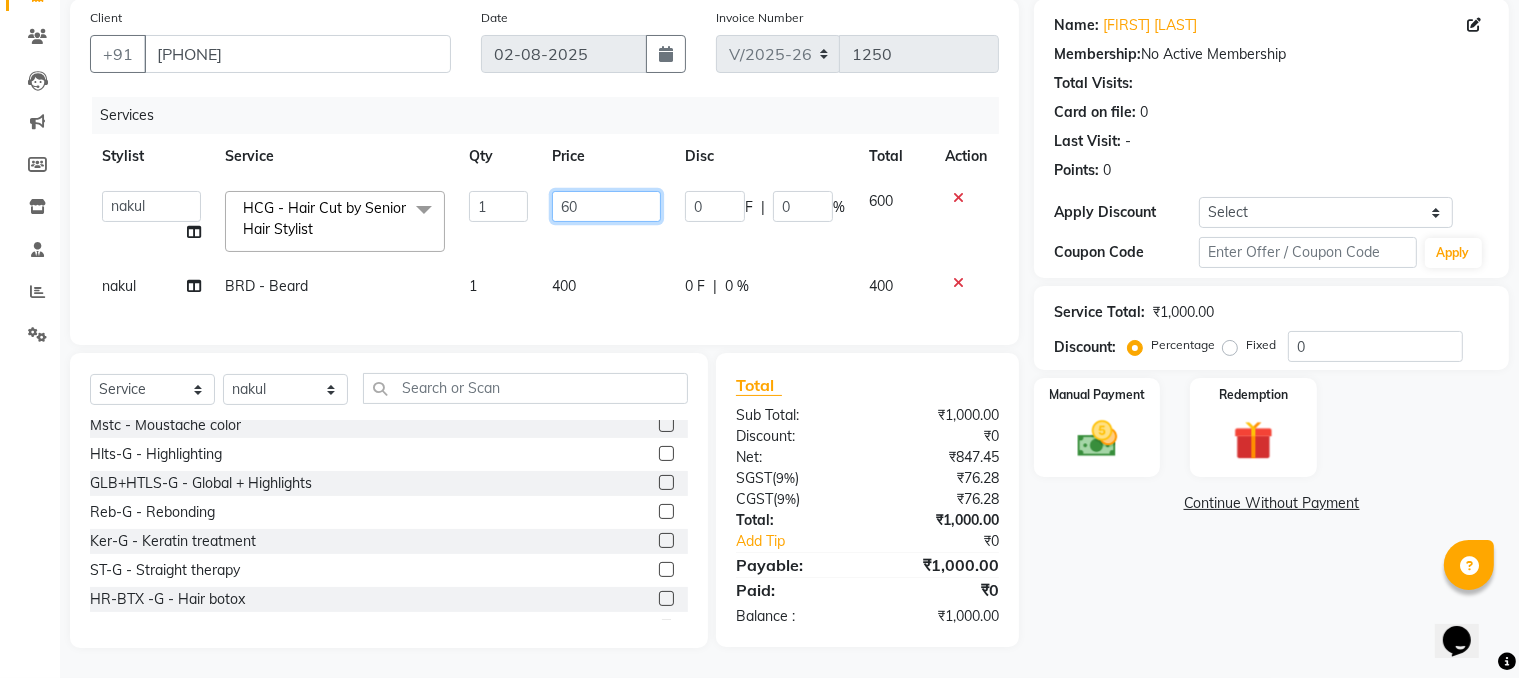 type on "6" 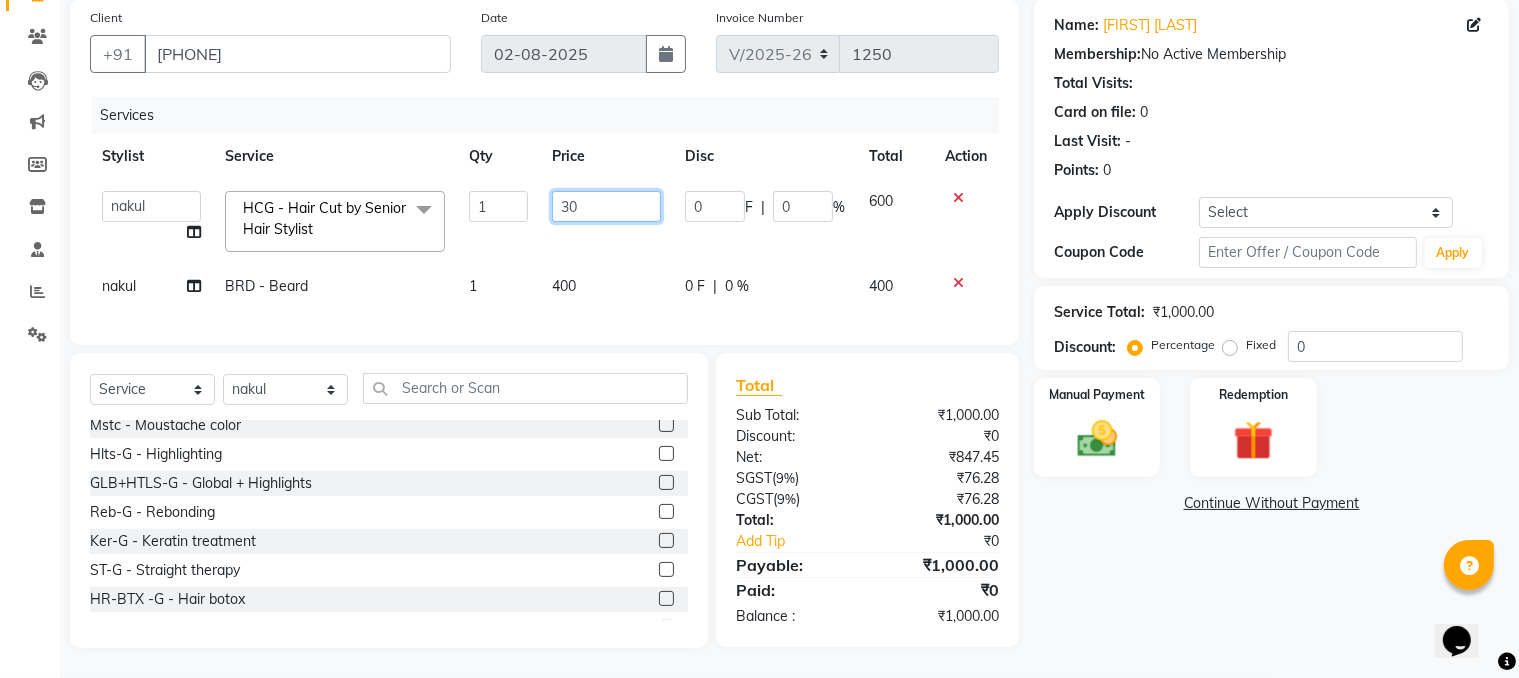 type on "300" 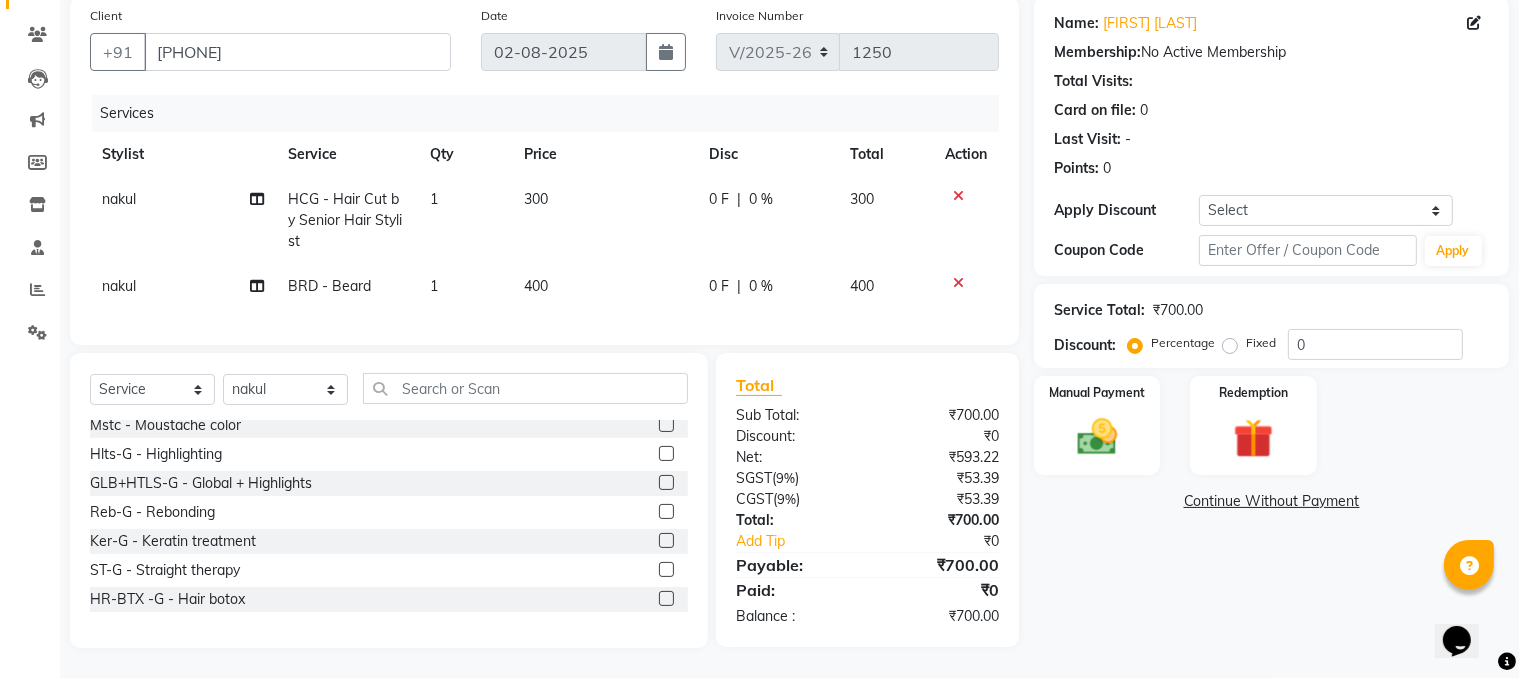 click on "400" 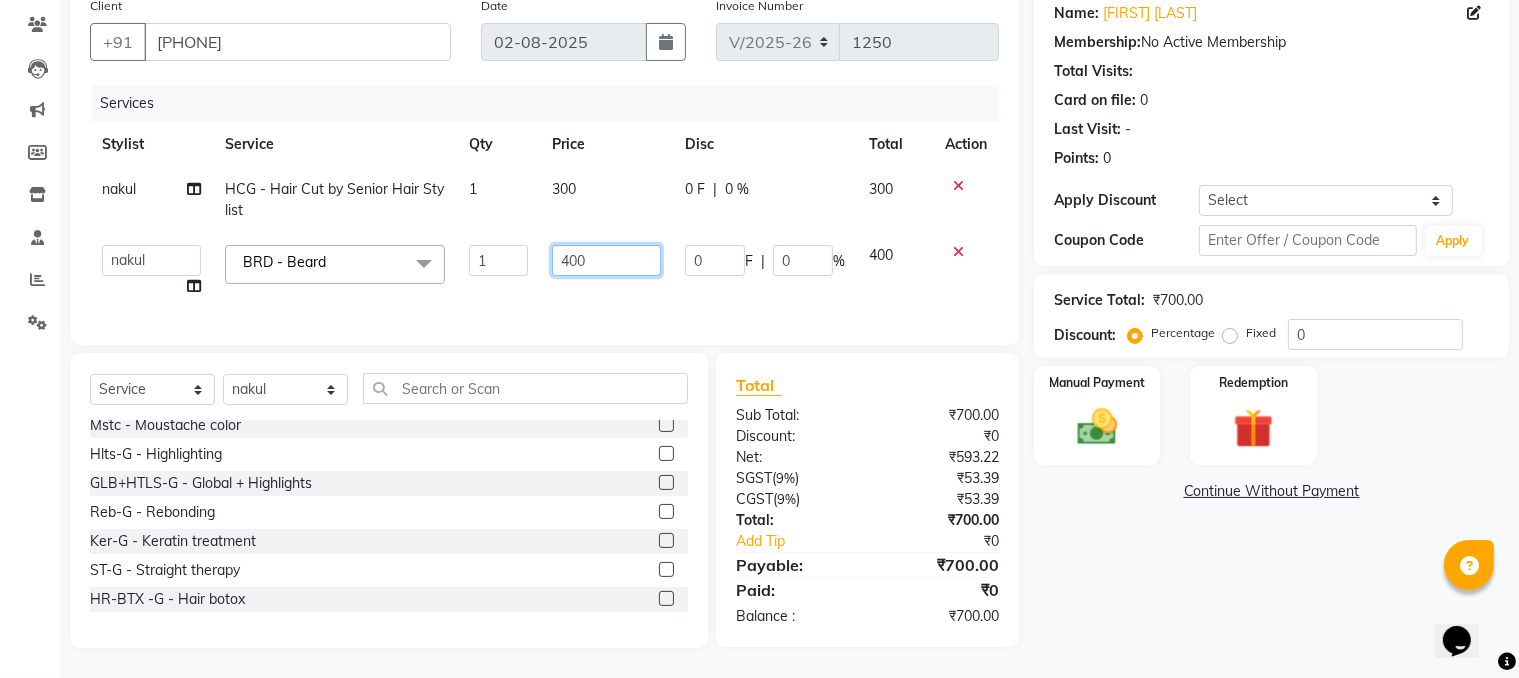 click on "400" 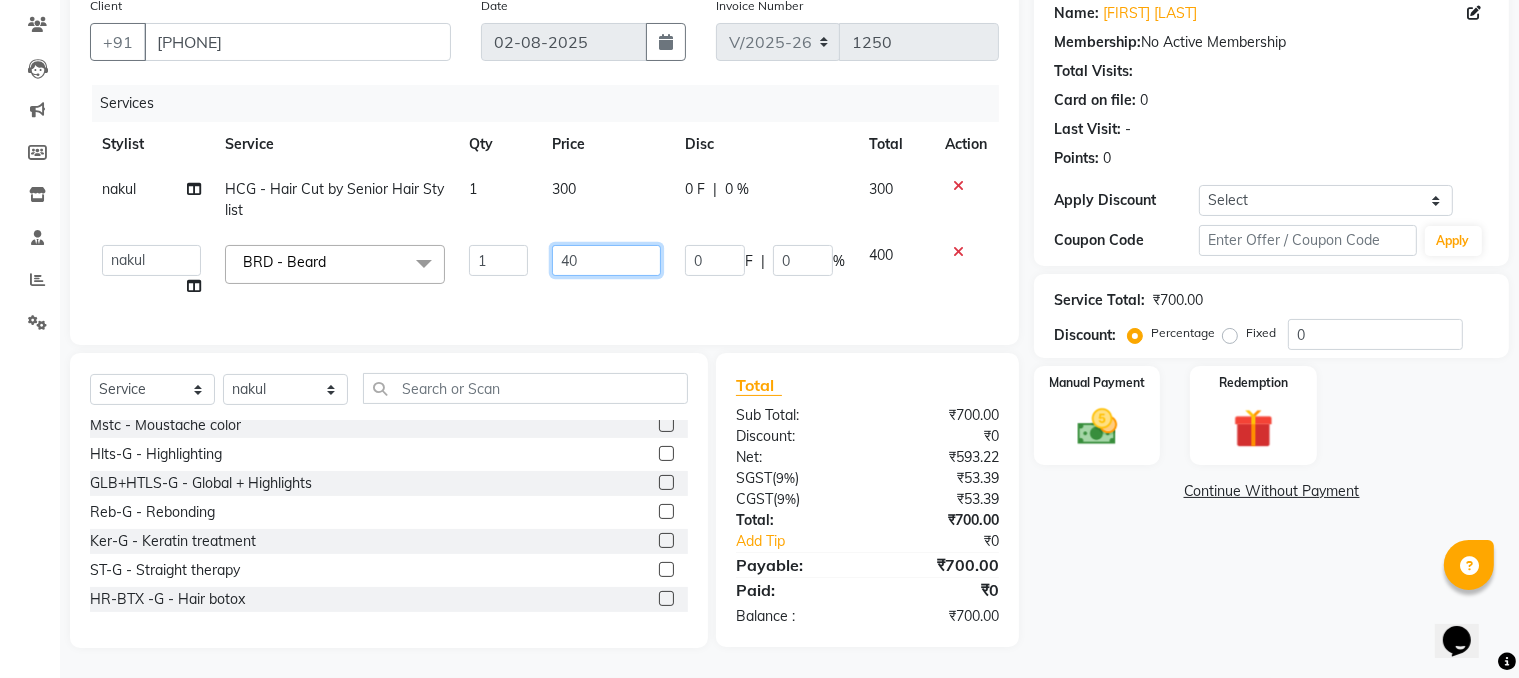 type on "4" 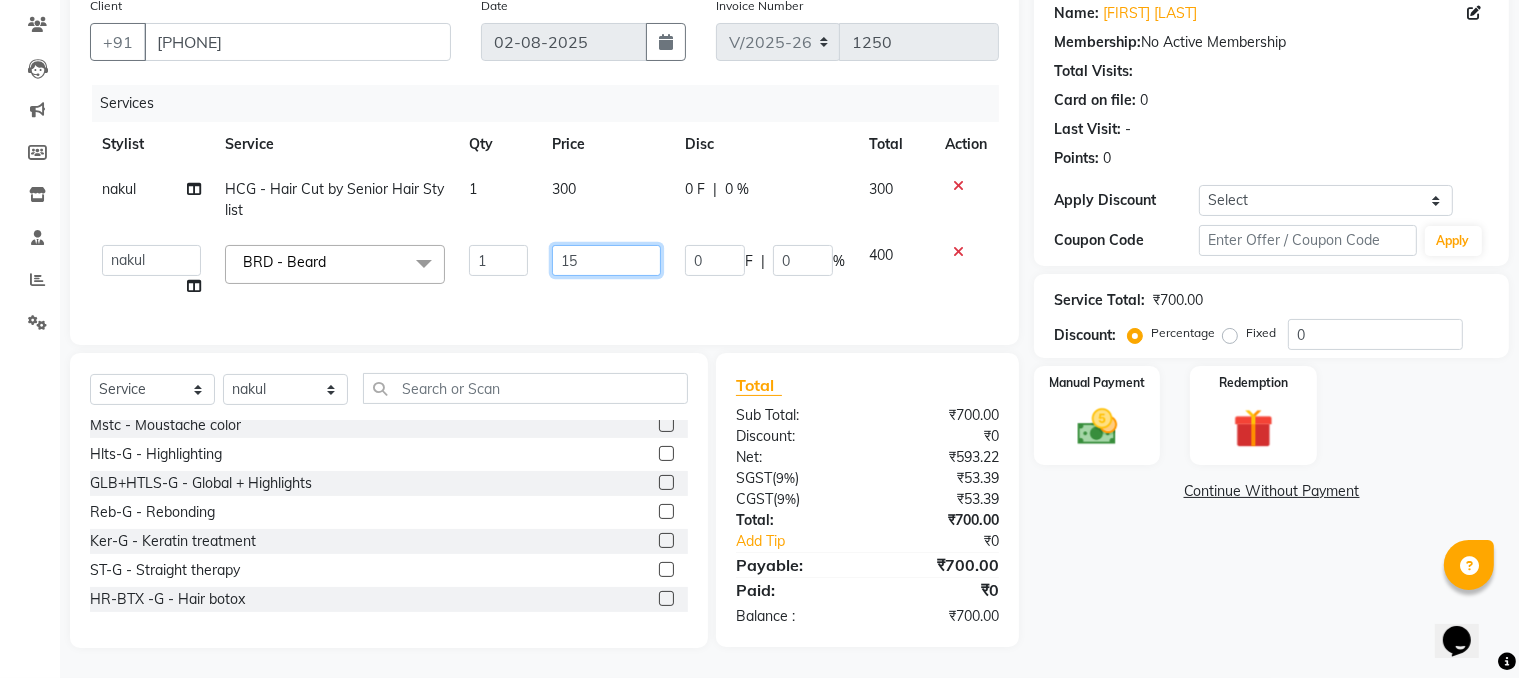 type on "150" 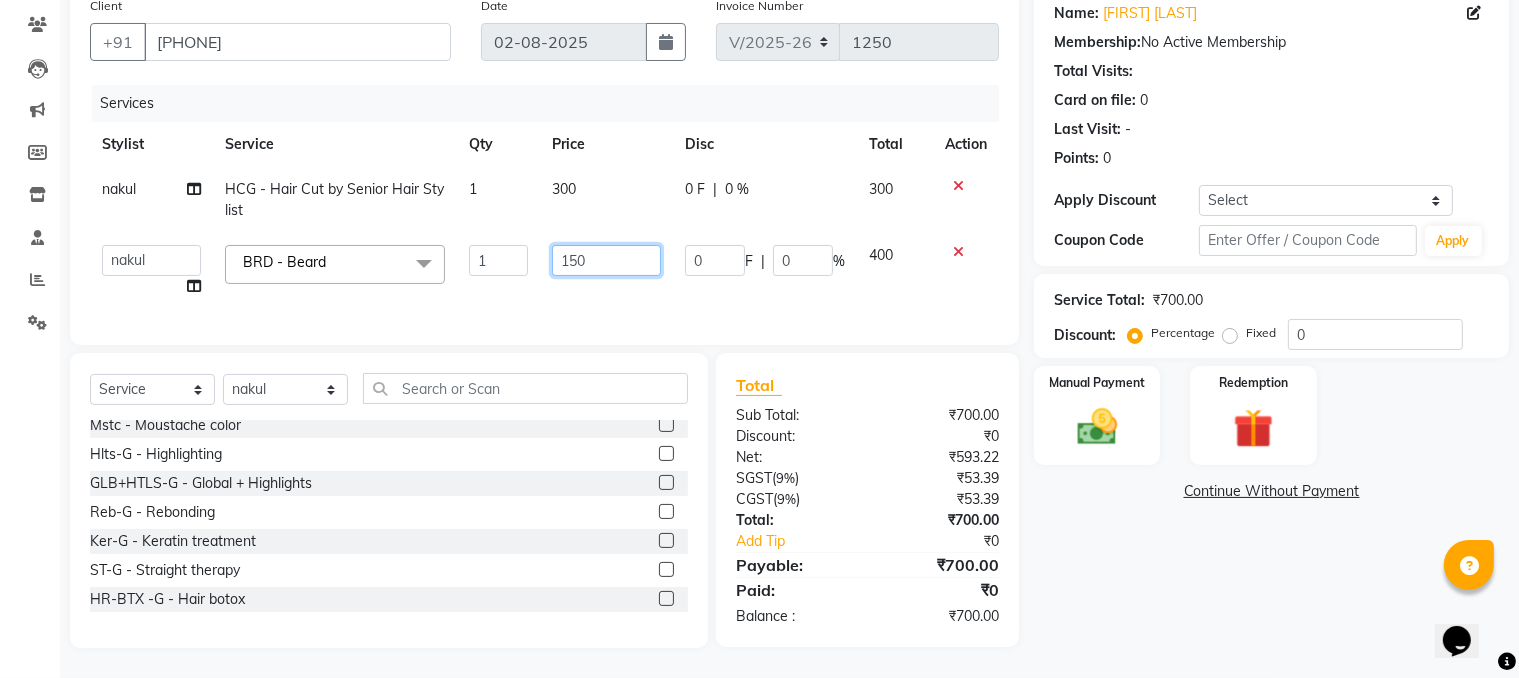 scroll, scrollTop: 1267, scrollLeft: 0, axis: vertical 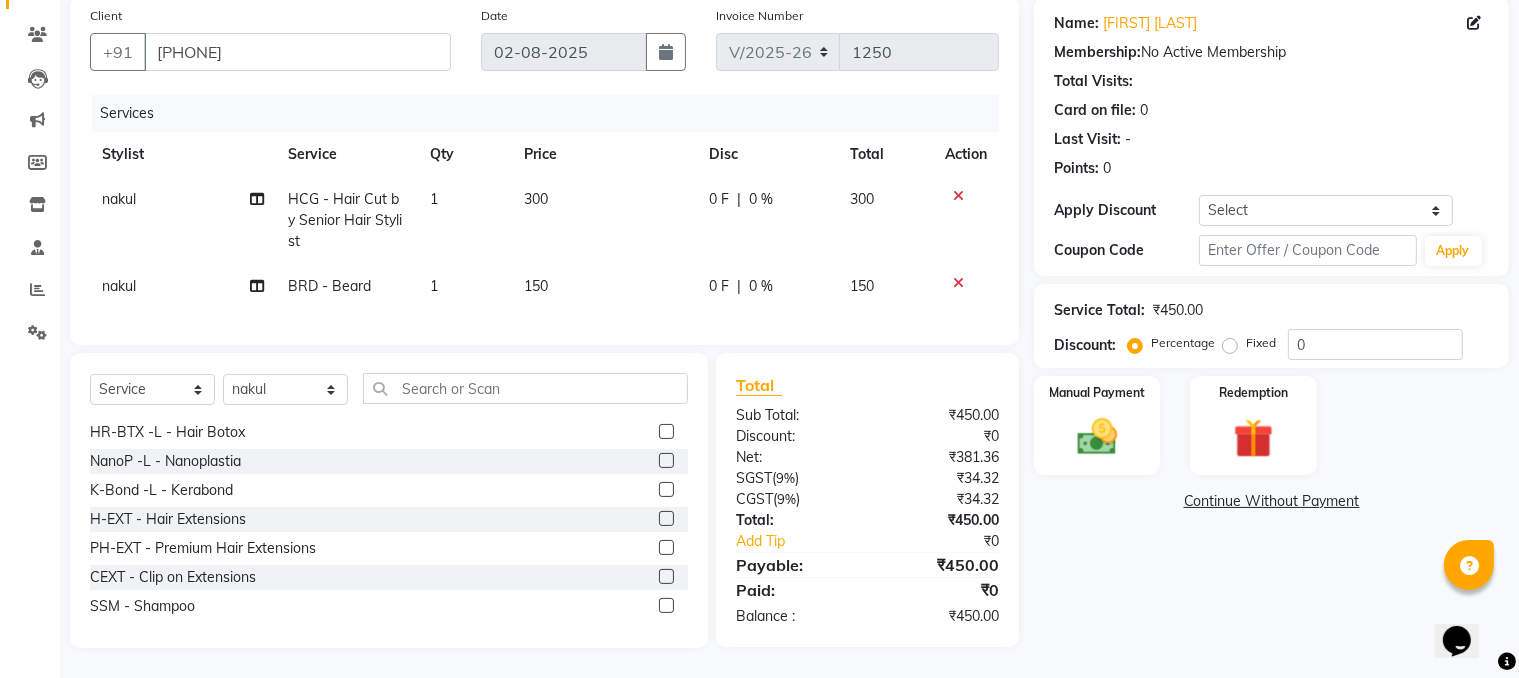 click on "150" 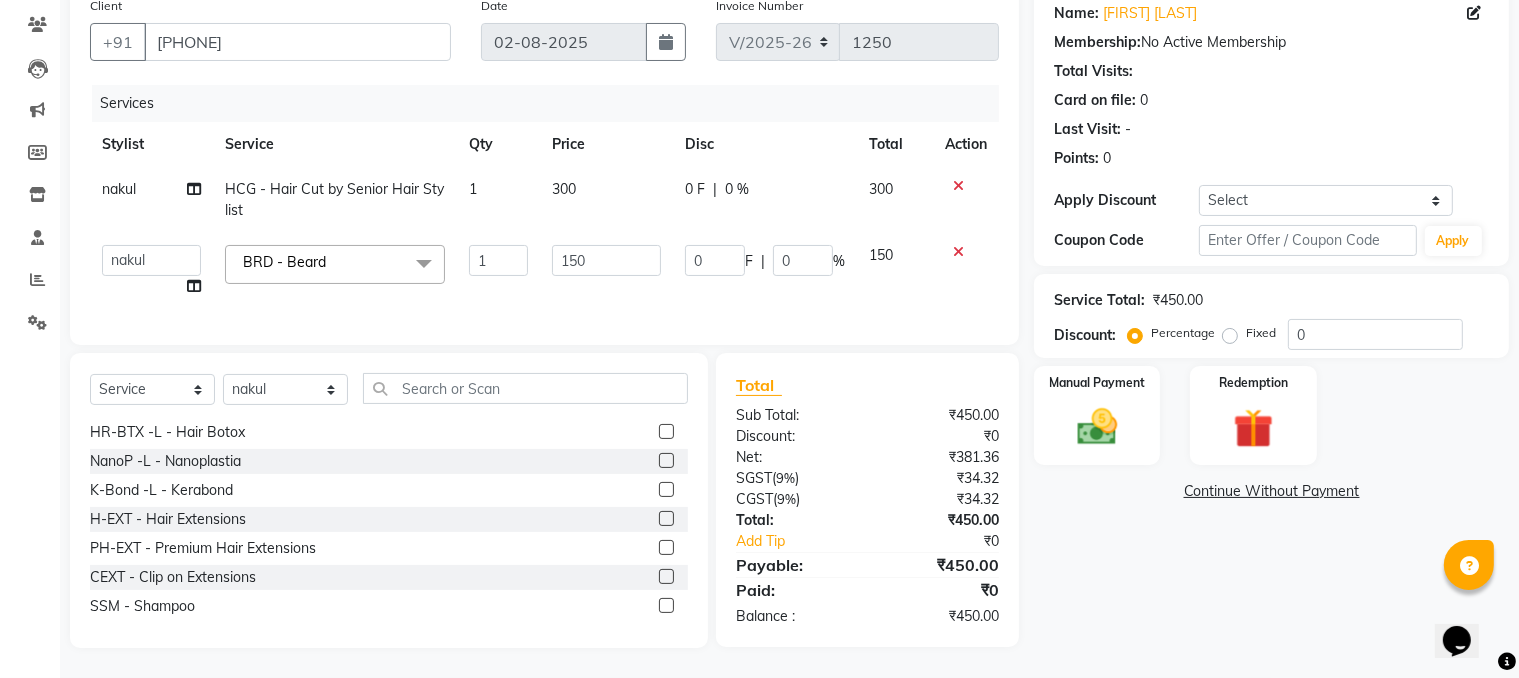 scroll, scrollTop: 180, scrollLeft: 0, axis: vertical 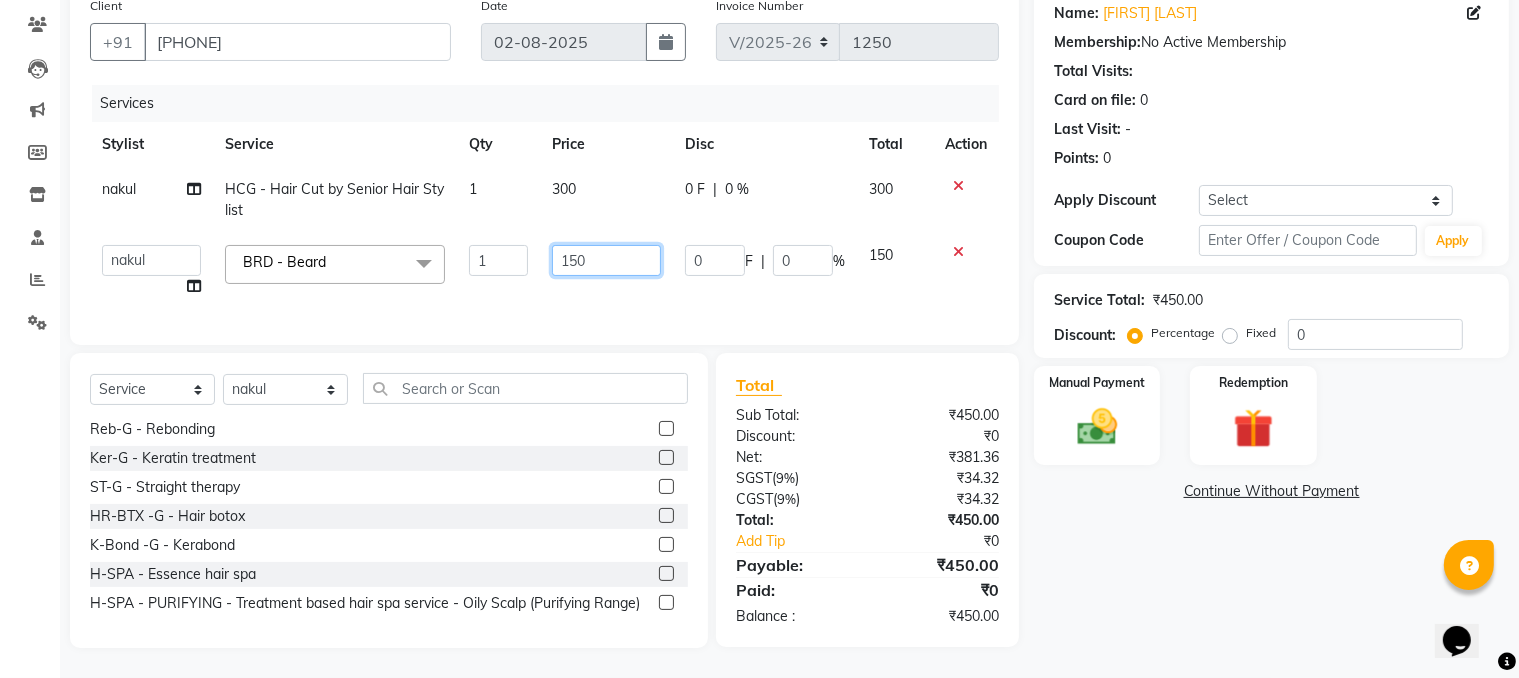click on "150" 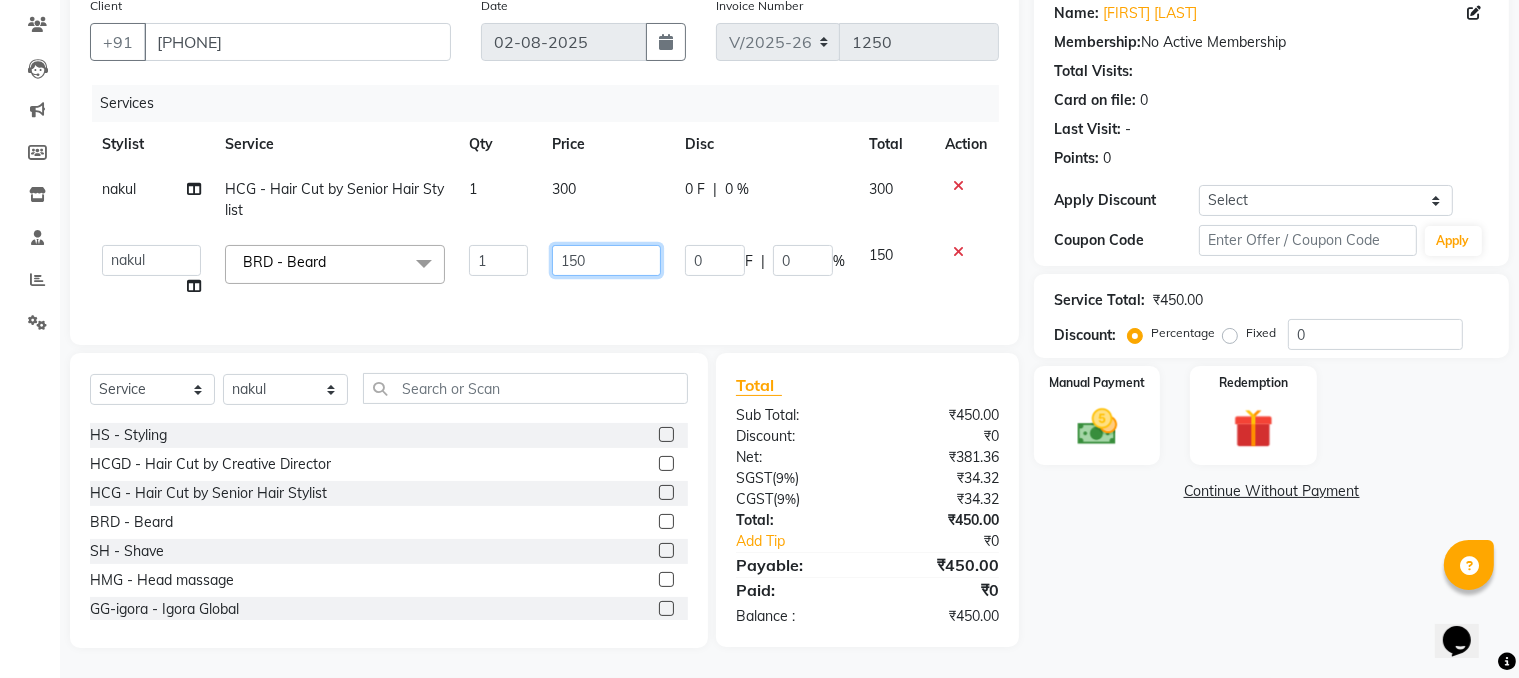 scroll, scrollTop: 967, scrollLeft: 0, axis: vertical 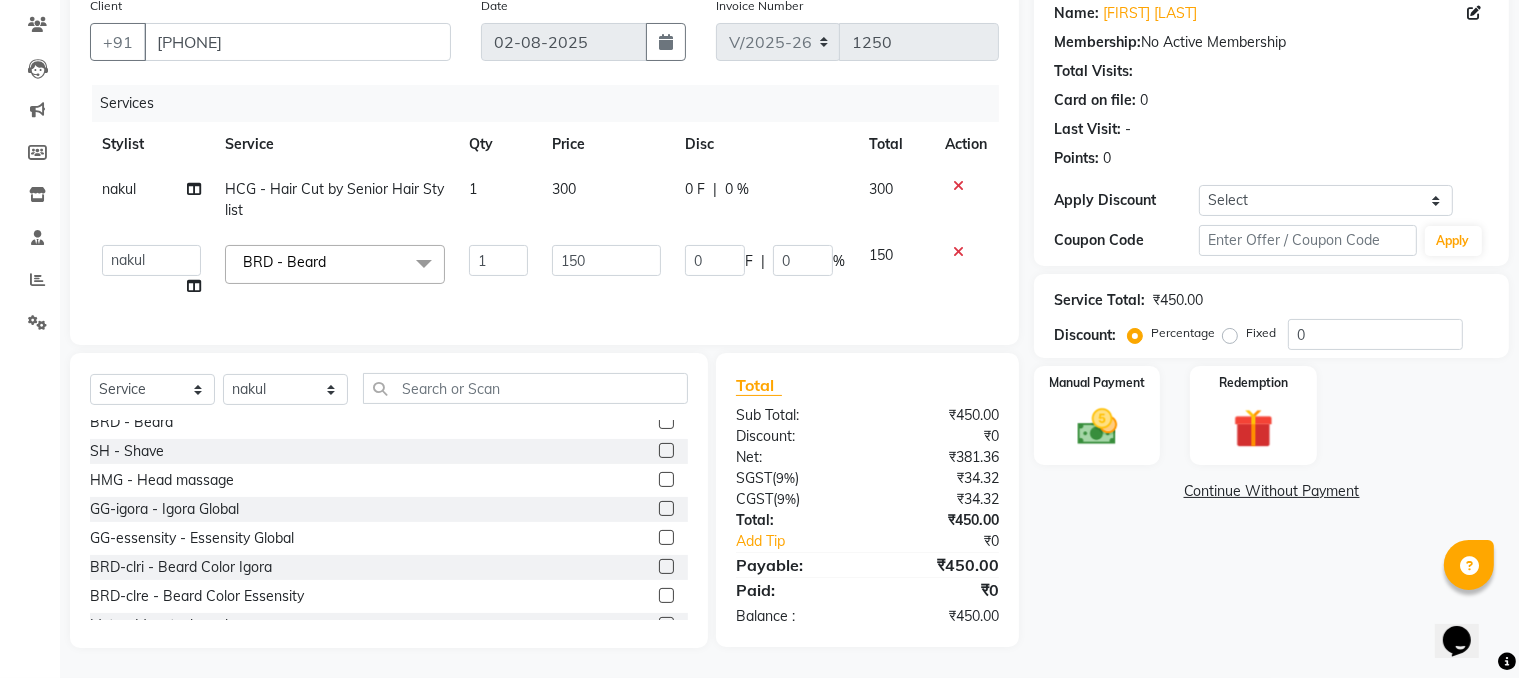 click on "GG-igora - Igora Global" 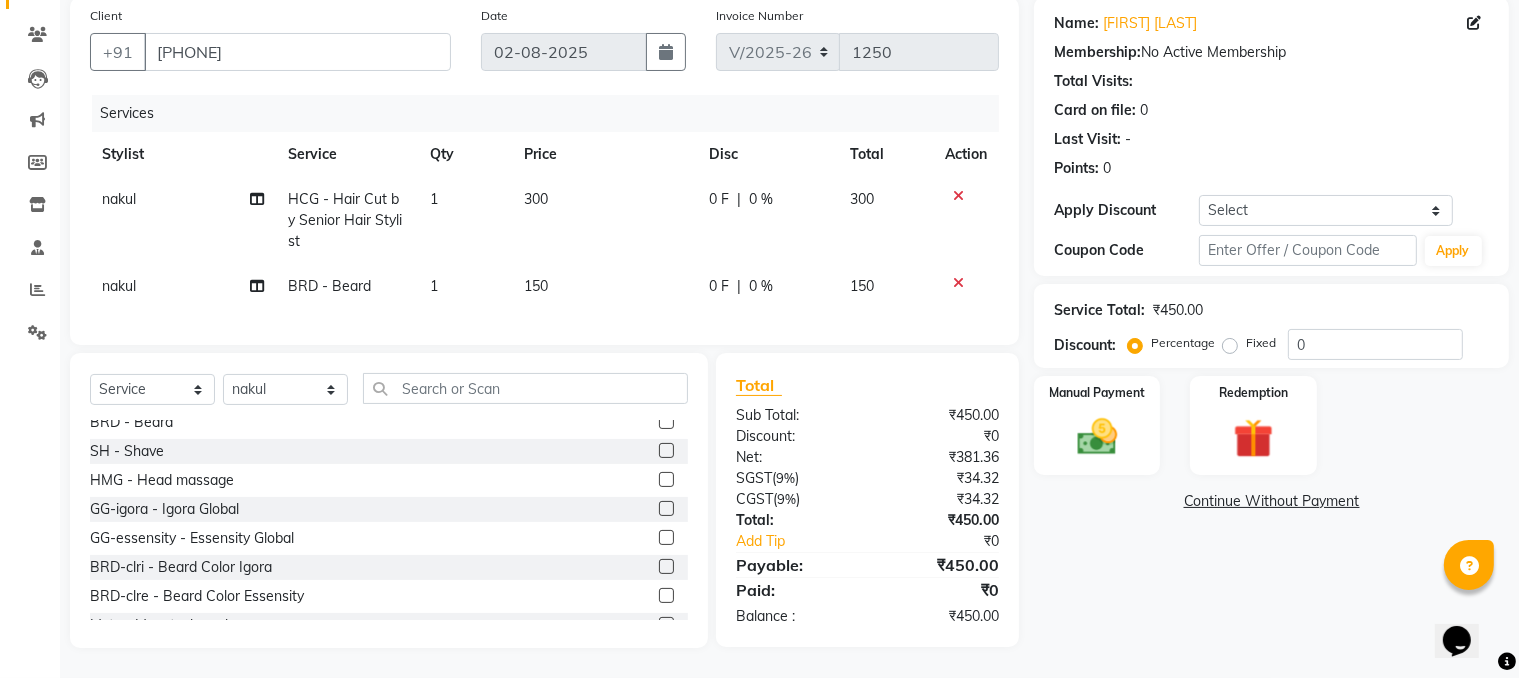 click 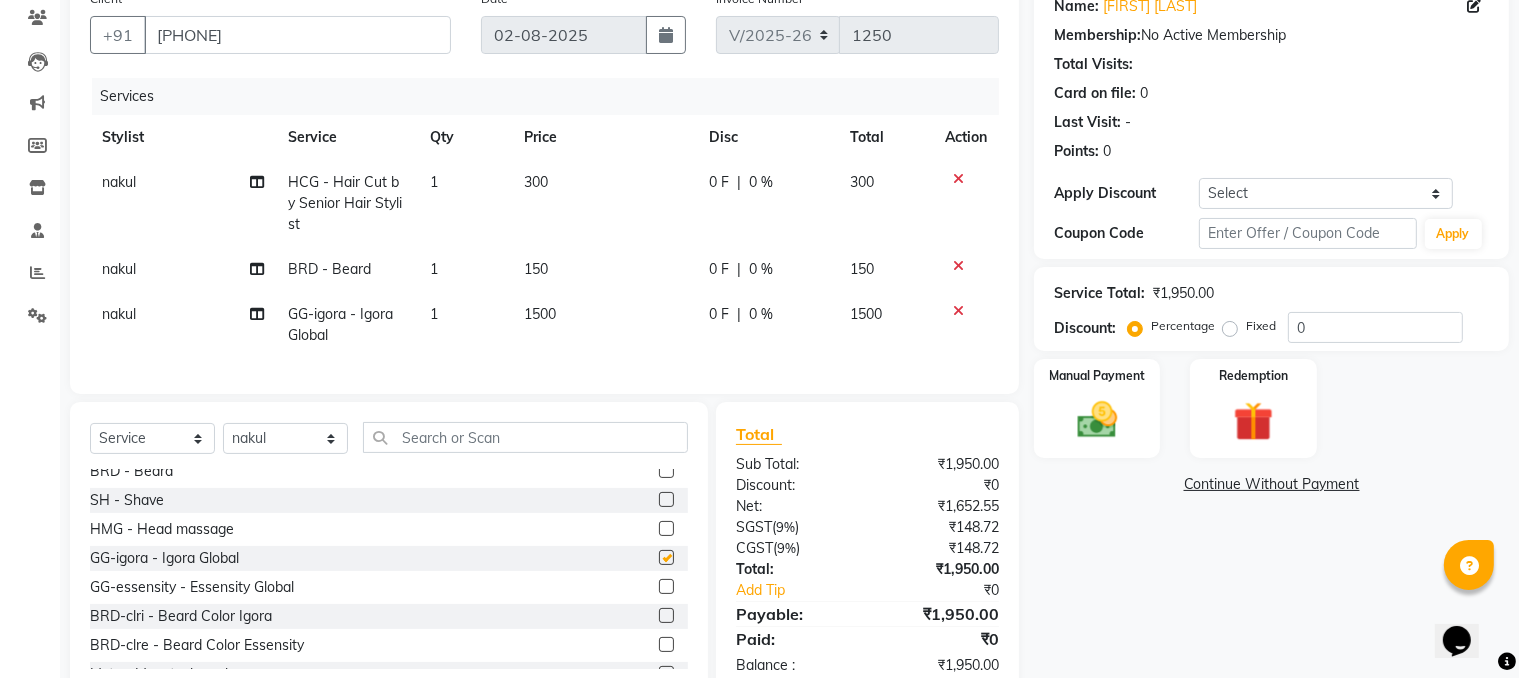scroll, scrollTop: 180, scrollLeft: 0, axis: vertical 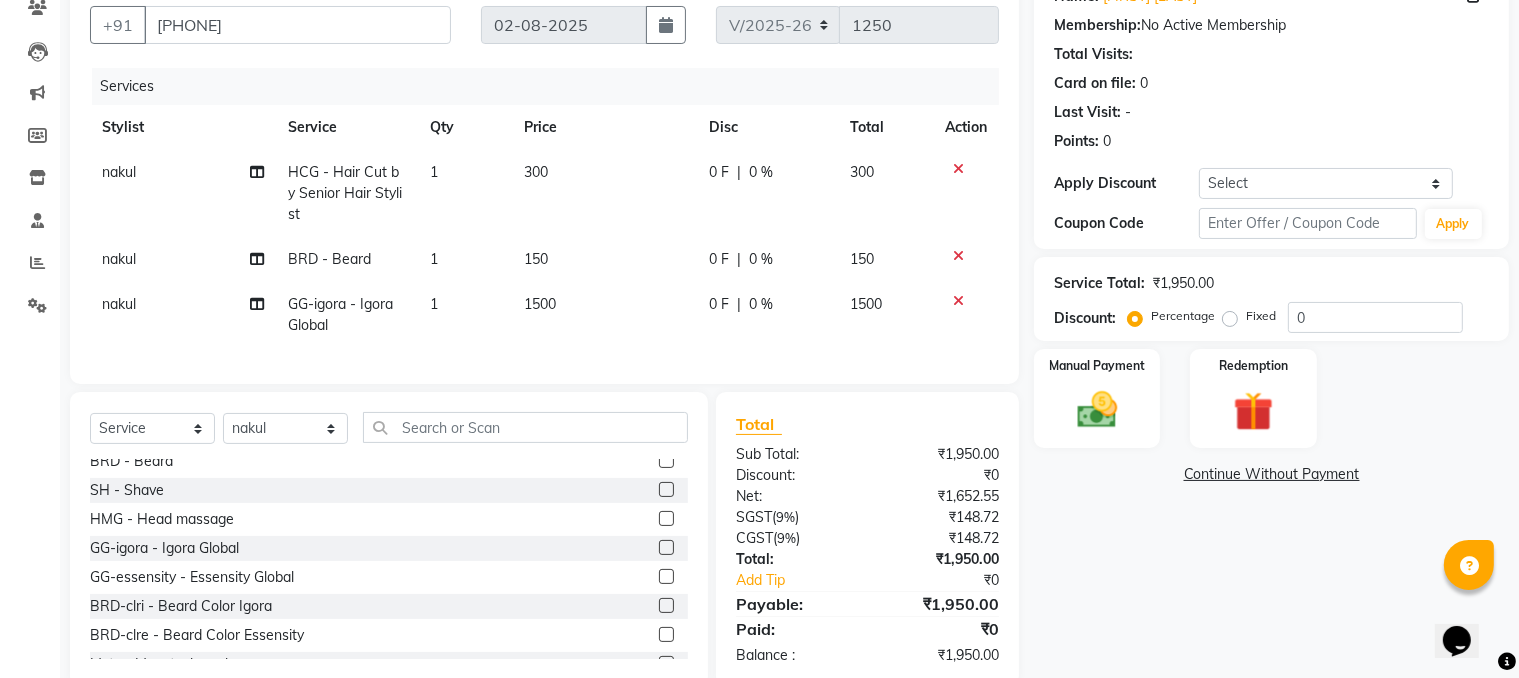 checkbox on "false" 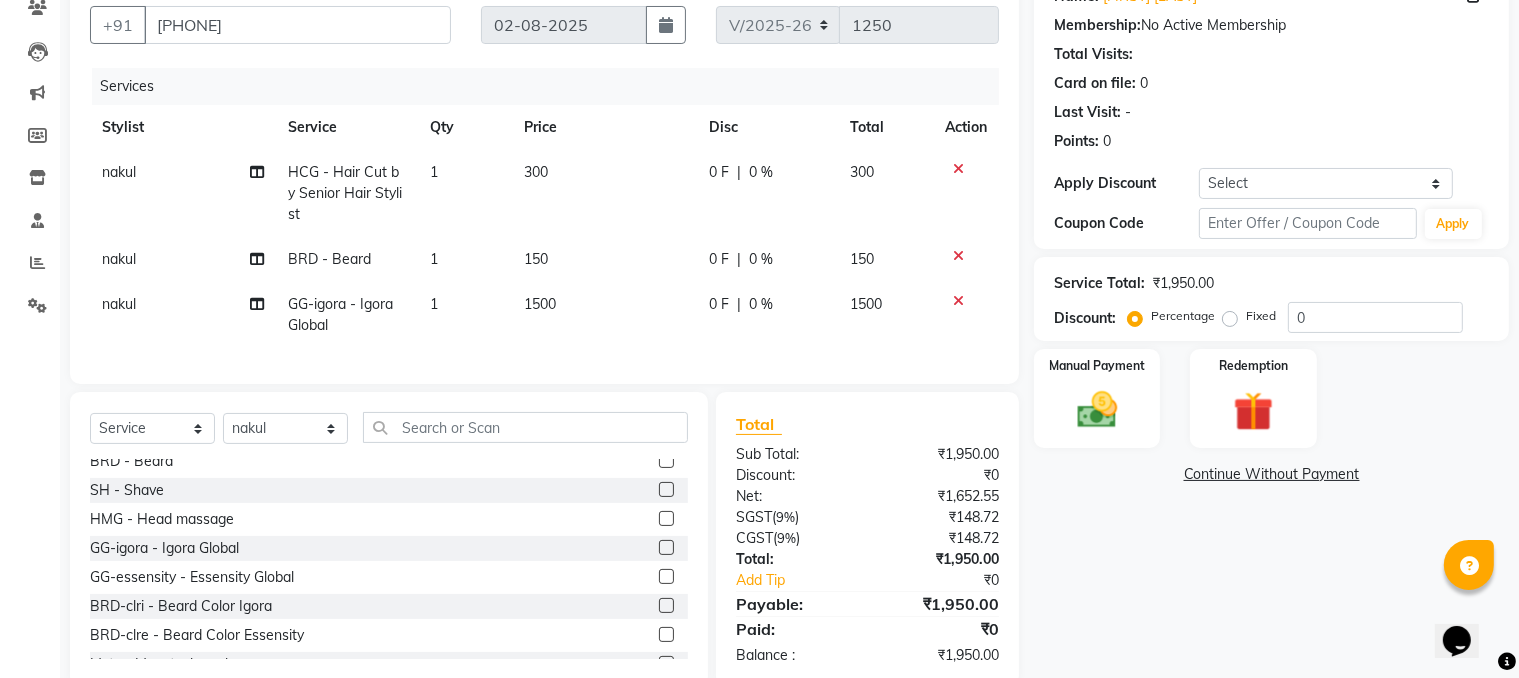 click on "1500" 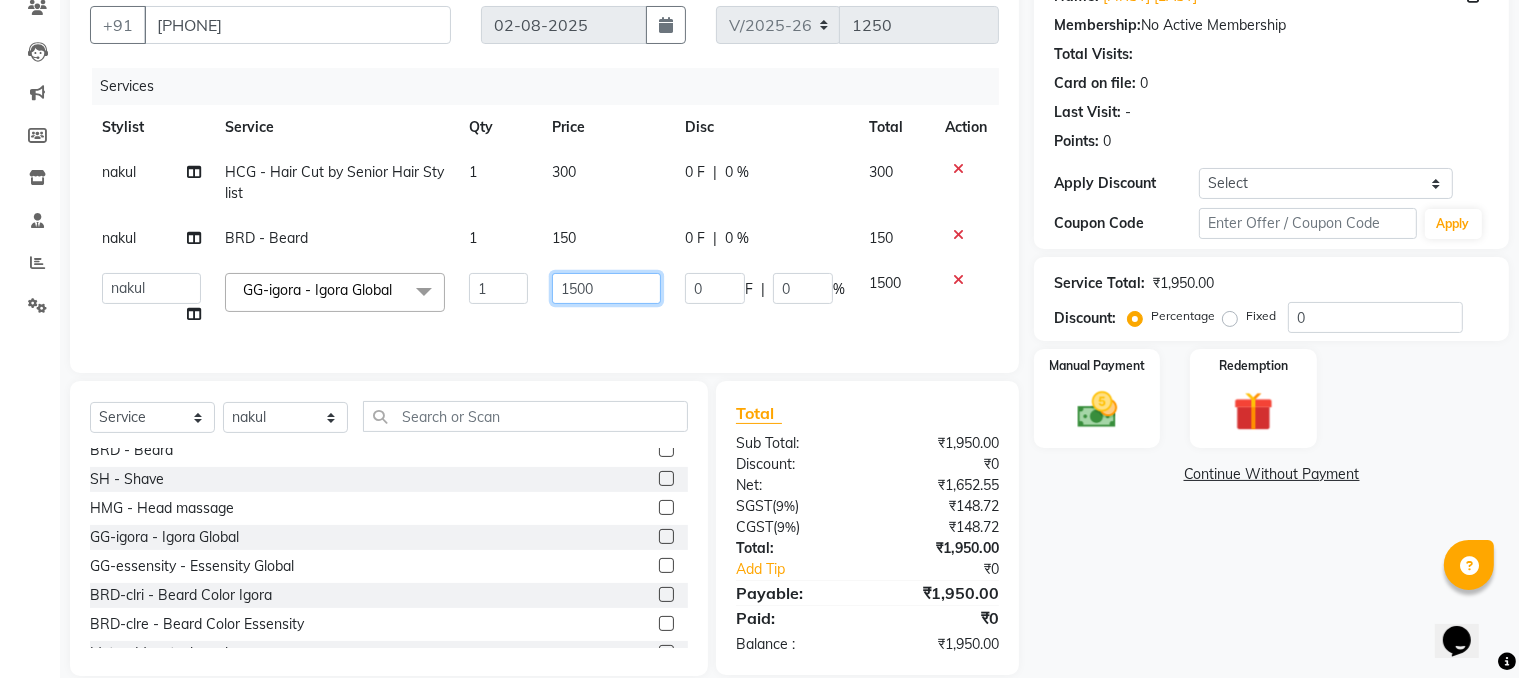 click on "1500" 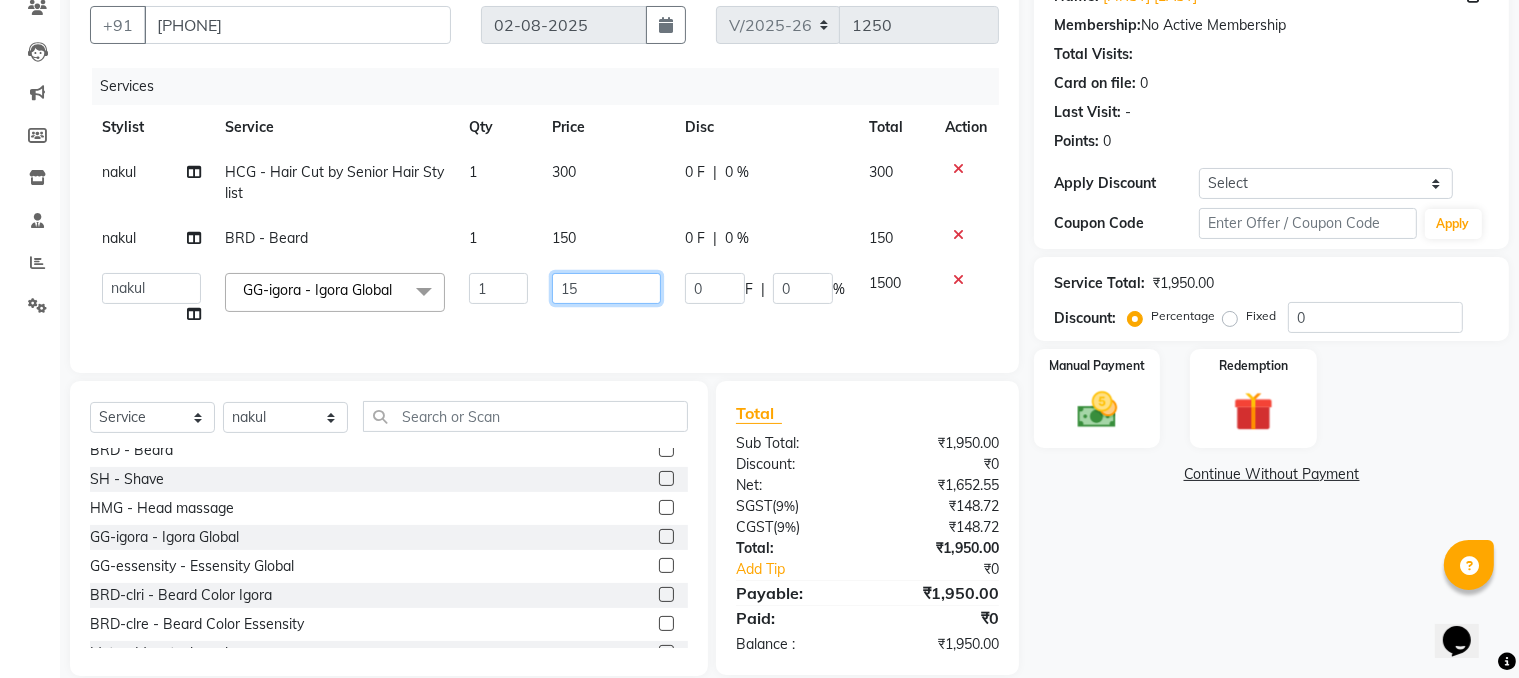 type on "1" 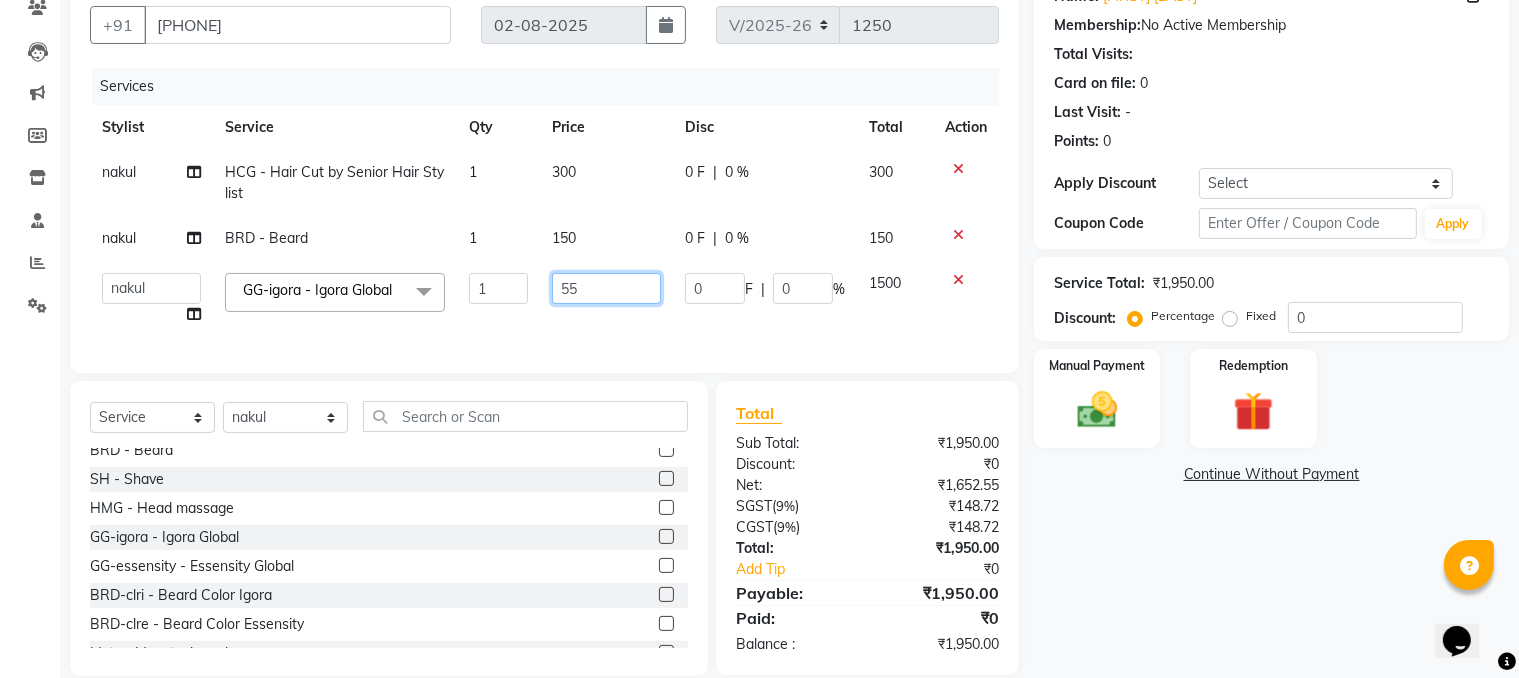 type on "550" 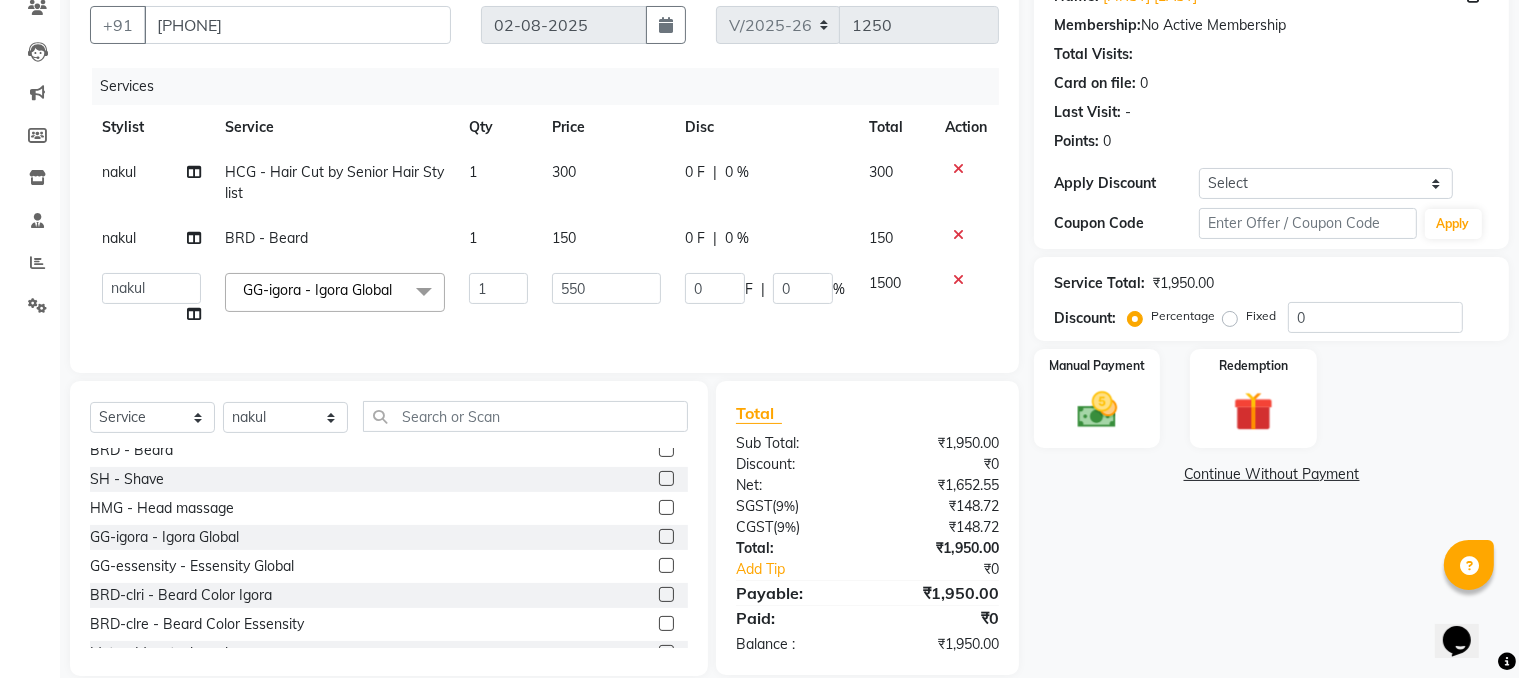 click on "0 F | 0 %" 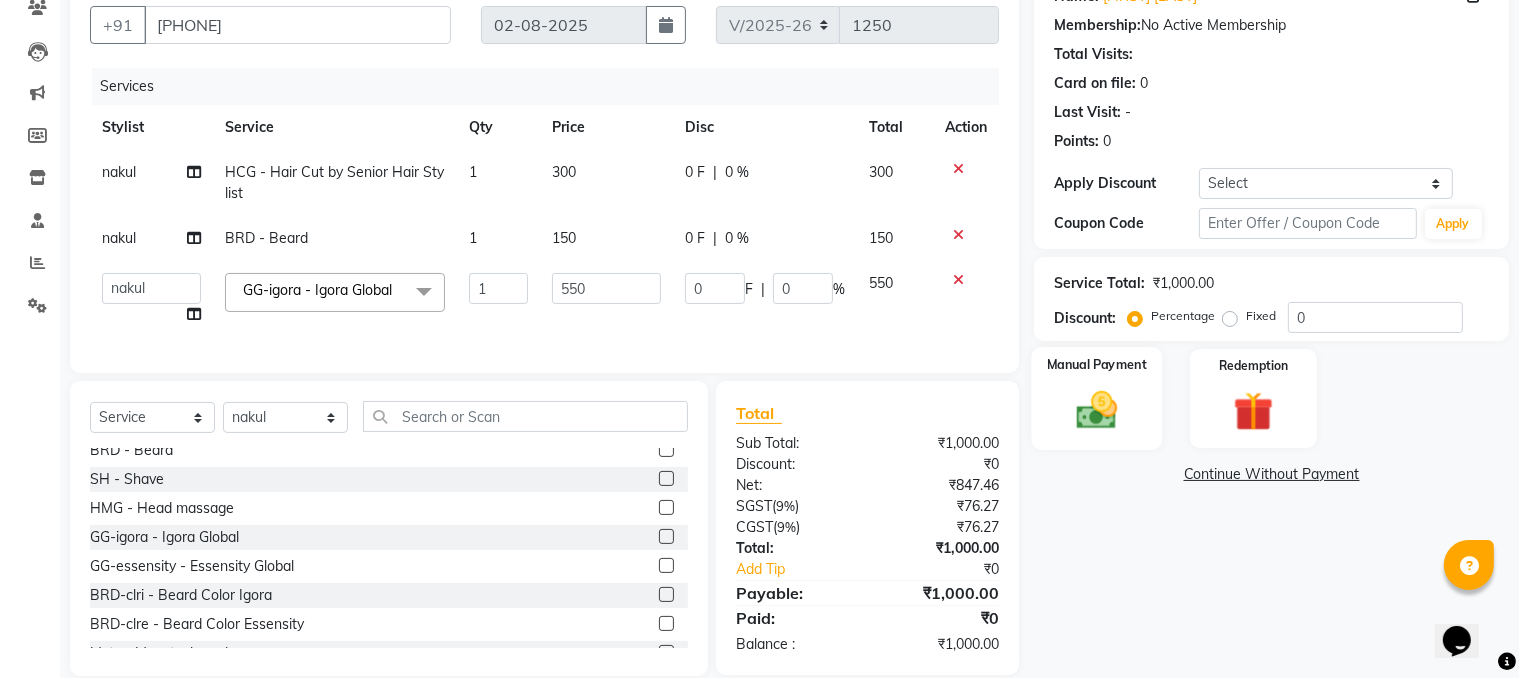 click on "Manual Payment" 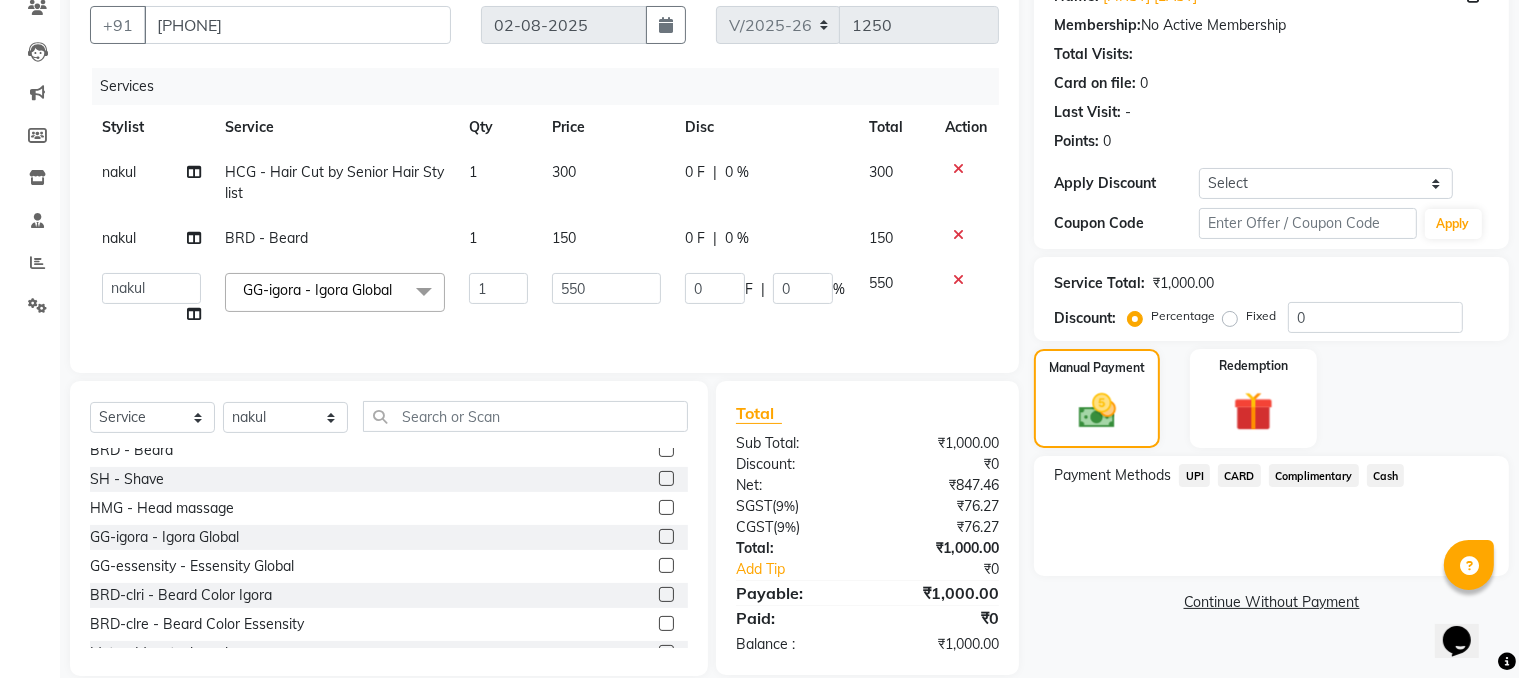 click on "UPI" 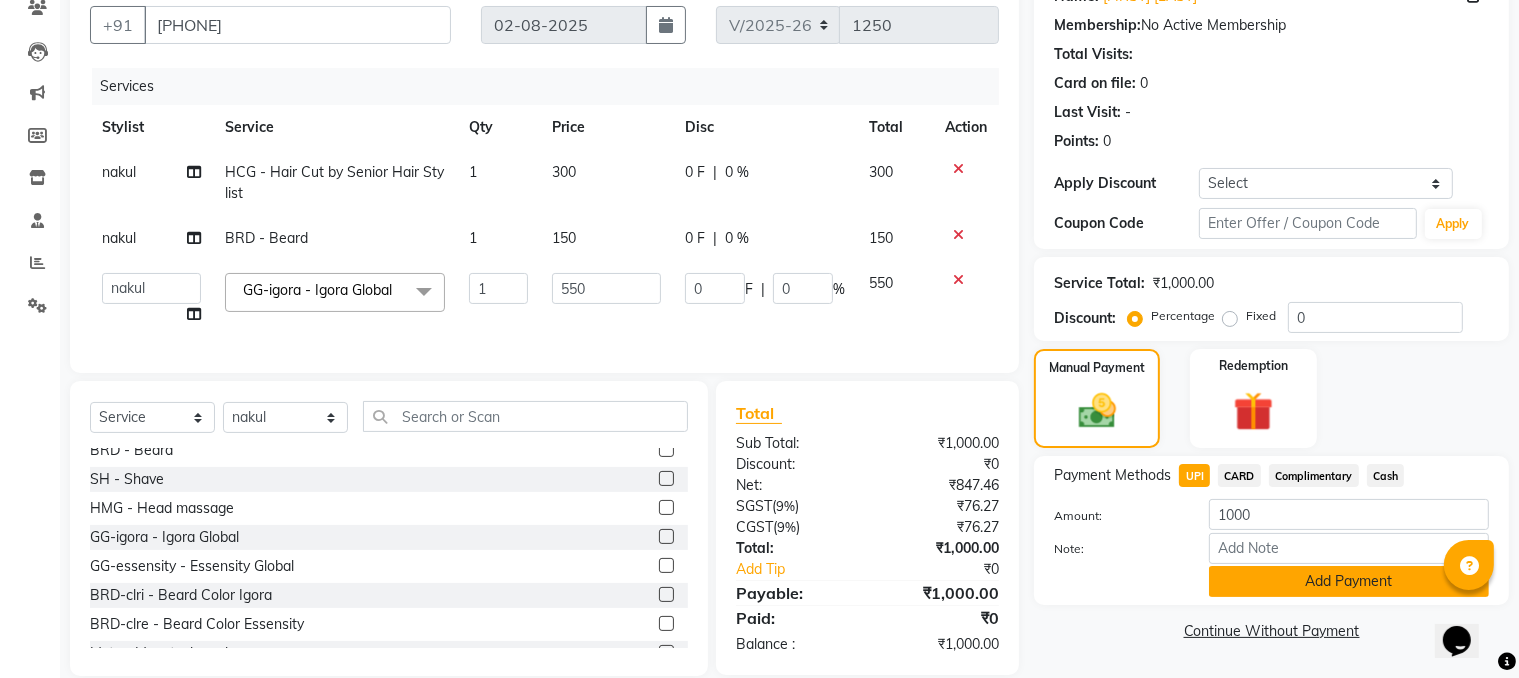 click on "Add Payment" 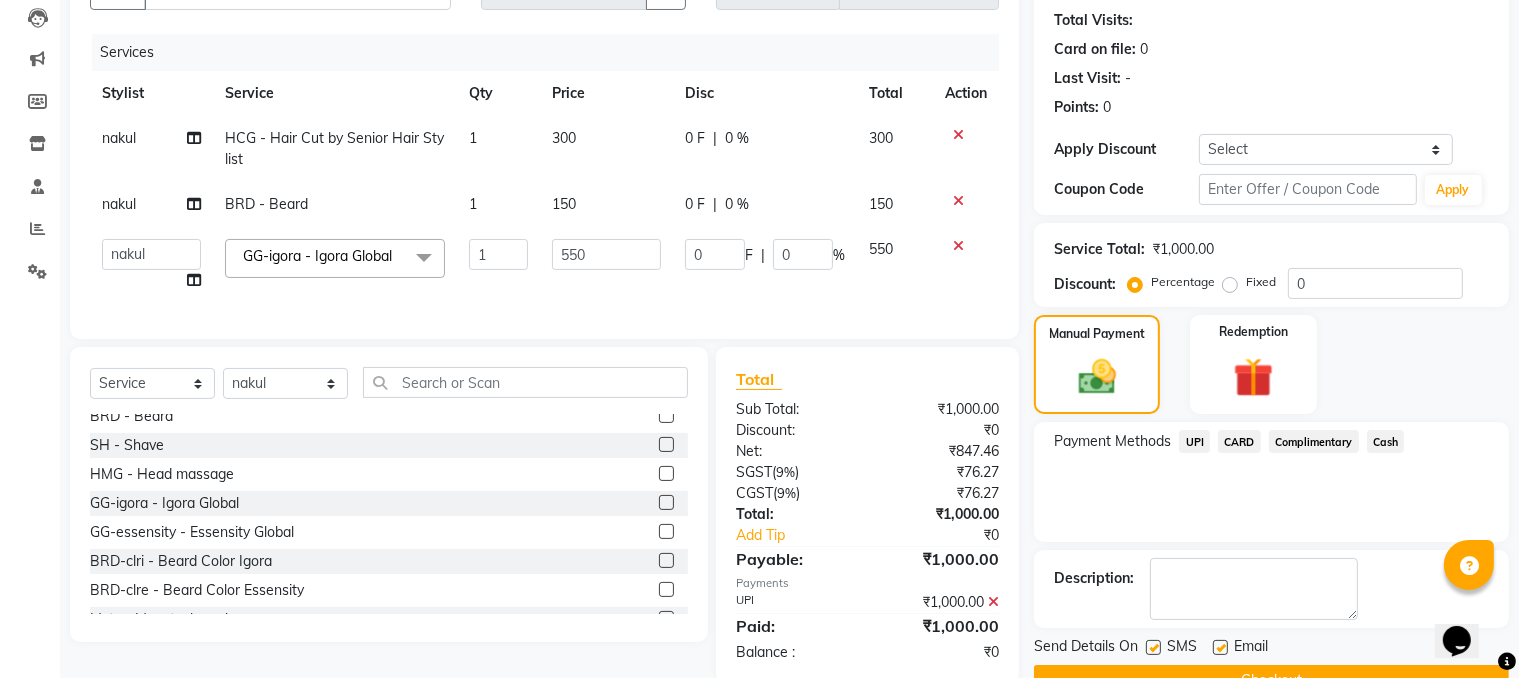 scroll, scrollTop: 274, scrollLeft: 0, axis: vertical 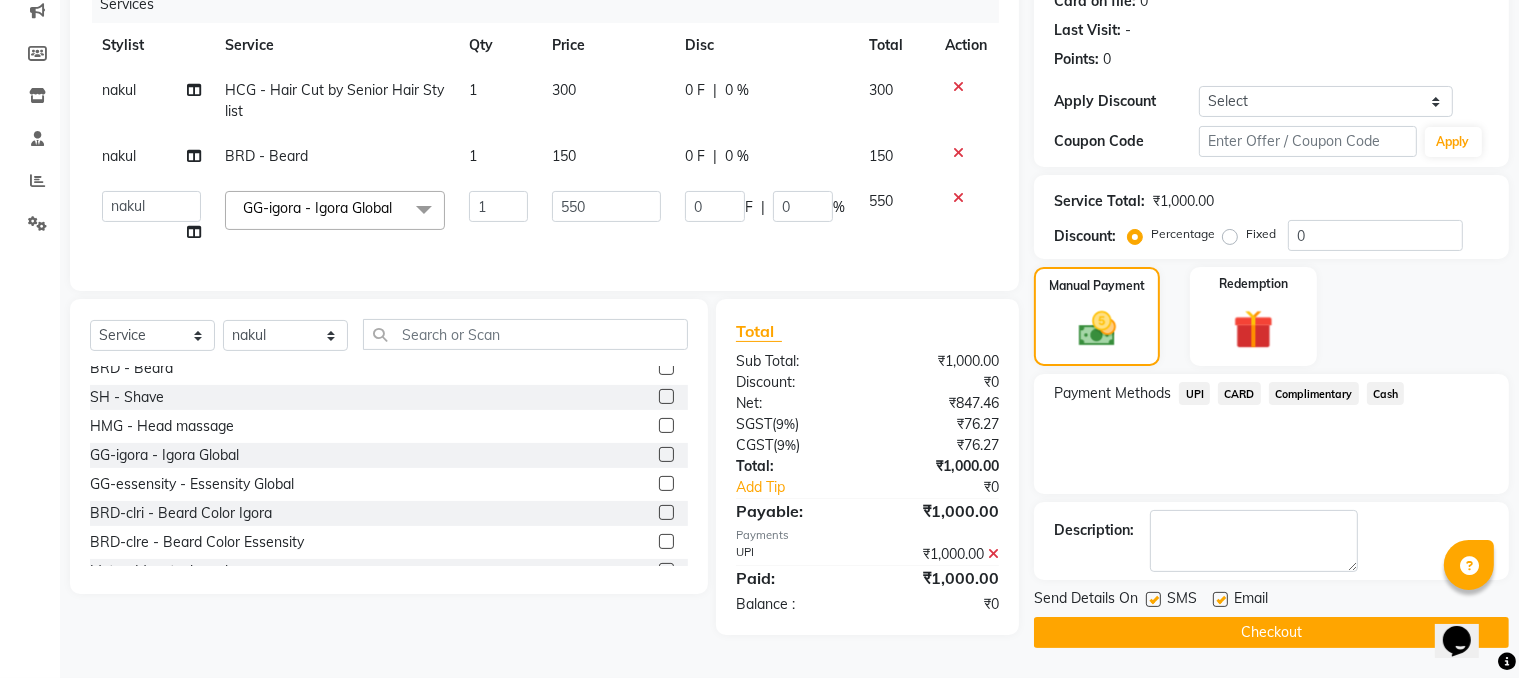 click on "Checkout" 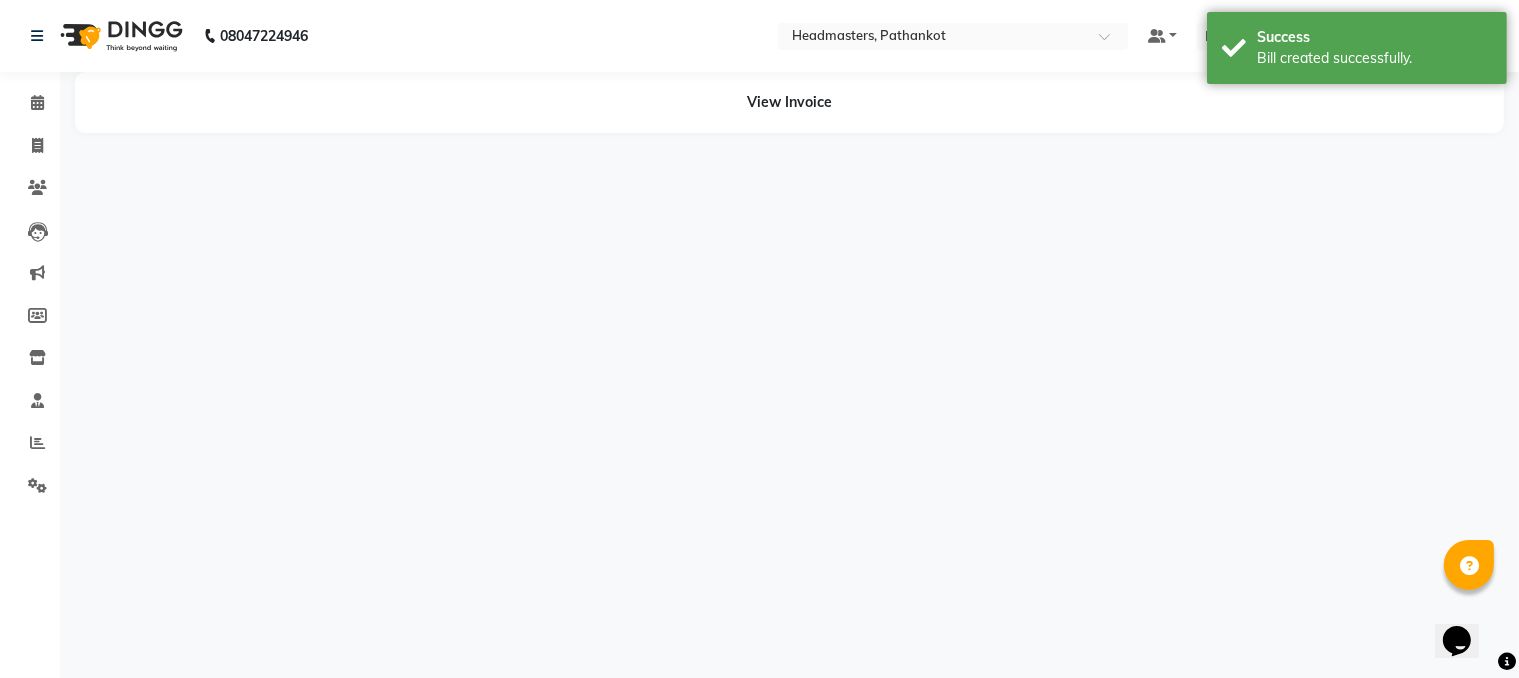 scroll, scrollTop: 0, scrollLeft: 0, axis: both 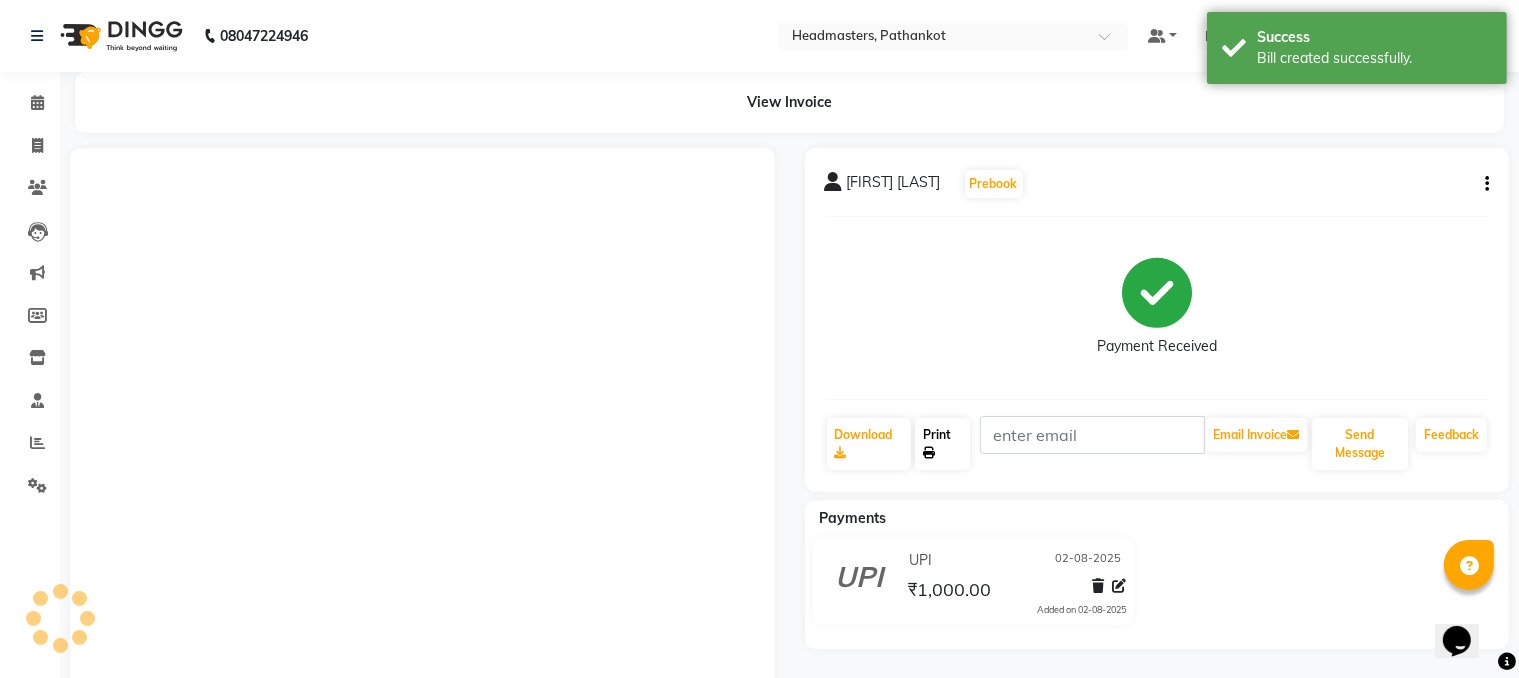 click on "Print" 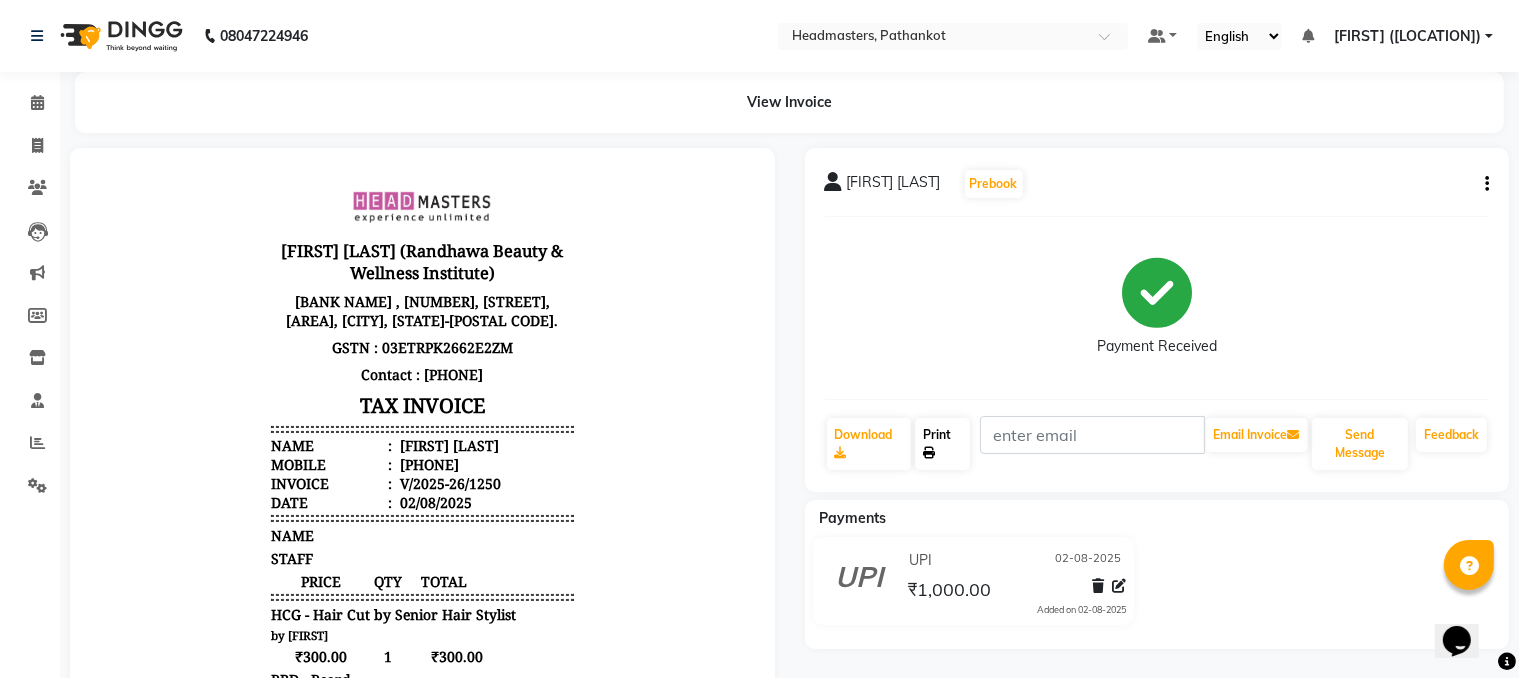 scroll, scrollTop: 0, scrollLeft: 0, axis: both 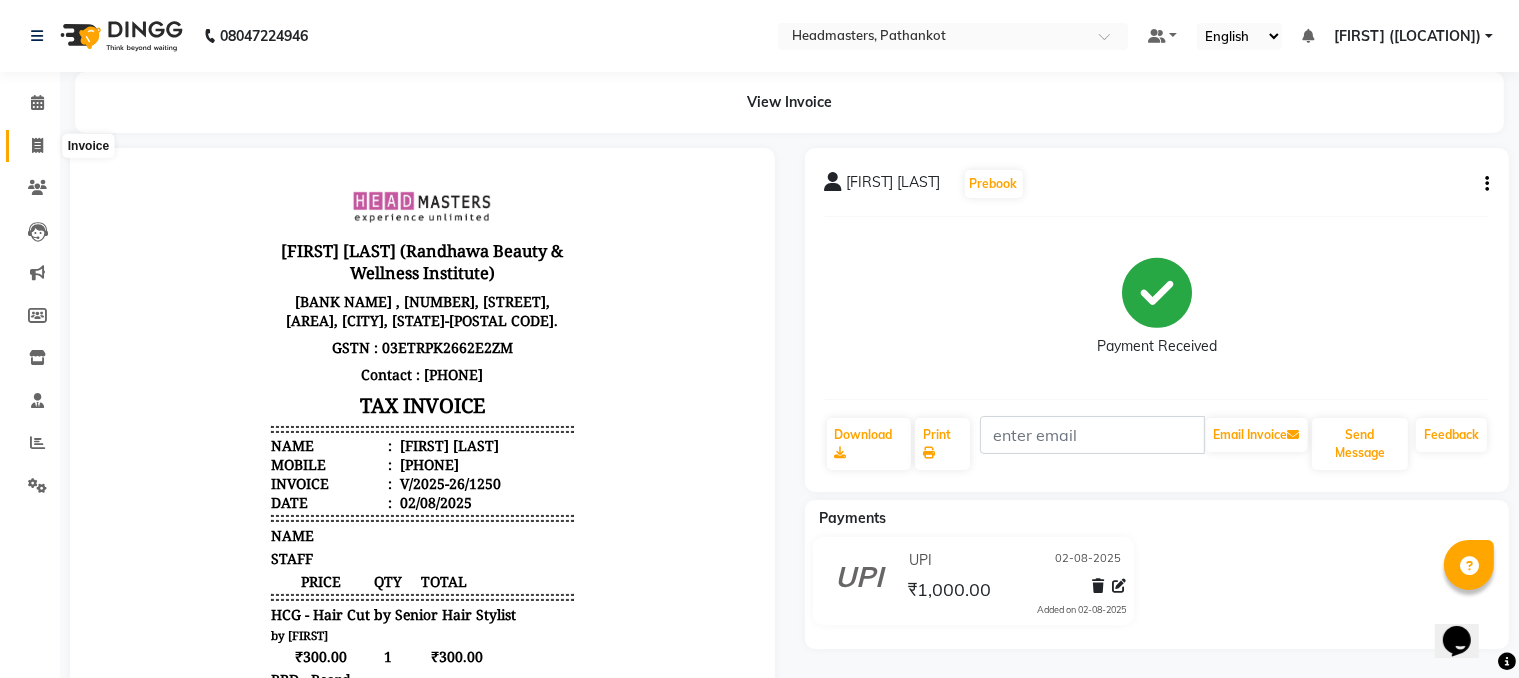 click 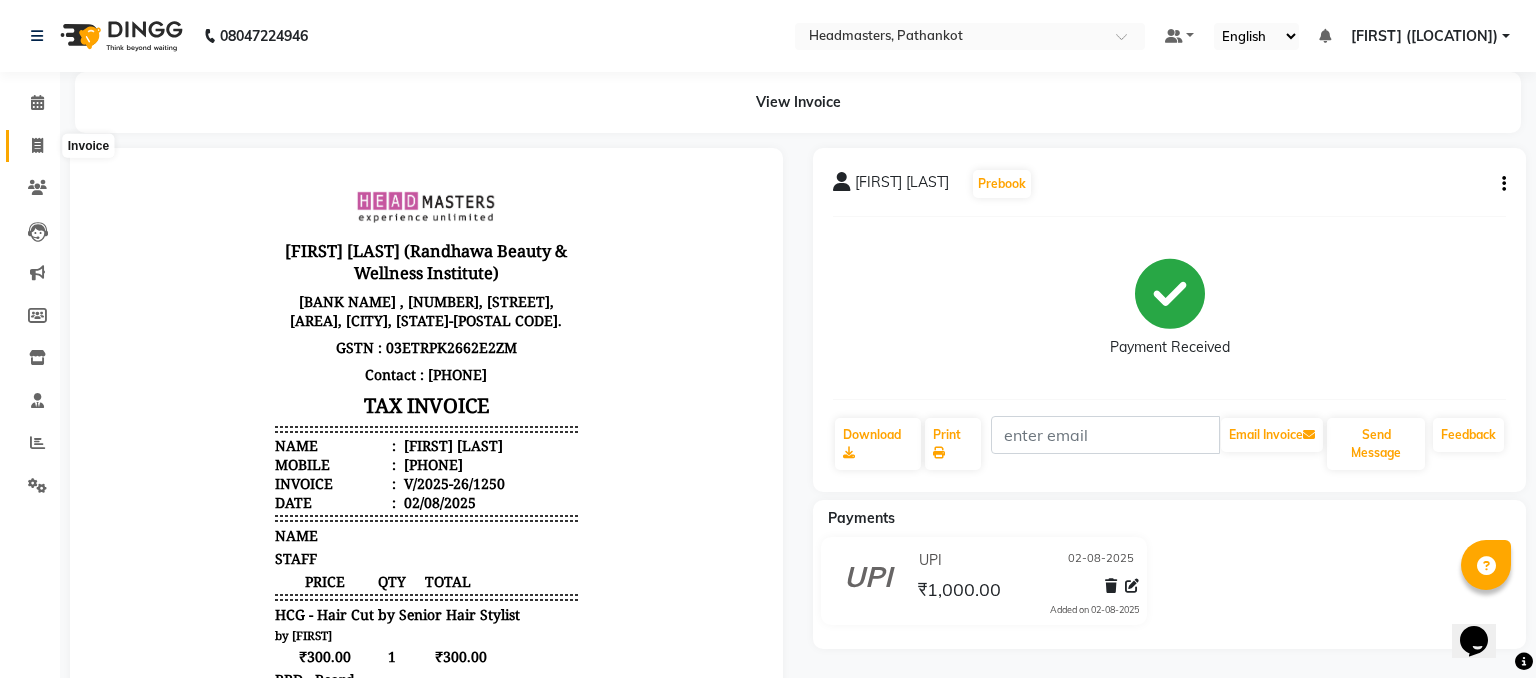 select on "service" 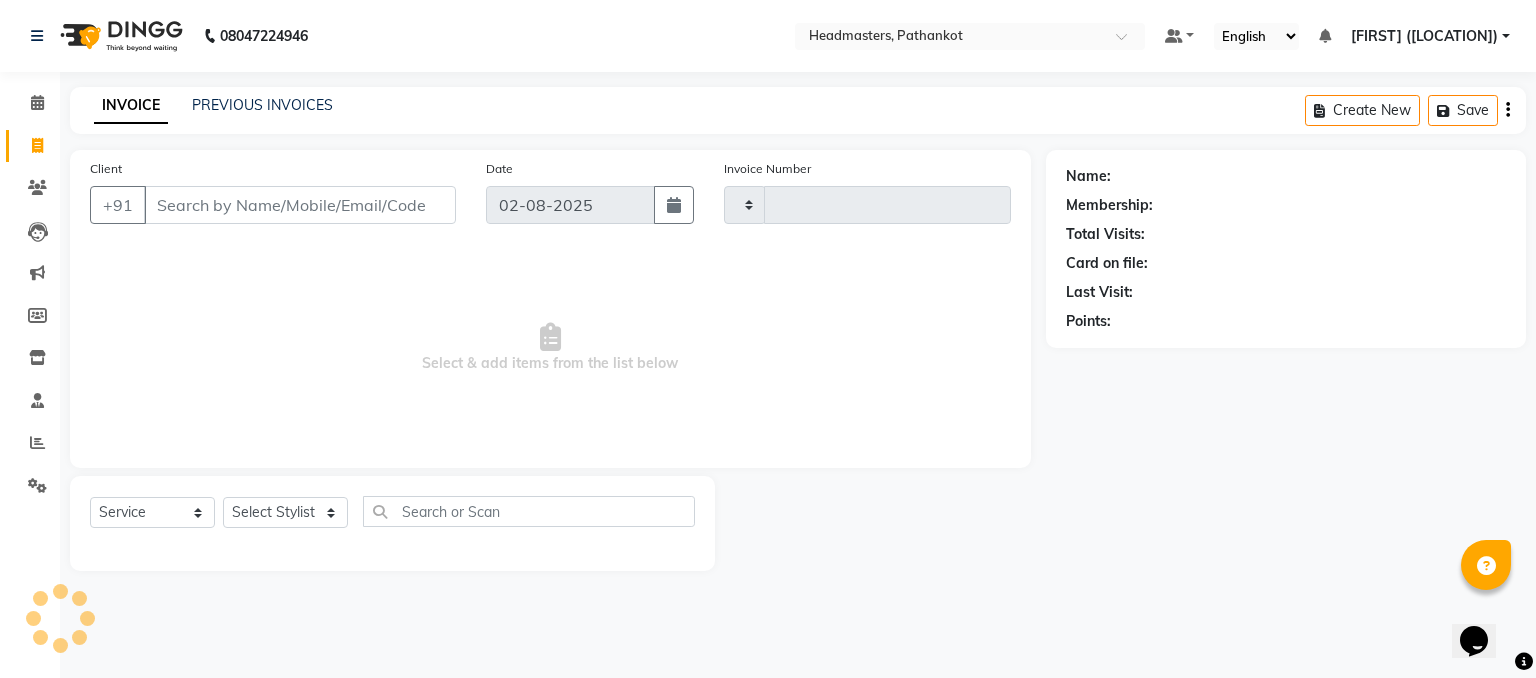 type on "1251" 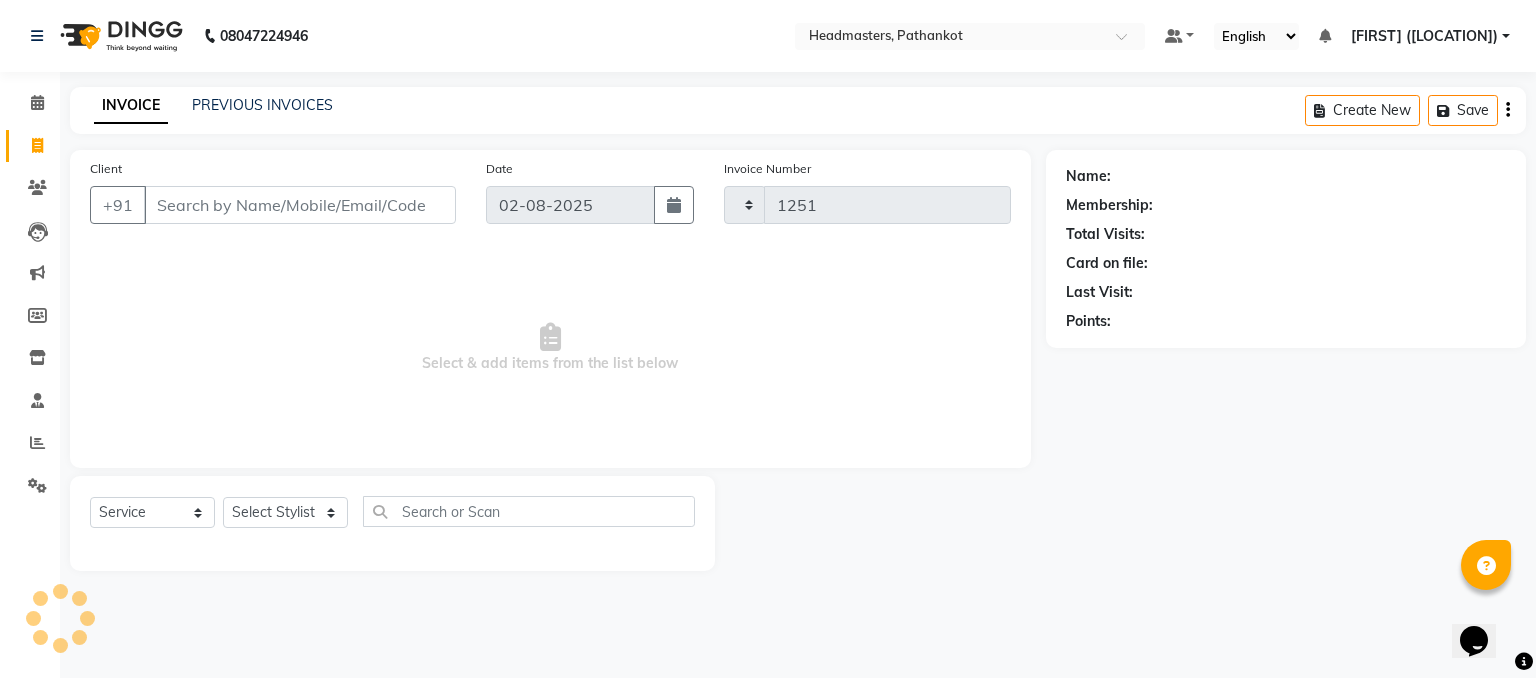 select on "7530" 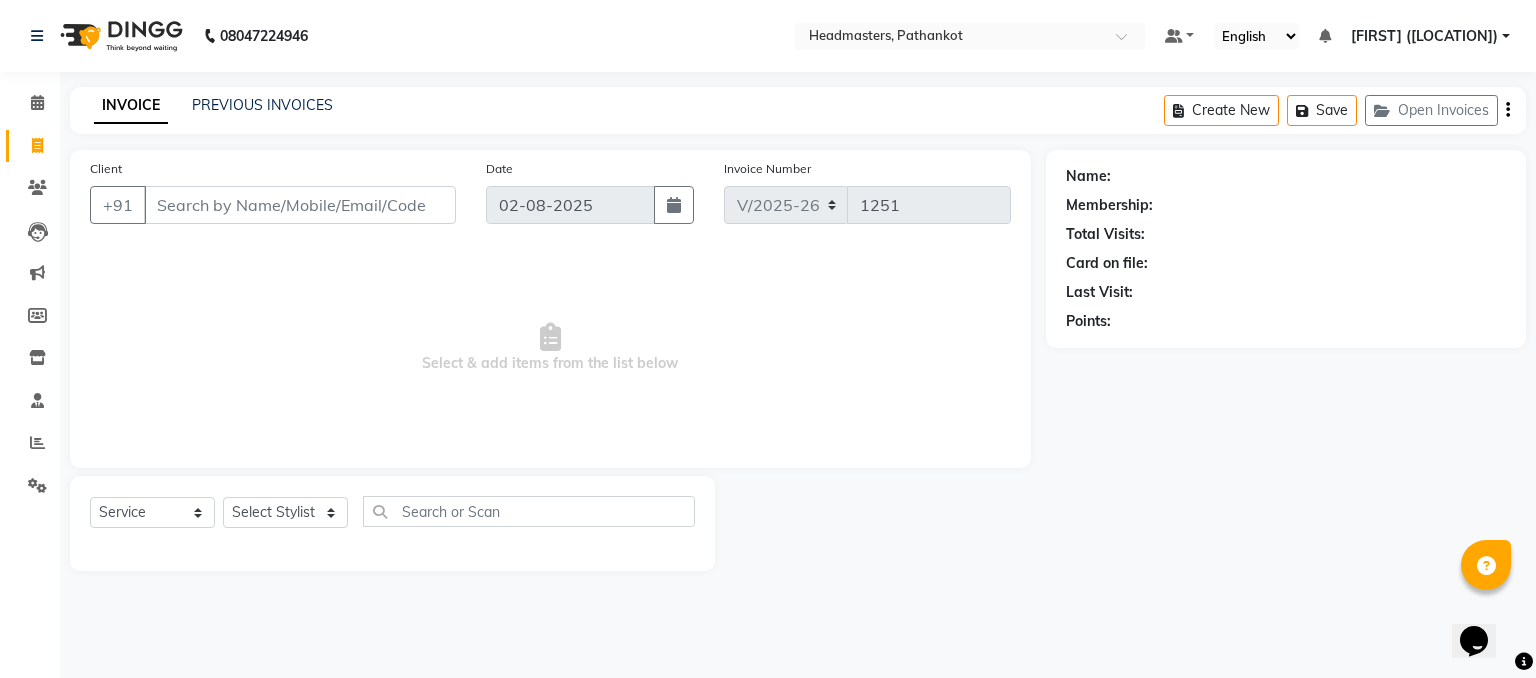 click on "Client" at bounding box center [300, 205] 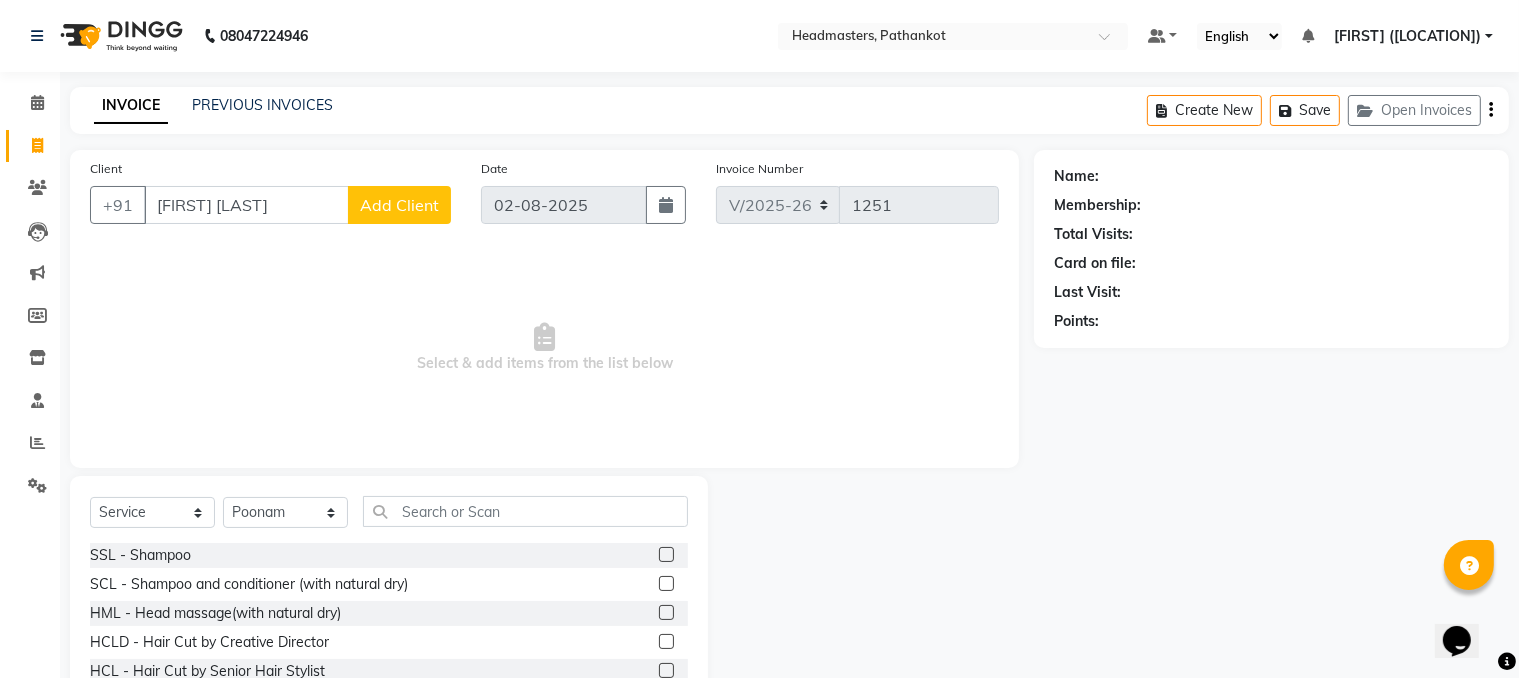 click on "[FIRST] [LAST]" at bounding box center (246, 205) 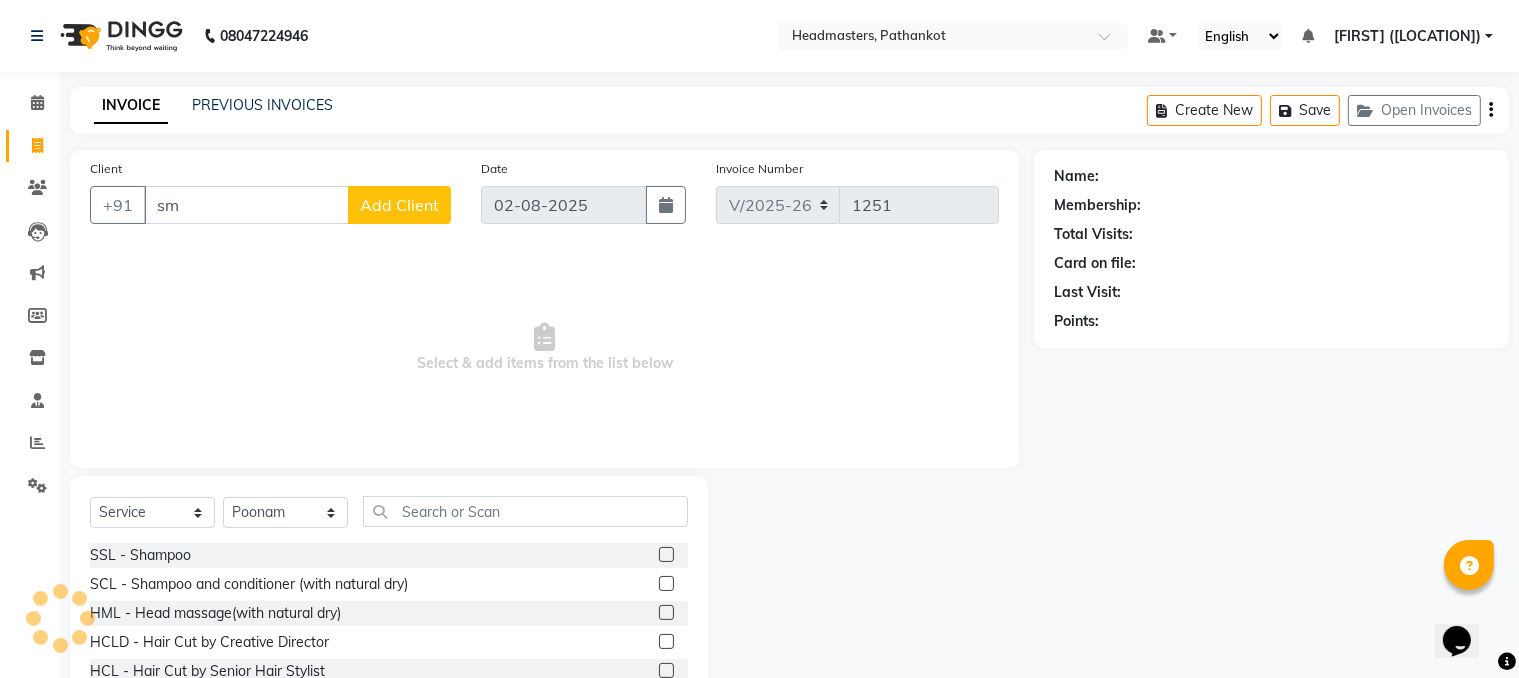 type on "s" 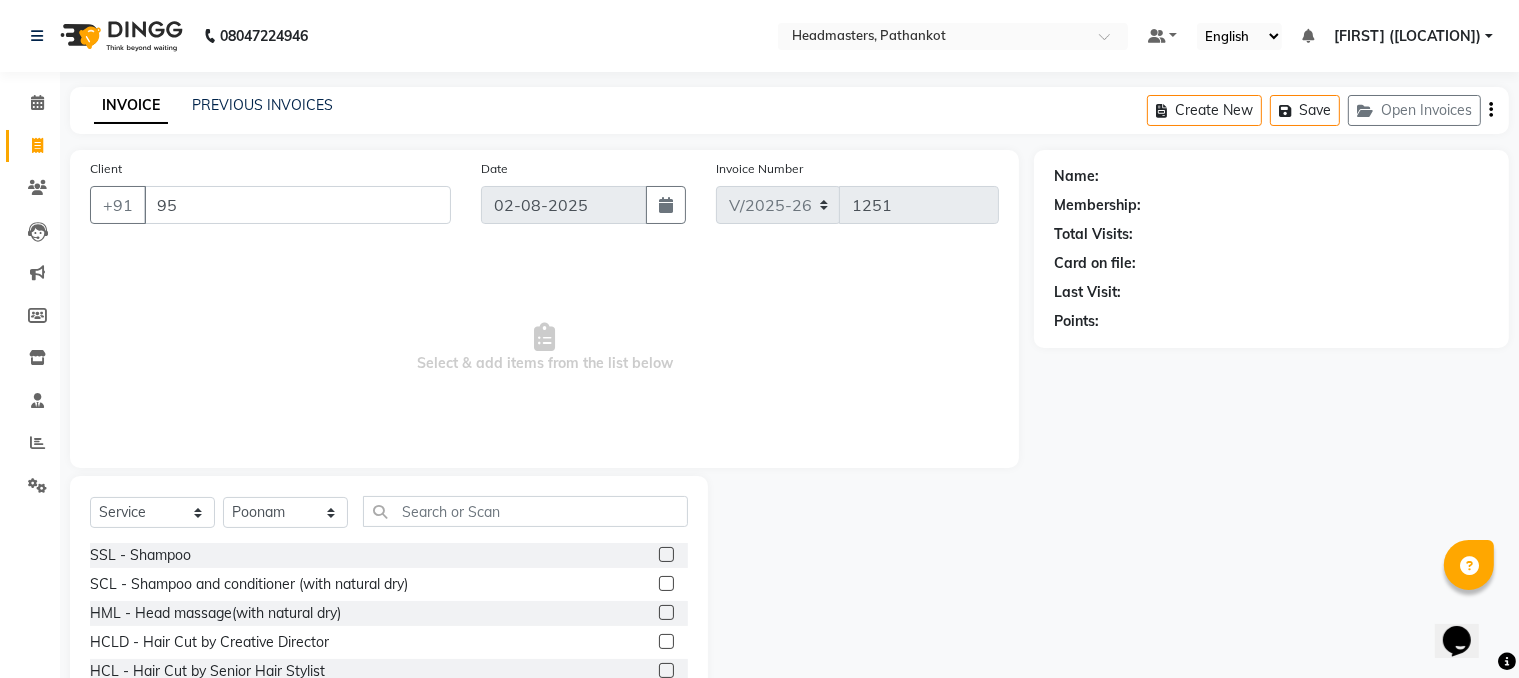 type on "9" 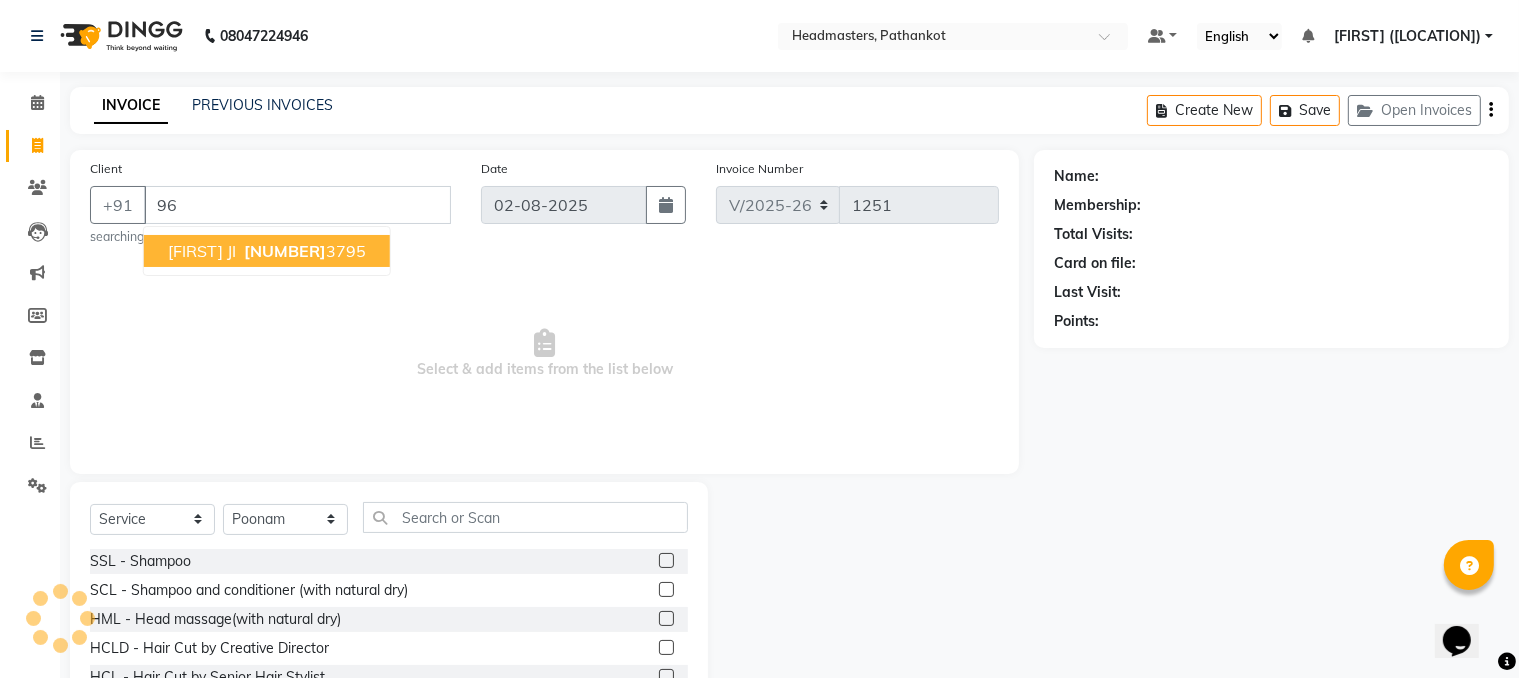 type on "9" 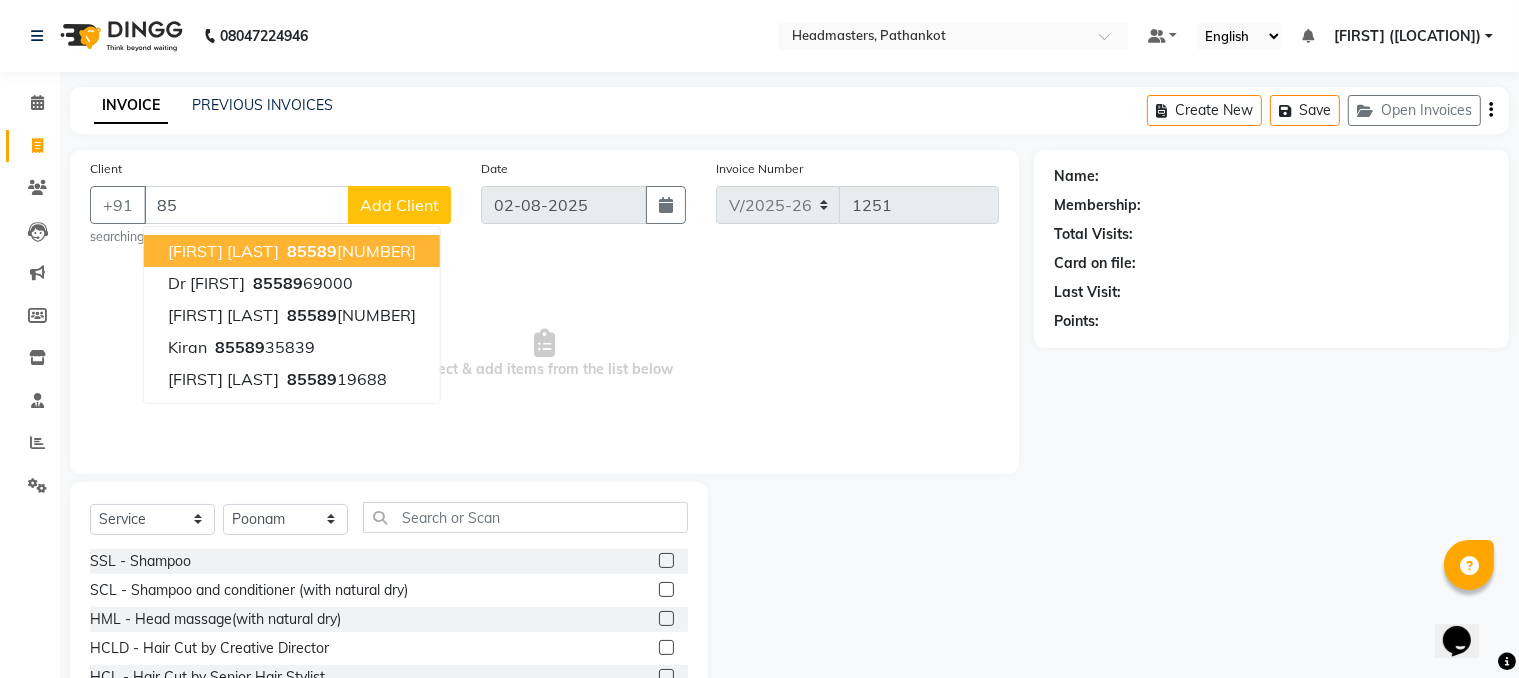 type on "8" 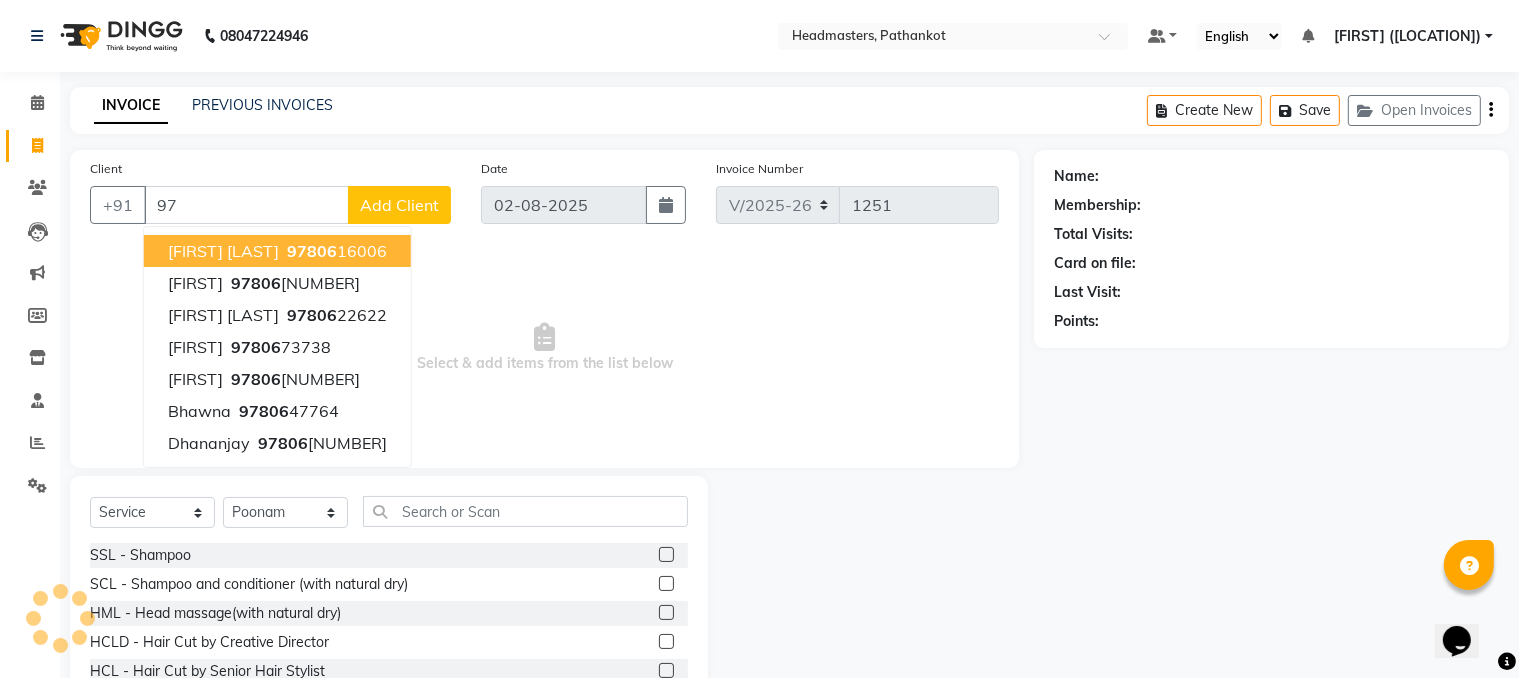 type on "9" 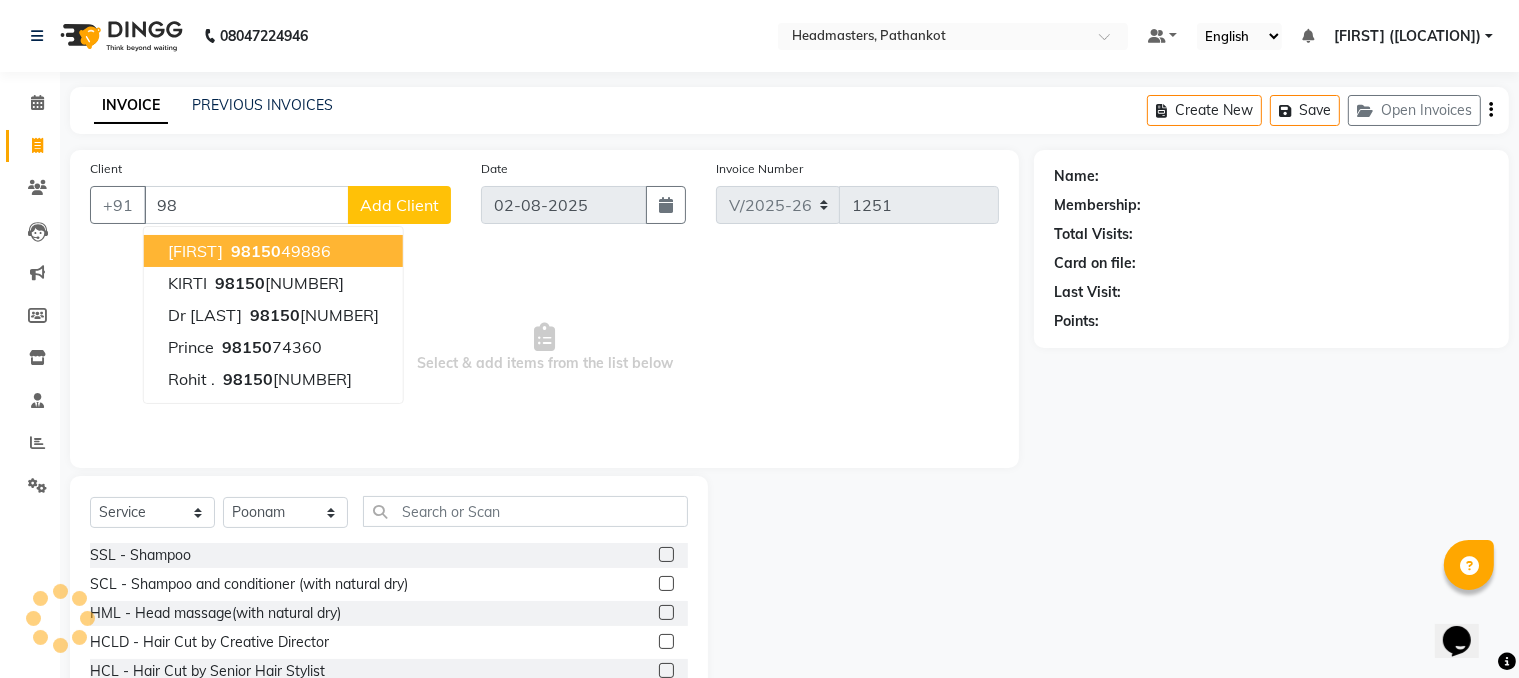 type on "9" 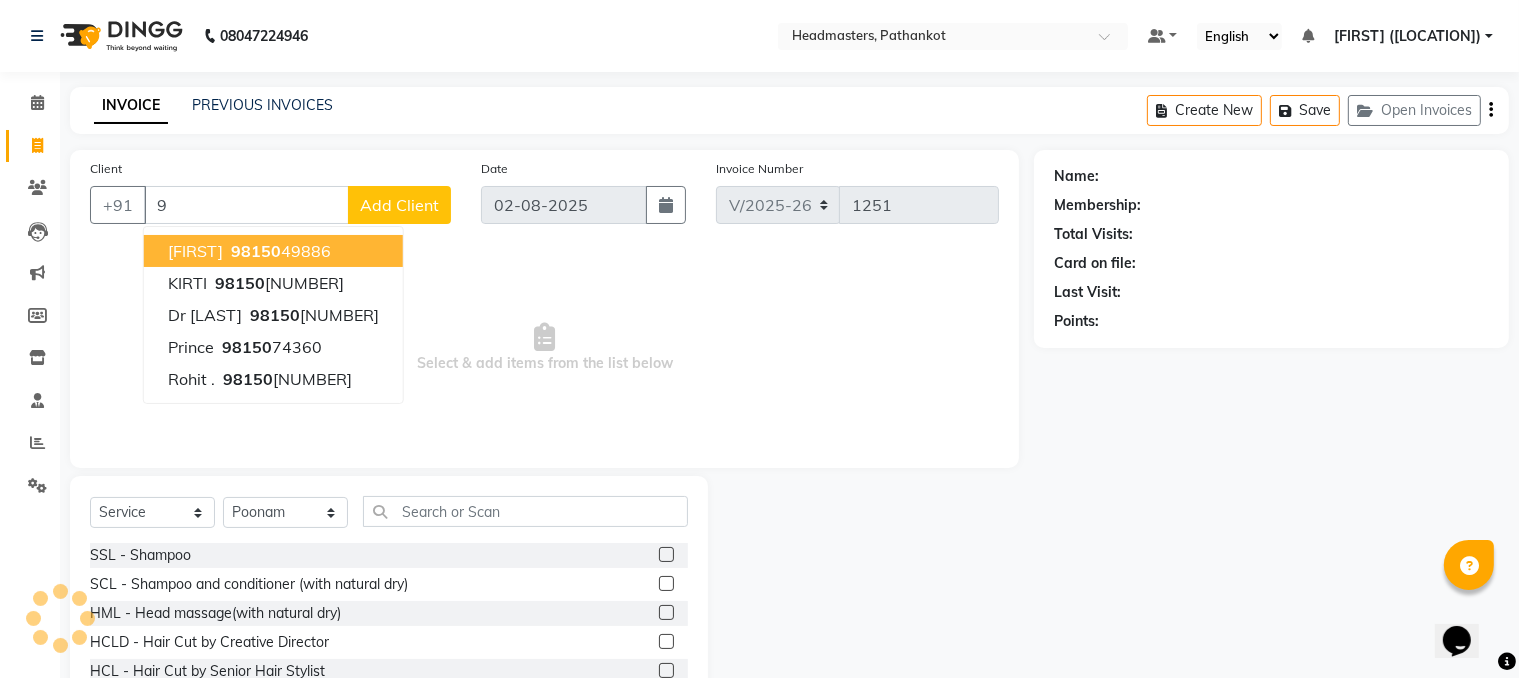 type 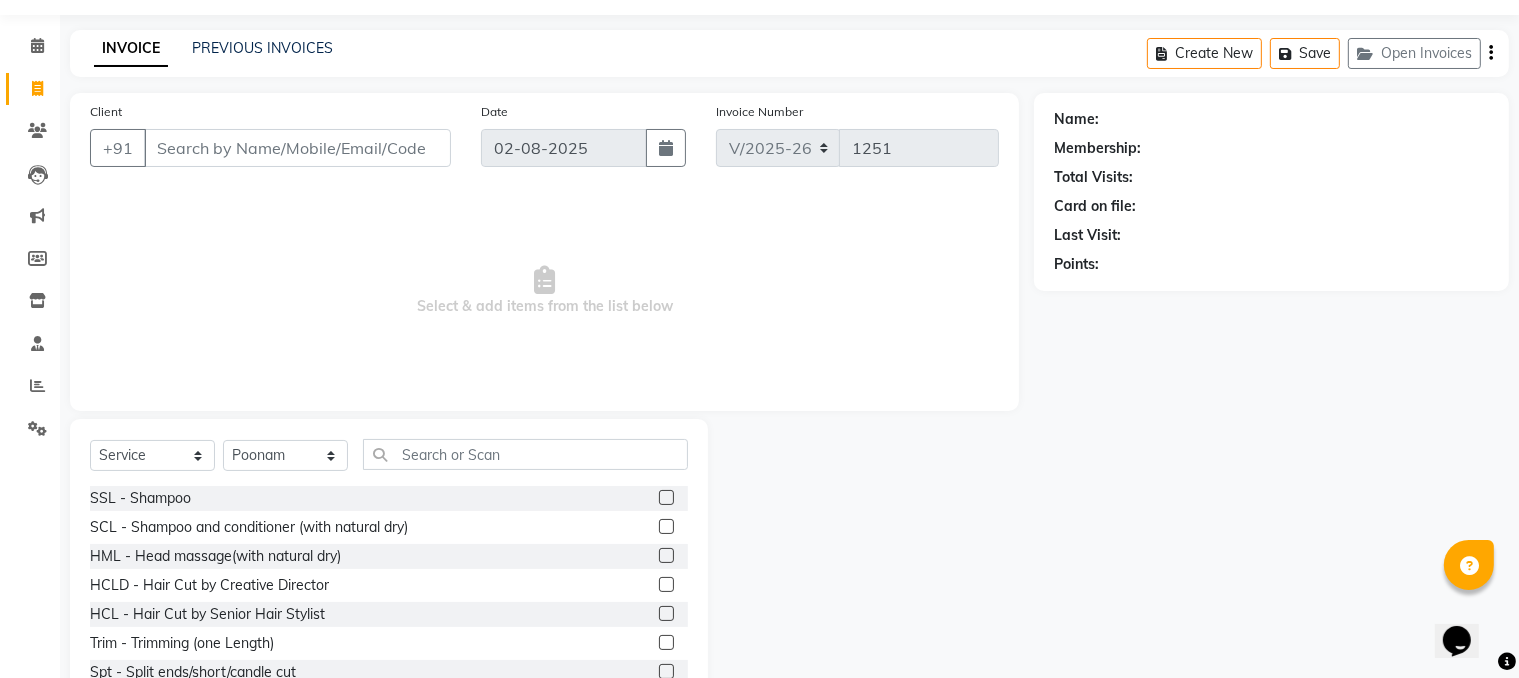 scroll, scrollTop: 23, scrollLeft: 0, axis: vertical 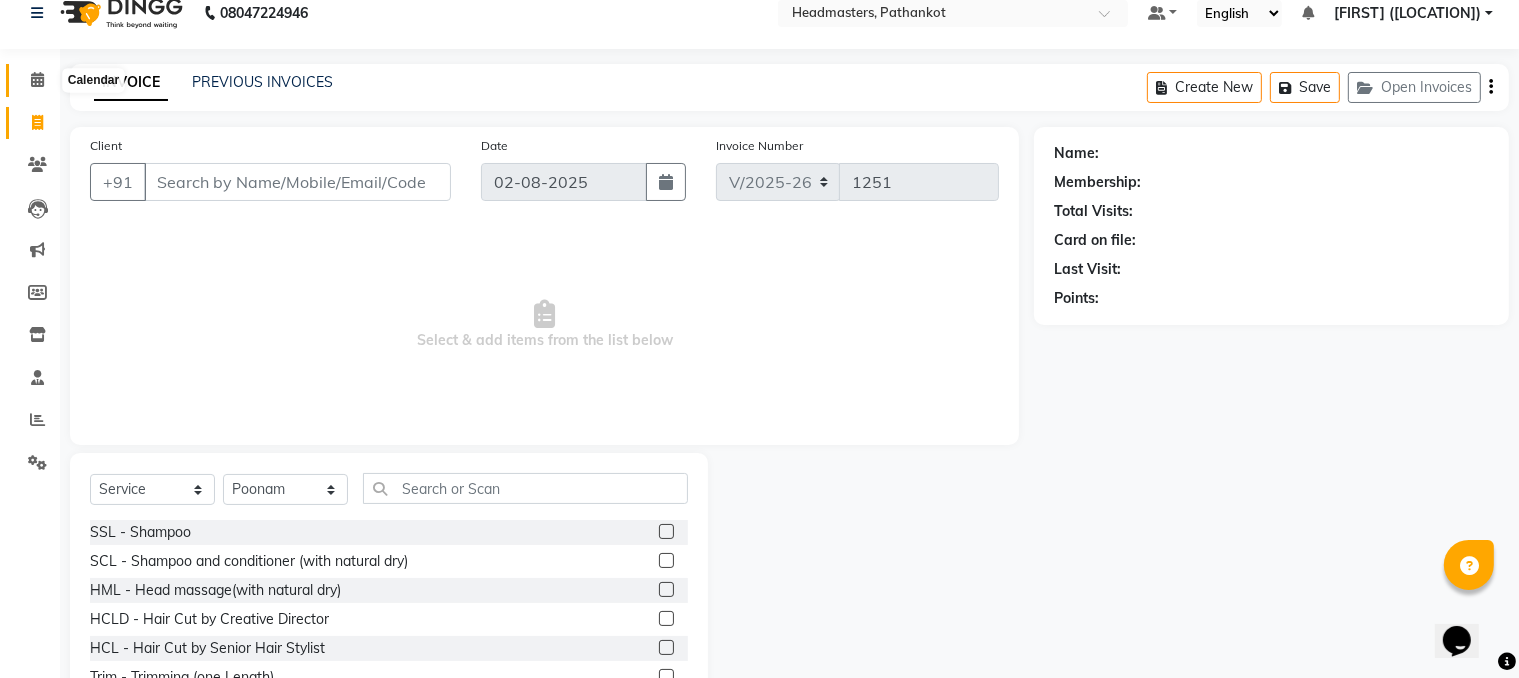 click 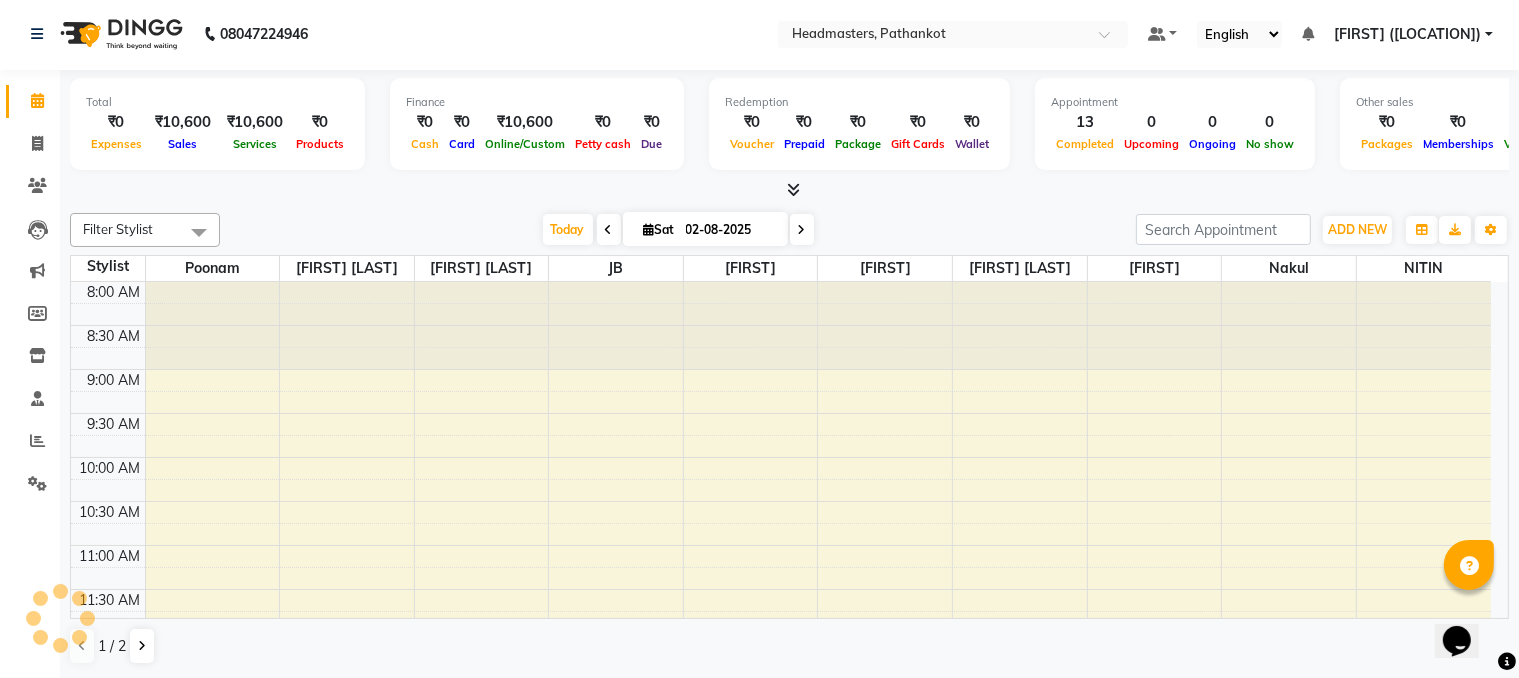 scroll, scrollTop: 0, scrollLeft: 0, axis: both 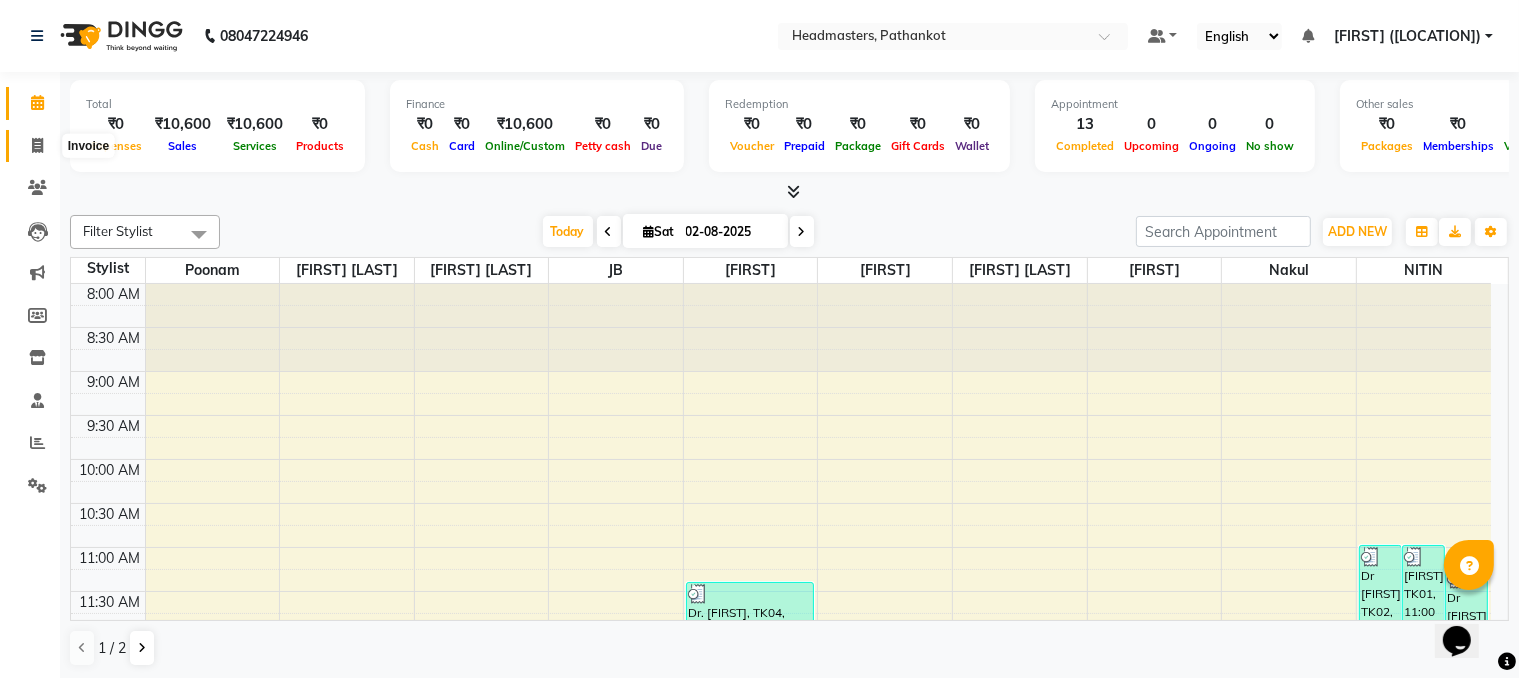 click 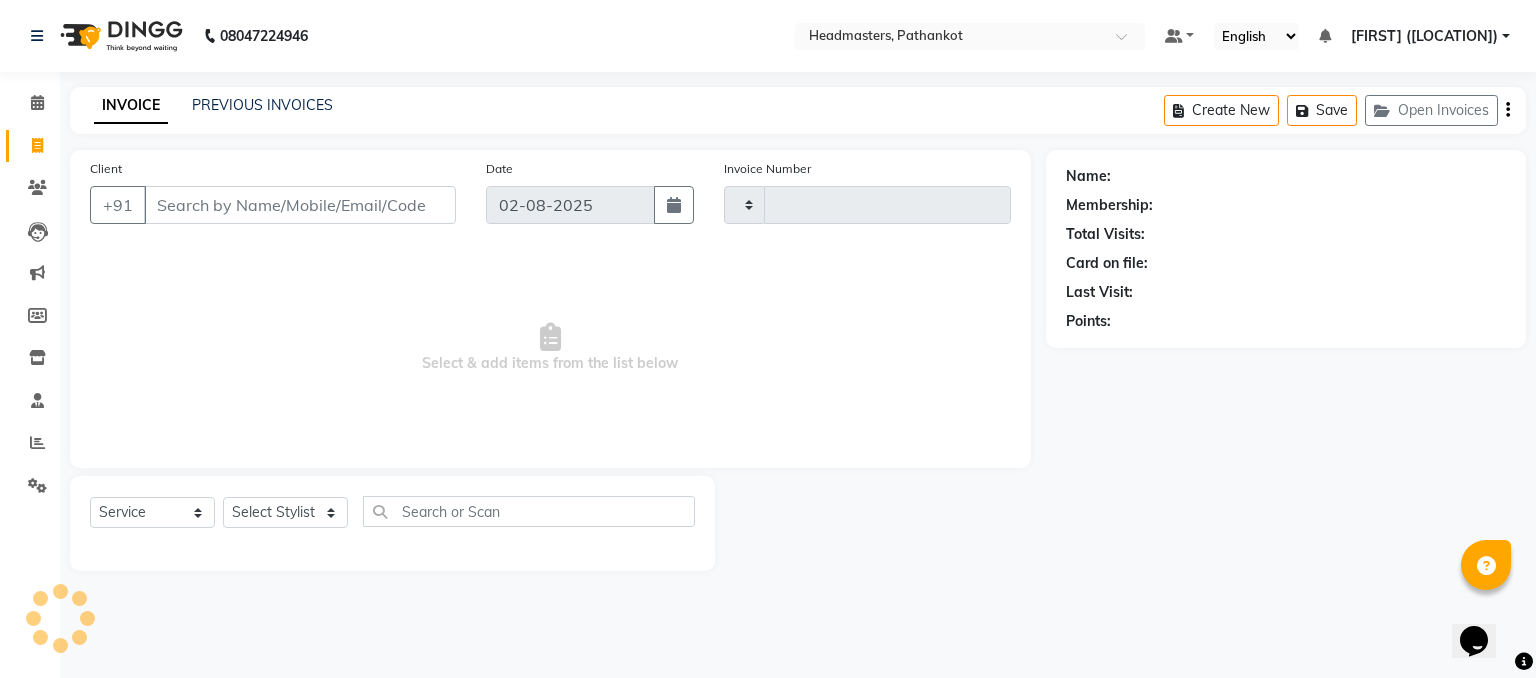 type on "1251" 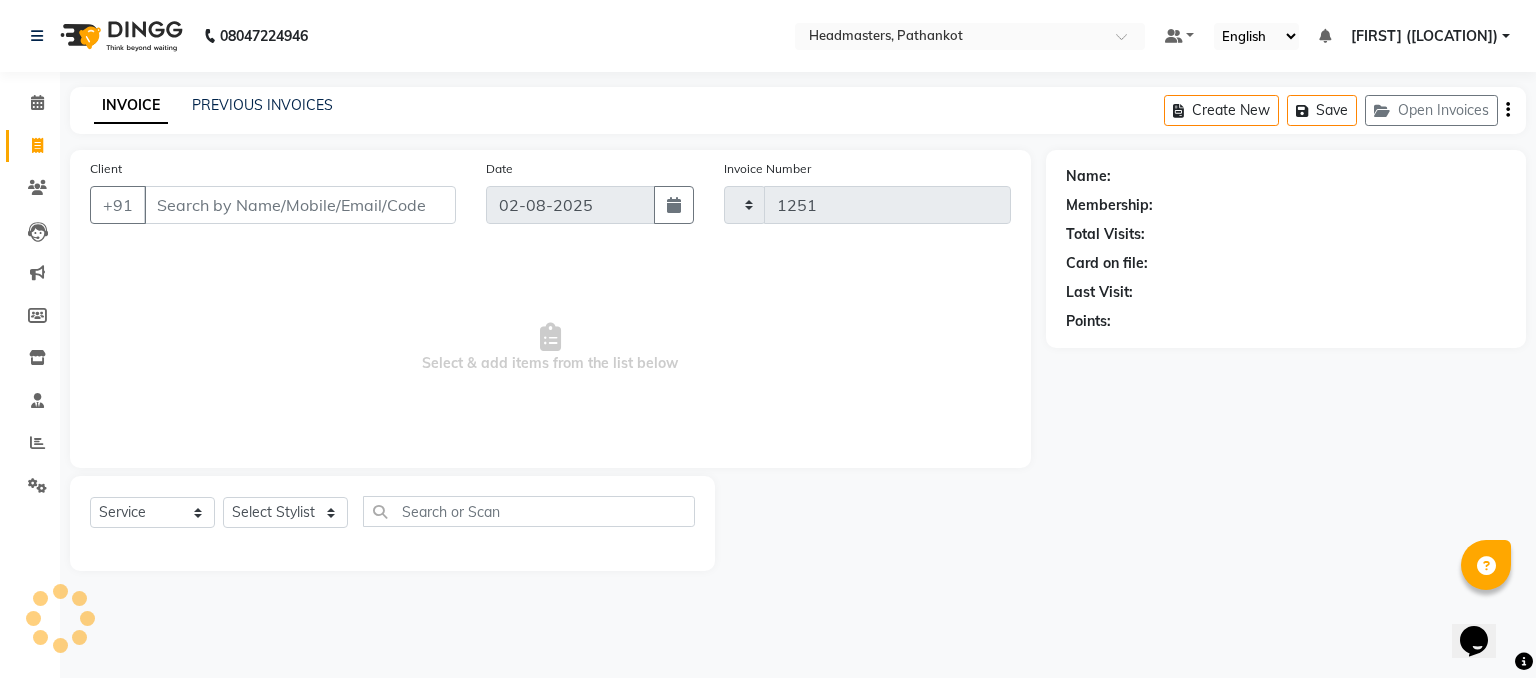 select on "7530" 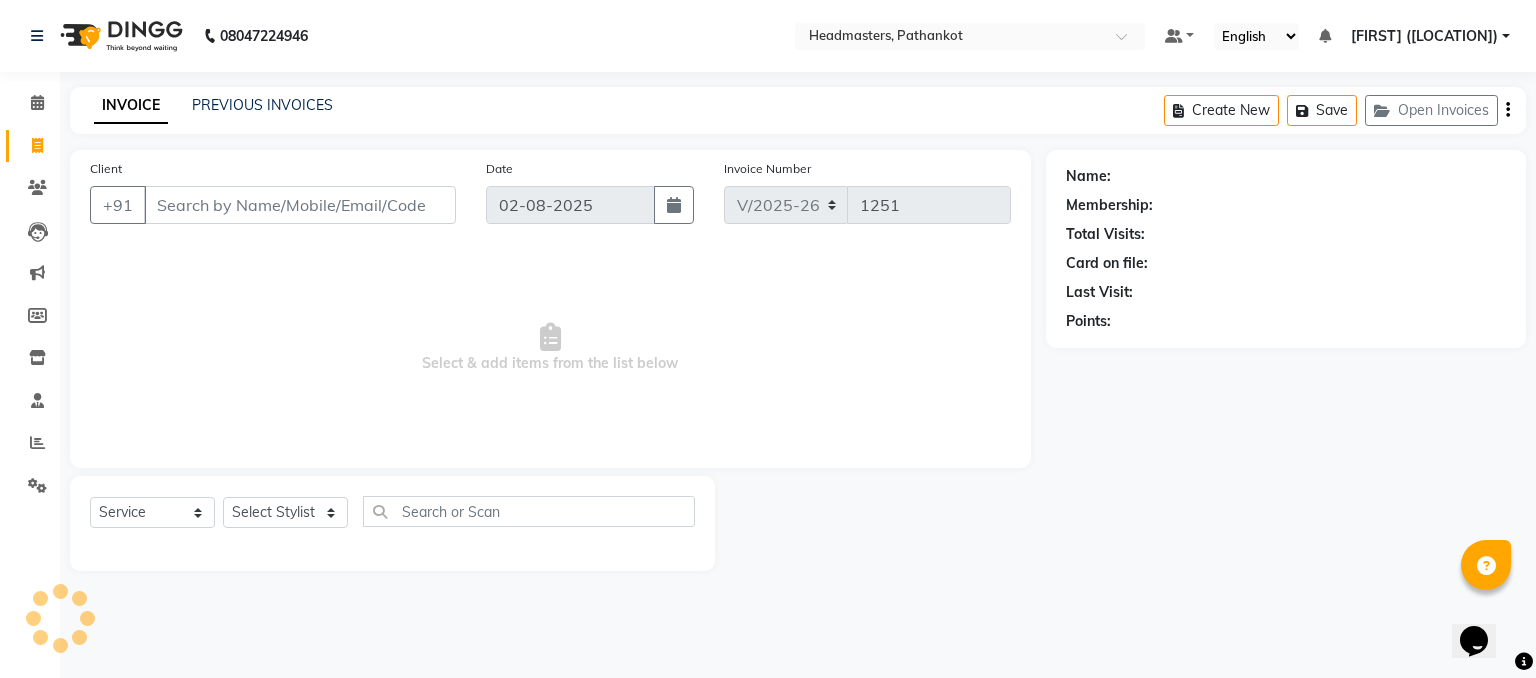 select on "66904" 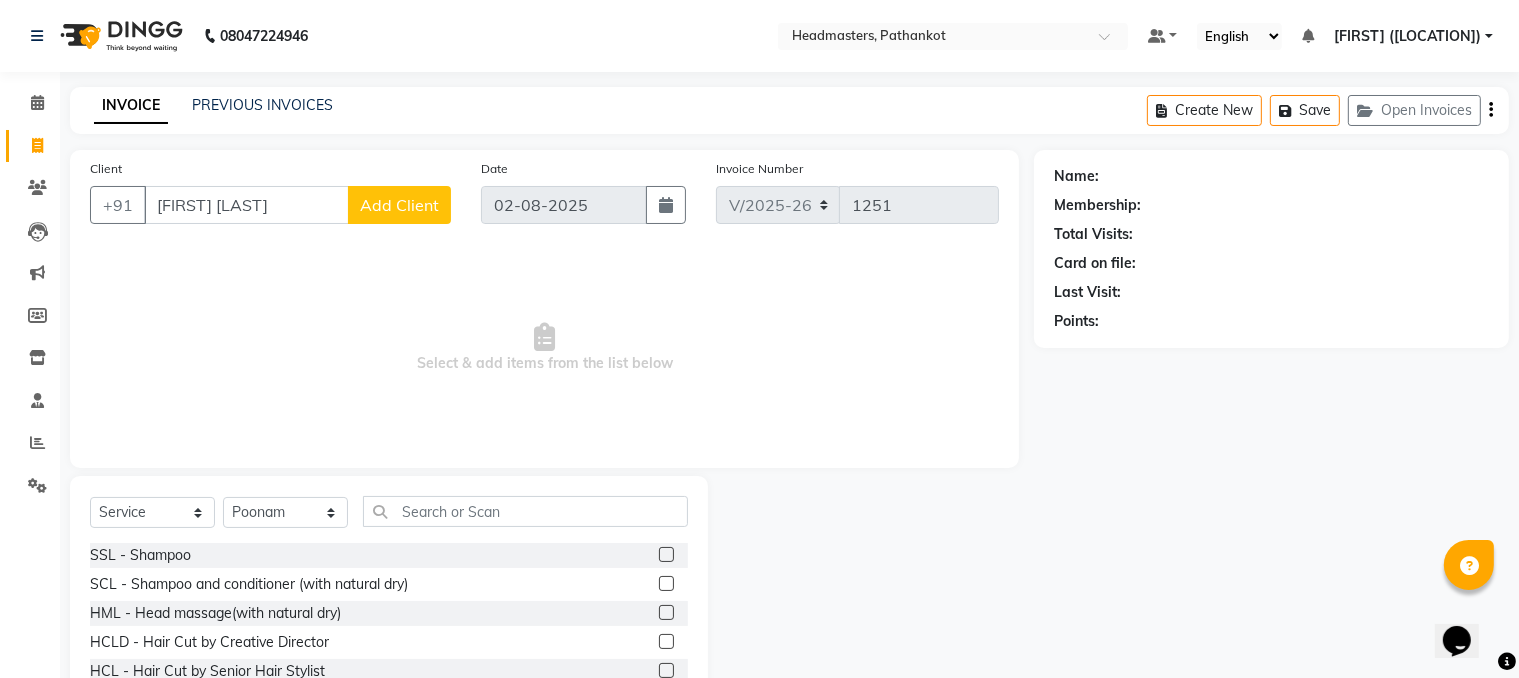 type on "[FIRST] [LAST]" 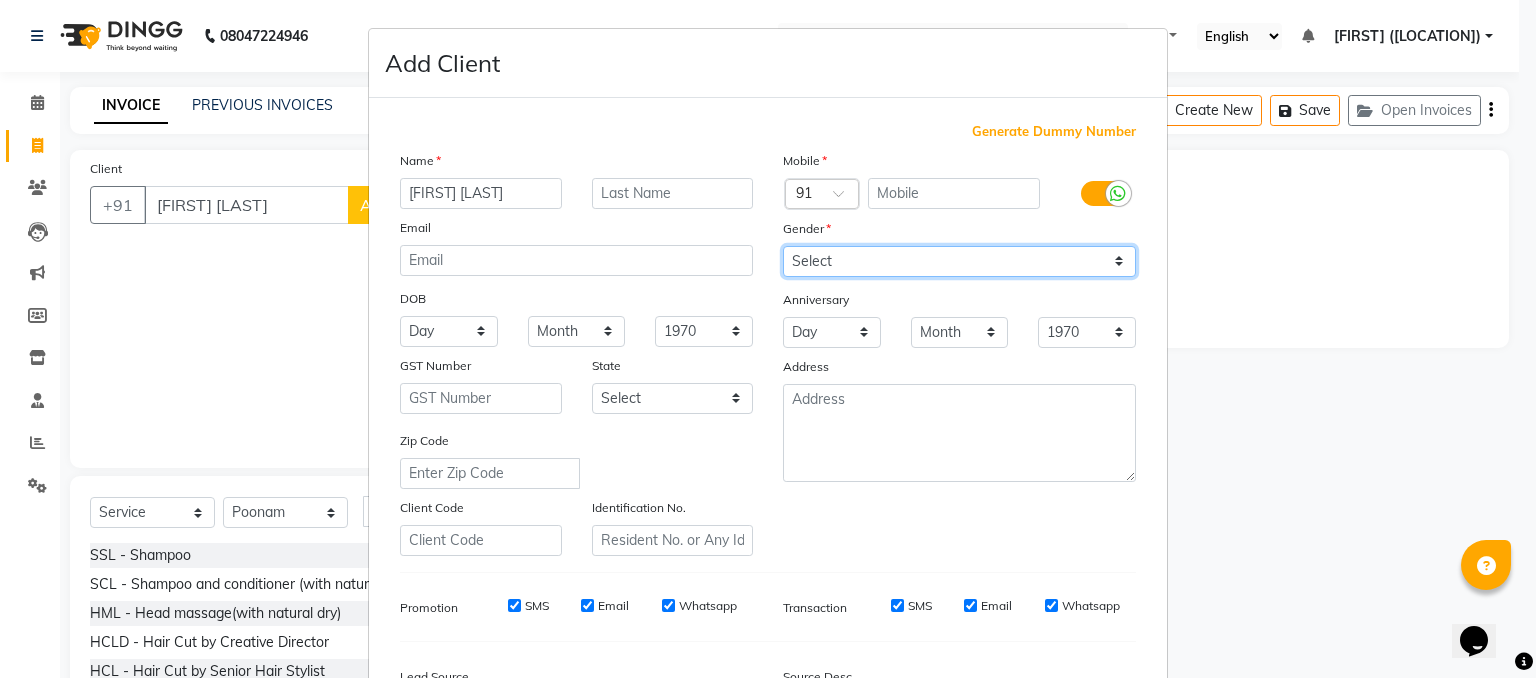 click on "Select Male Female Other Prefer Not To Say" at bounding box center [959, 261] 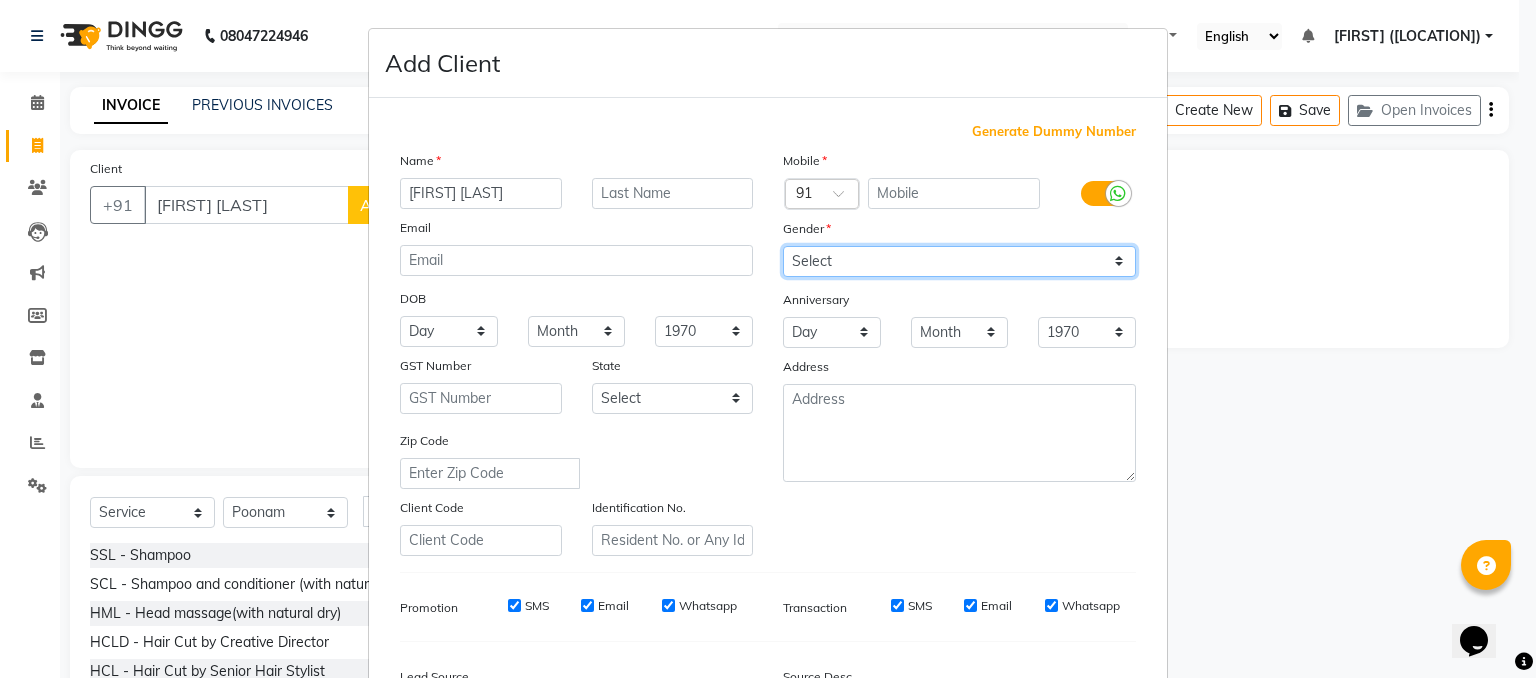 select on "female" 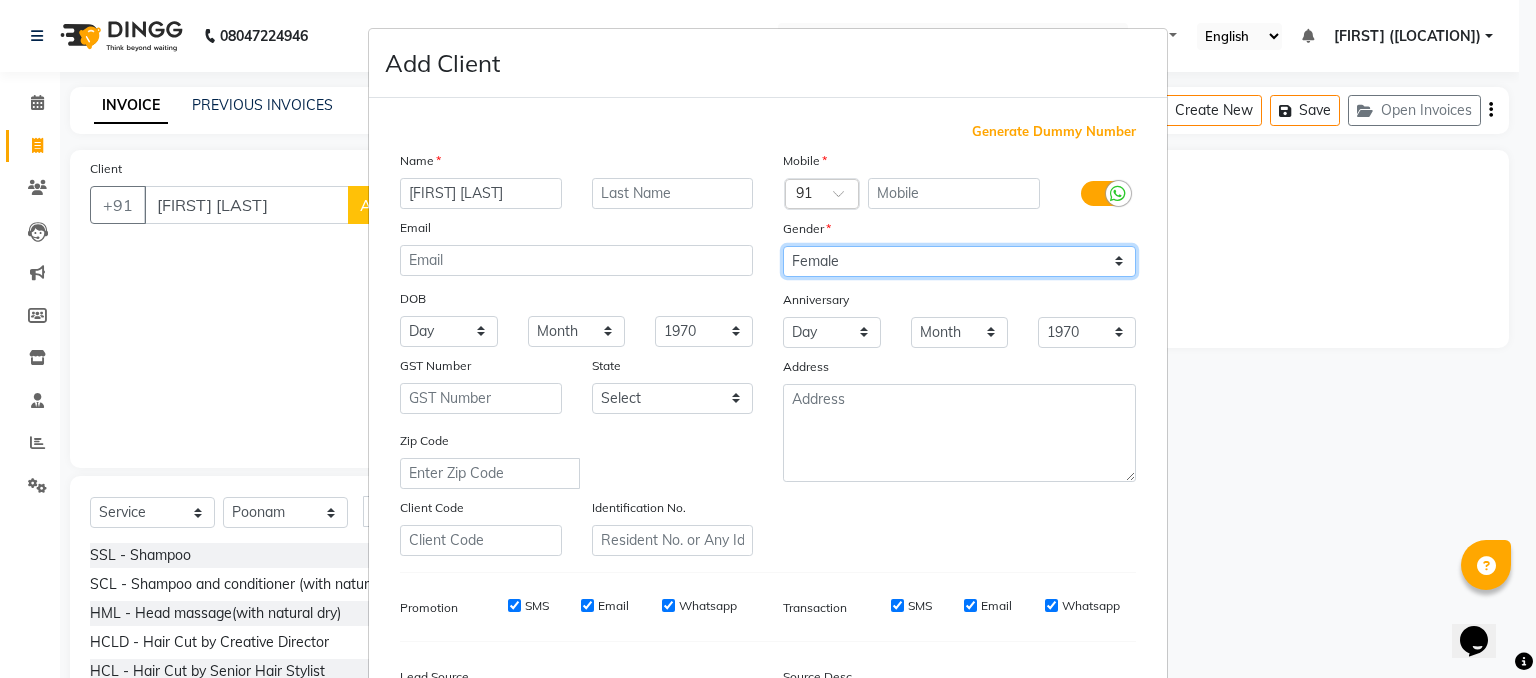 click on "Select Male Female Other Prefer Not To Say" at bounding box center [959, 261] 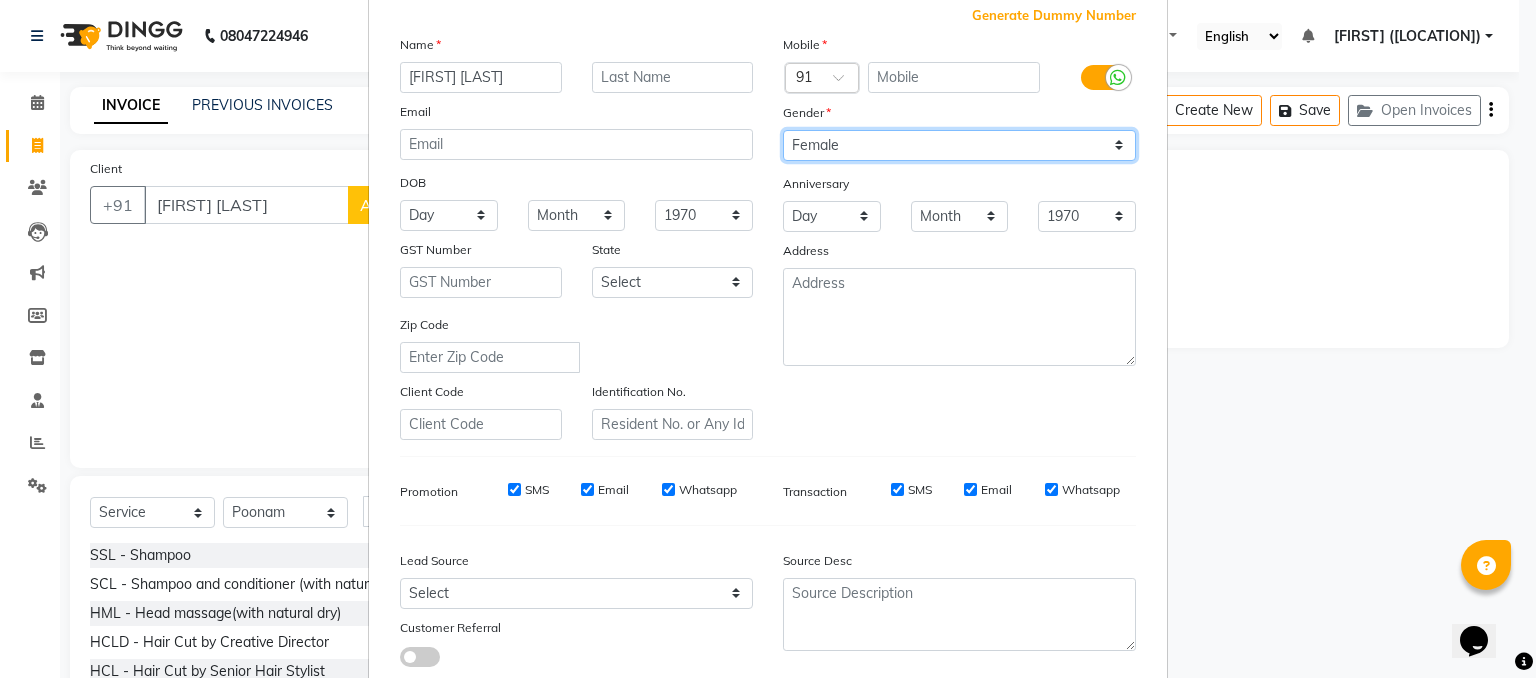 scroll, scrollTop: 254, scrollLeft: 0, axis: vertical 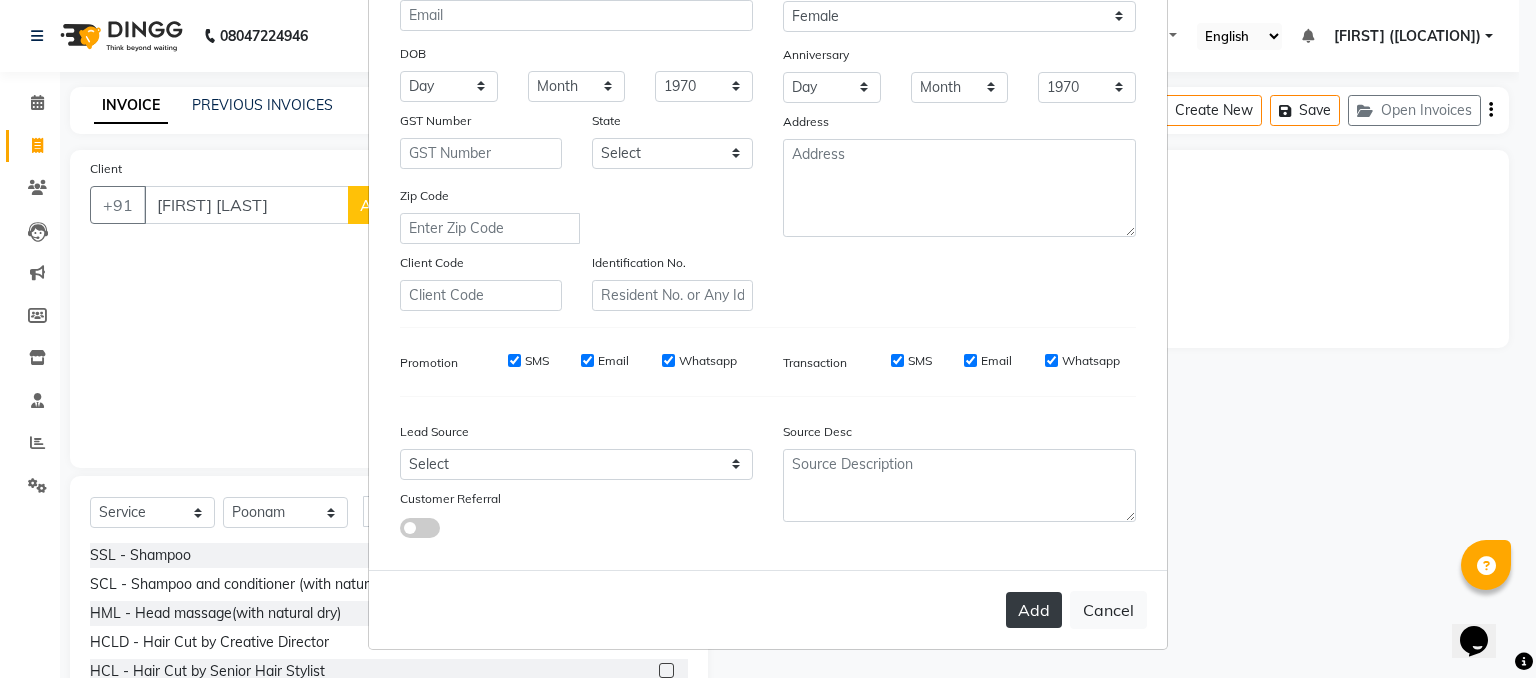 click on "Add" at bounding box center (1034, 610) 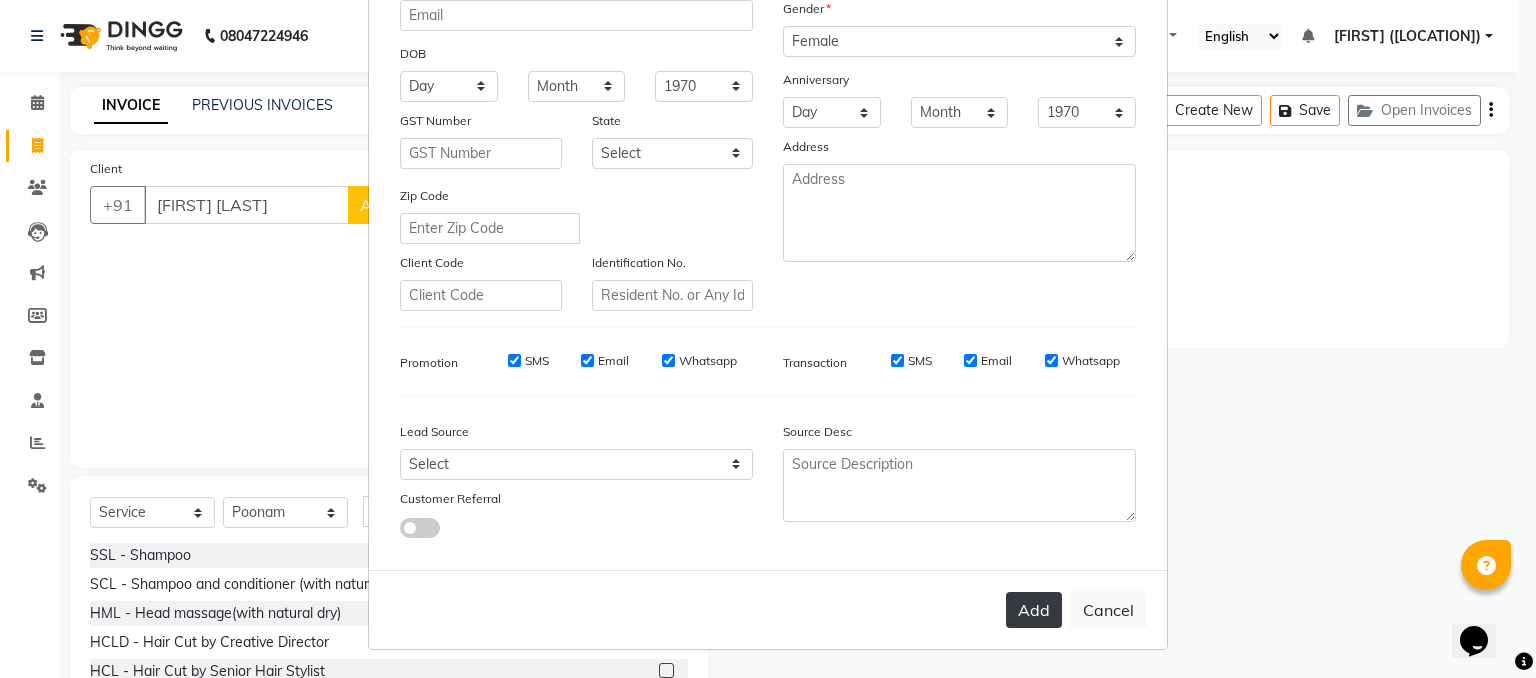 click on "Add" at bounding box center (1034, 610) 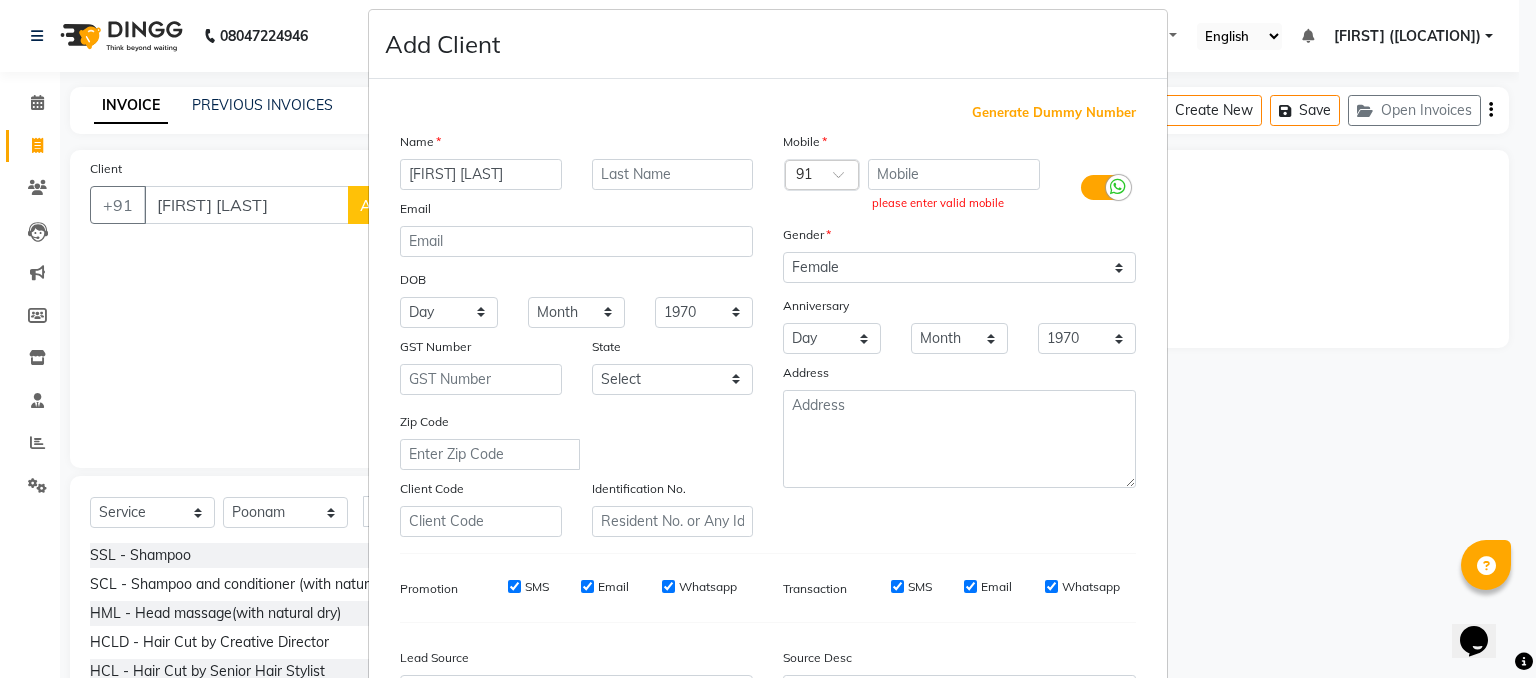 scroll, scrollTop: 0, scrollLeft: 0, axis: both 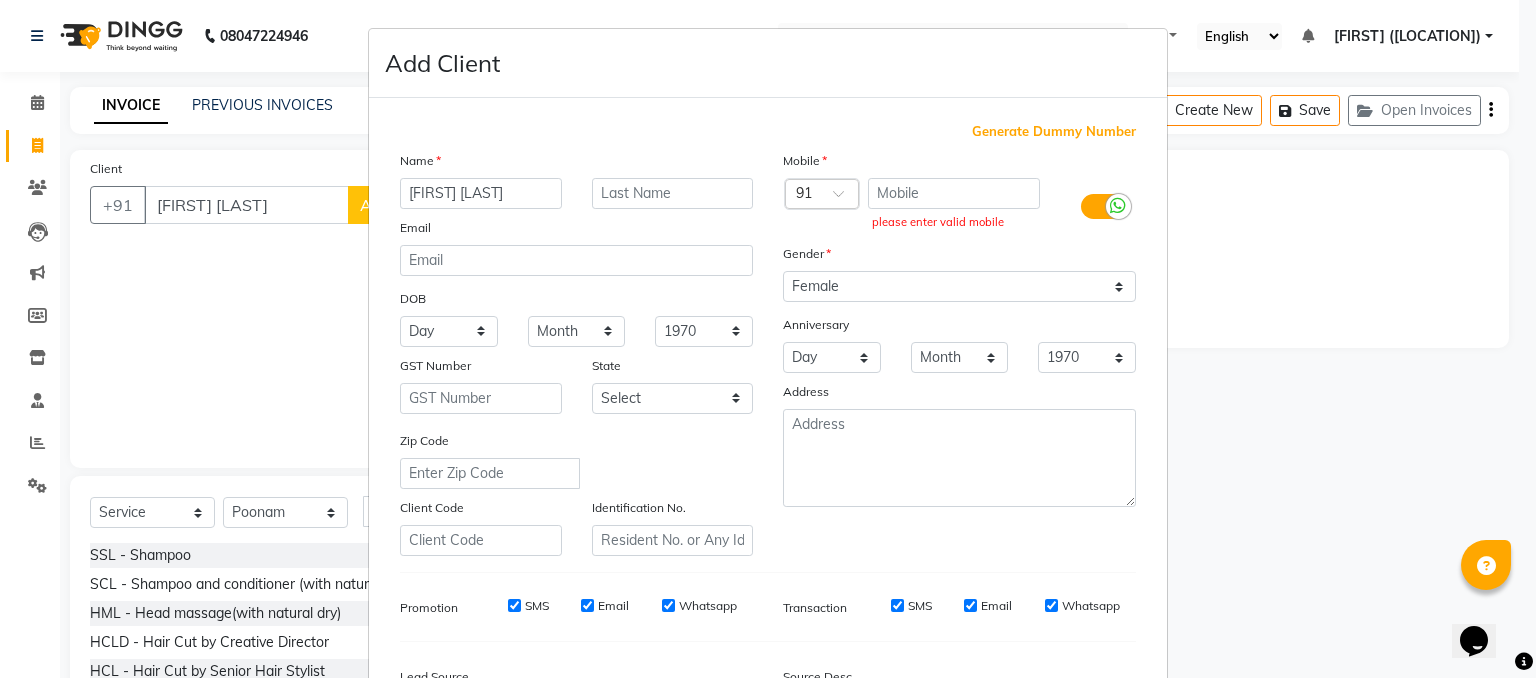 click on "Add Client Generate Dummy Number Name [FIRST] [LAST] Email DOB Day 01 02 03 04 05 06 07 08 09 10 11 12 13 14 15 16 17 18 19 20 21 22 23 24 25 26 27 28 29 30 31 Month January February March April May June July August September October November December 1940 1941 1942 1943 1944 1945 1946 1947 1948 1949 1950 1951 1952 1953 1954 1955 1956 1957 1958 1959 1960 1961 1962 1963 1964 1965 1966 1967 1968 1969 1970 1971 1972 1973 1974 1975 1976 1977 1978 1979 1980 1981 1982 1983 1984 1985 1986 1987 1988 1989 1990 1991 1992 1993 1994 1995 1996 1997 1998 1999 2000 2001 2002 2003 2004 2005 2006 2007 2008 2009 2010 2011 2012 2013 2014 2015 2016 2017 2018 2019 2020 2021 2022 2023 2024 GST Number State Select Andaman and Nicobar Islands Andhra Pradesh Arunachal Pradesh Assam Bihar Chandigarh Chhattisgarh Dadra and Nagar Haveli Daman and Diu Delhi Goa Gujarat Haryana Himachal Pradesh Jammu and Kashmir Jharkhand Karnataka Kerala Lakshadweep Madhya Pradesh Maharashtra Manipur Meghalaya Mizoram Nagaland Odisha Pondicherry Punjab ×" at bounding box center (768, 339) 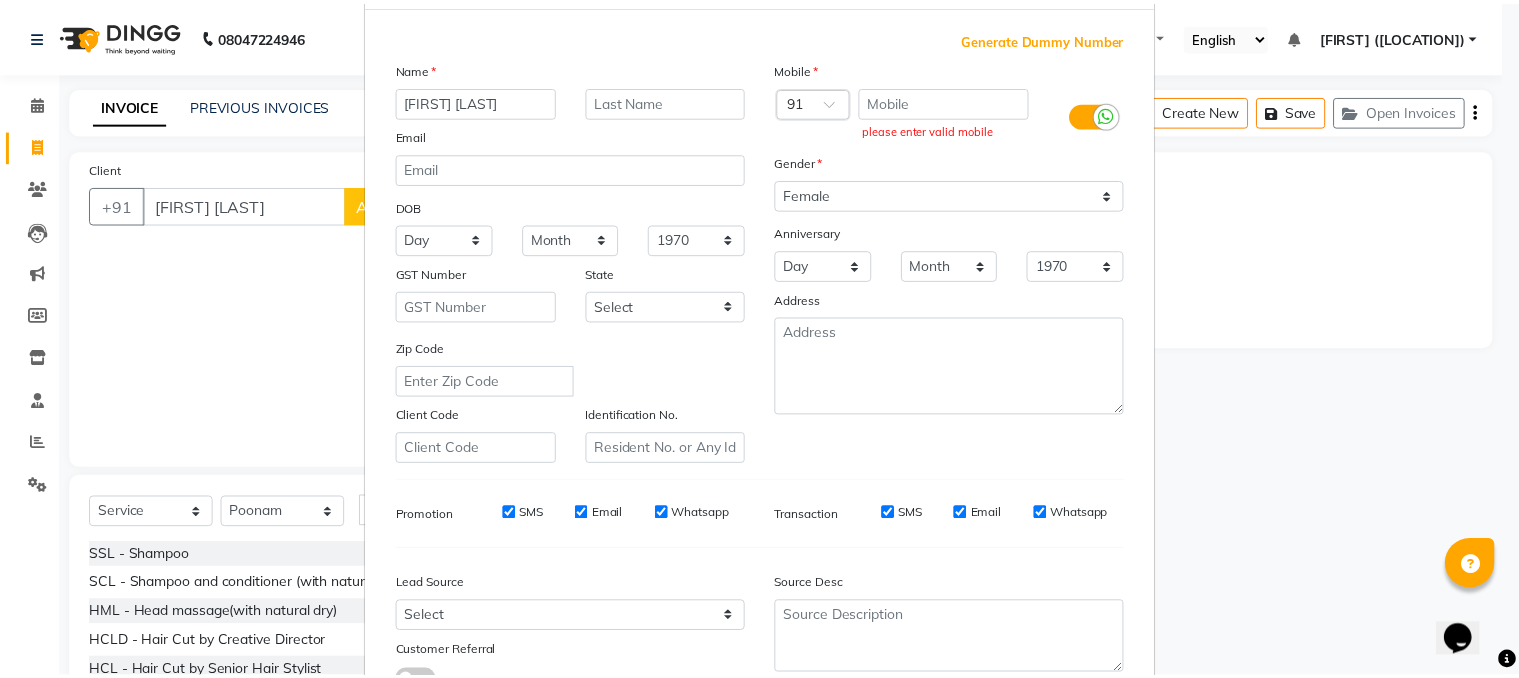 scroll, scrollTop: 254, scrollLeft: 0, axis: vertical 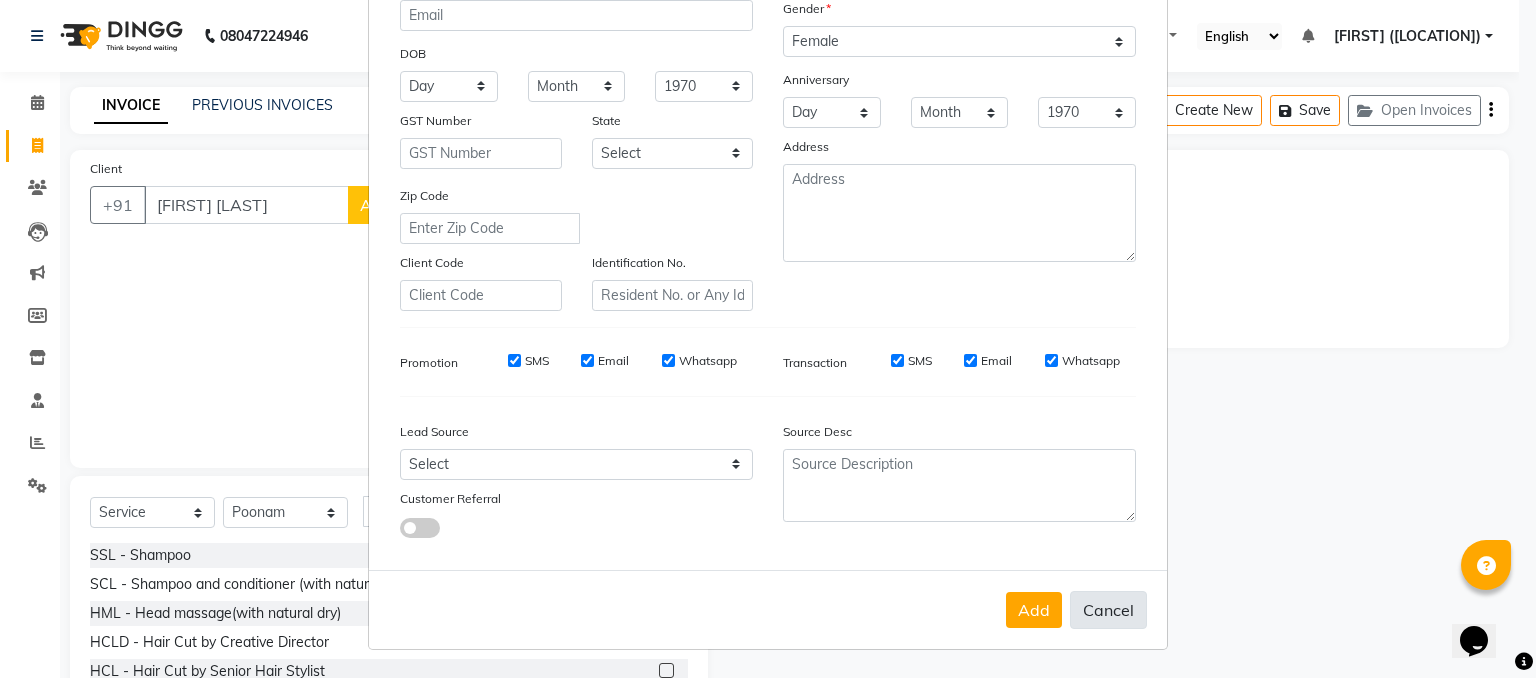 click on "Cancel" at bounding box center [1108, 610] 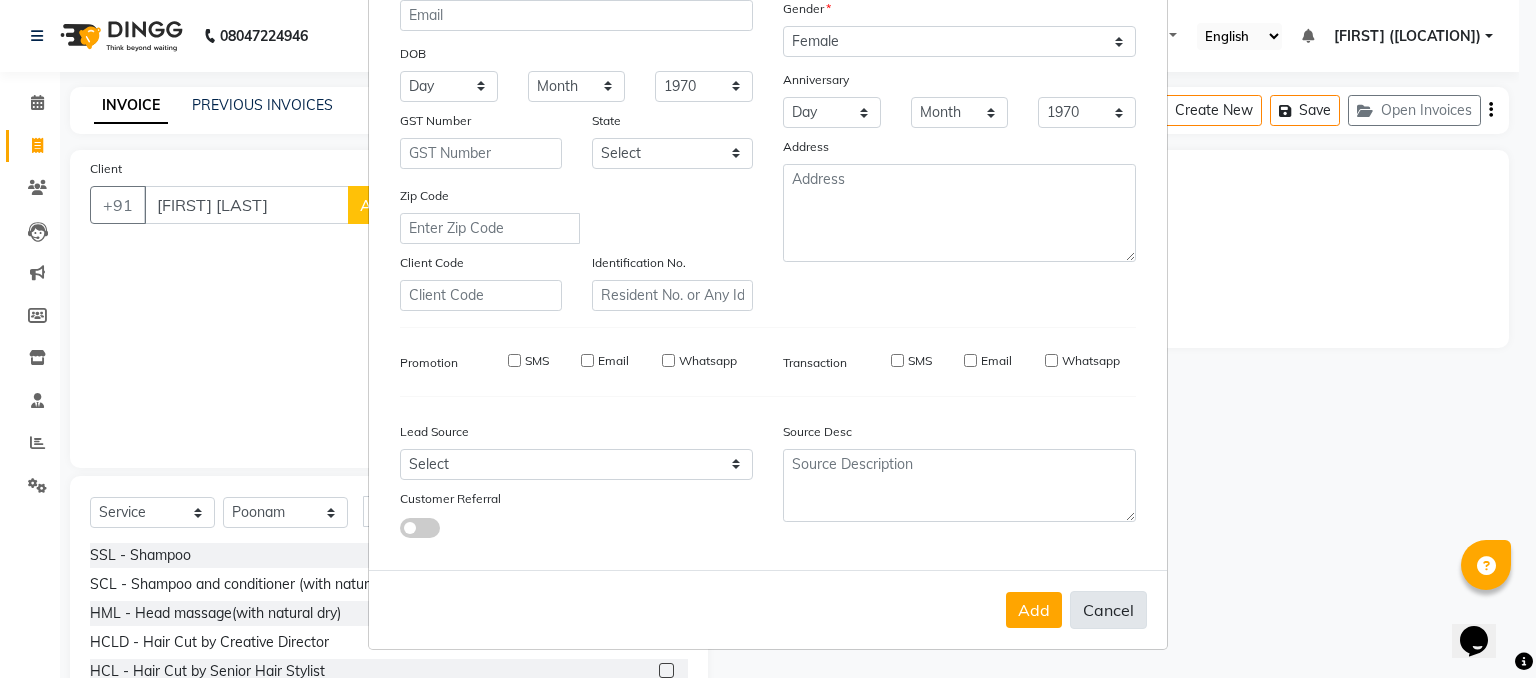 type 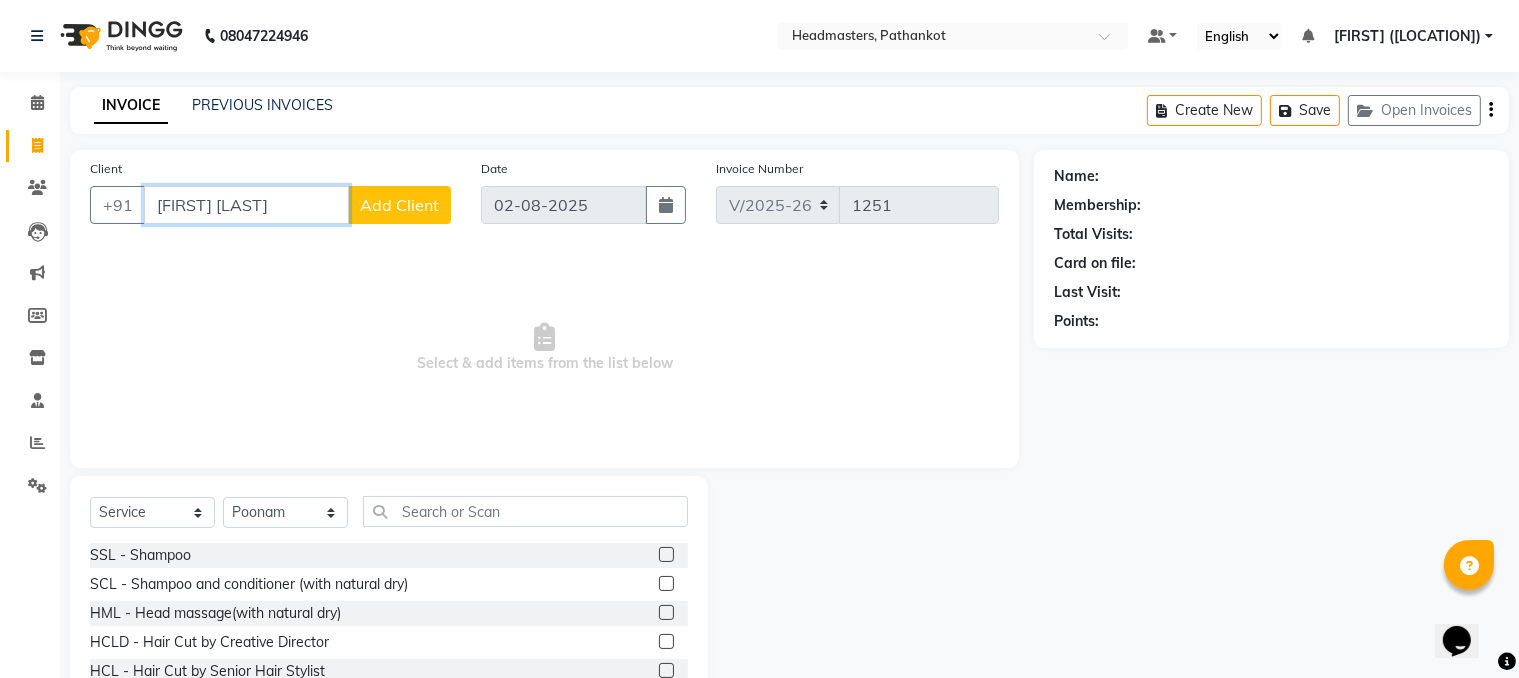 click on "[FIRST] [LAST]" at bounding box center [246, 205] 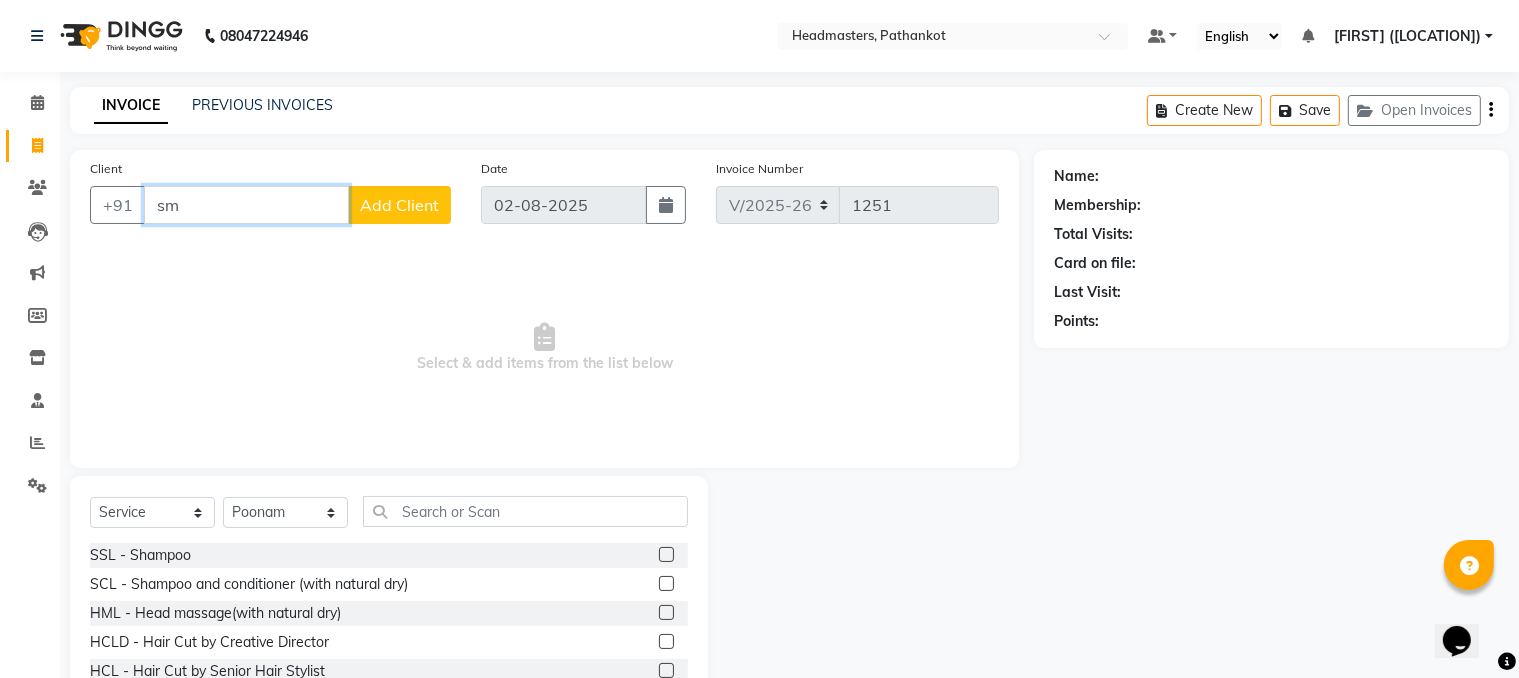 type on "s" 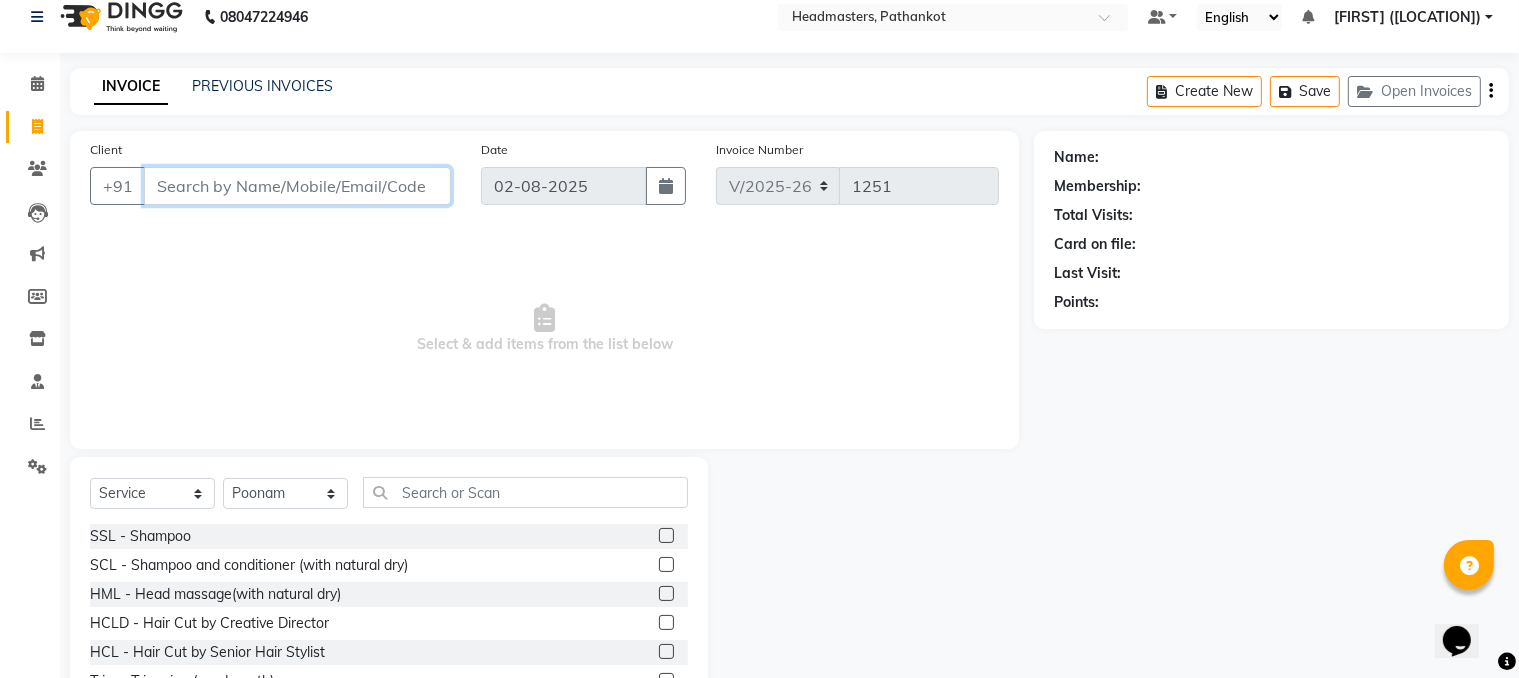 scroll, scrollTop: 0, scrollLeft: 0, axis: both 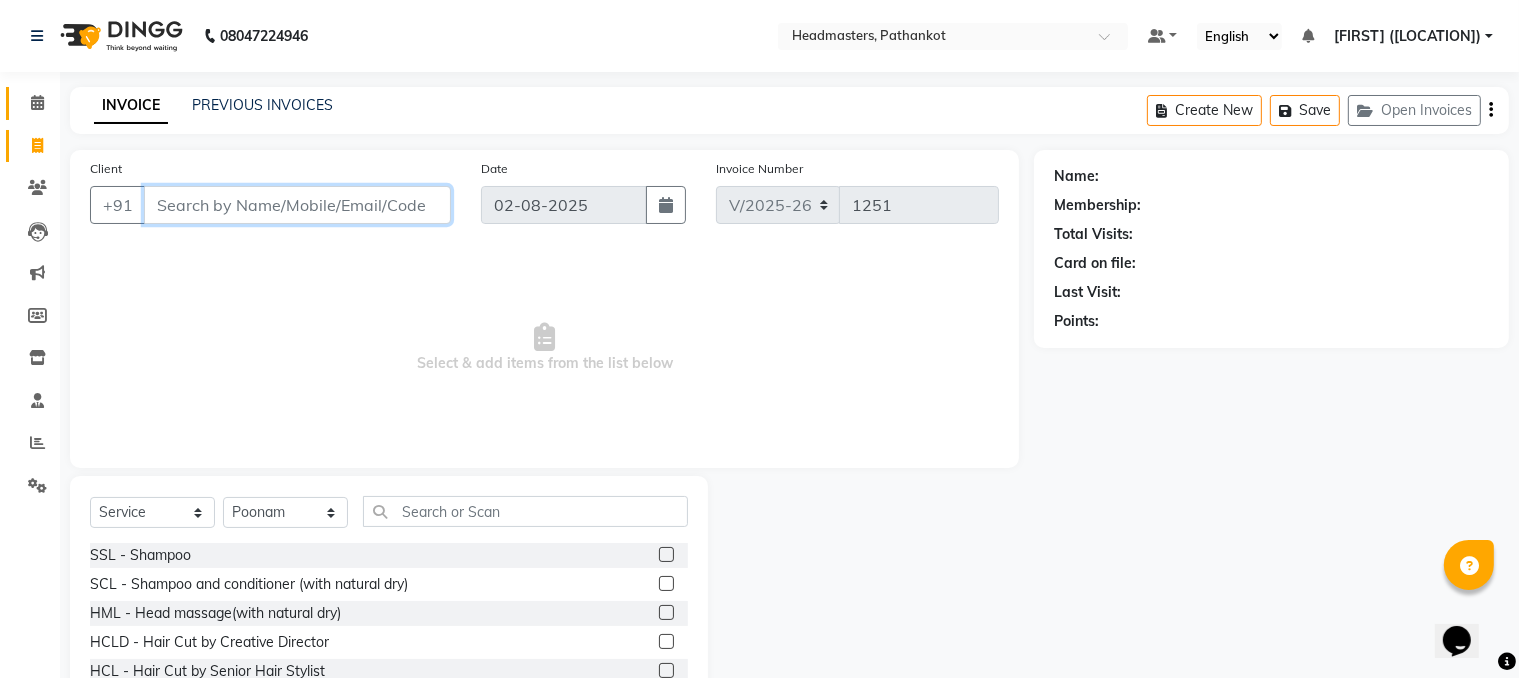 type 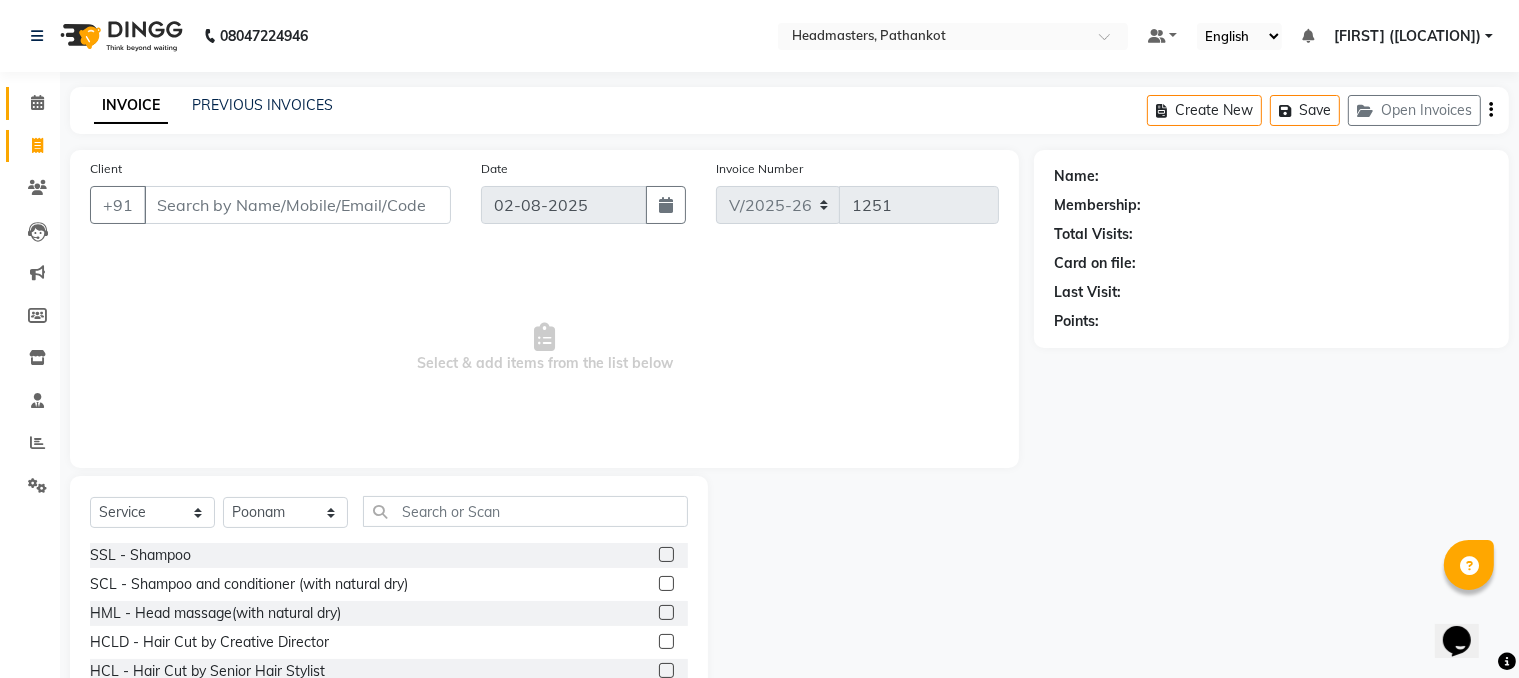 click 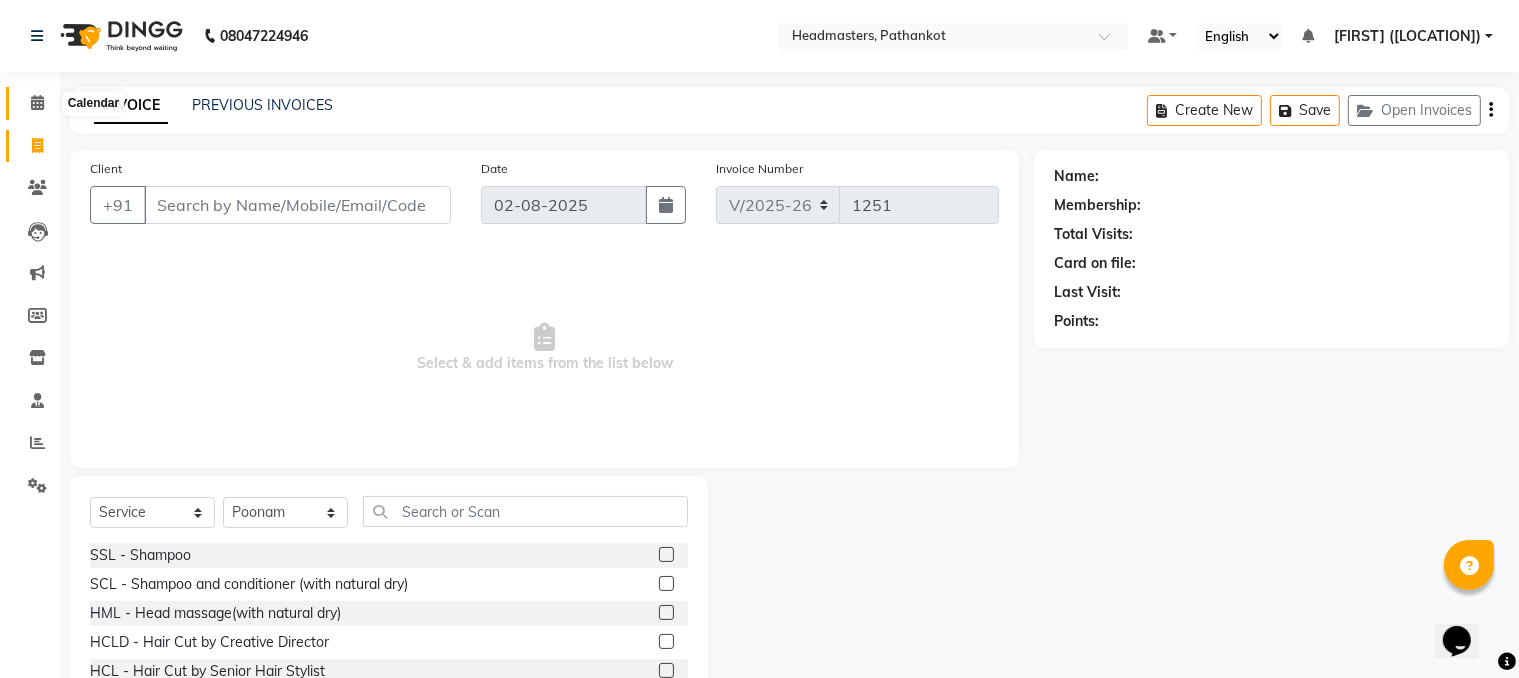 click 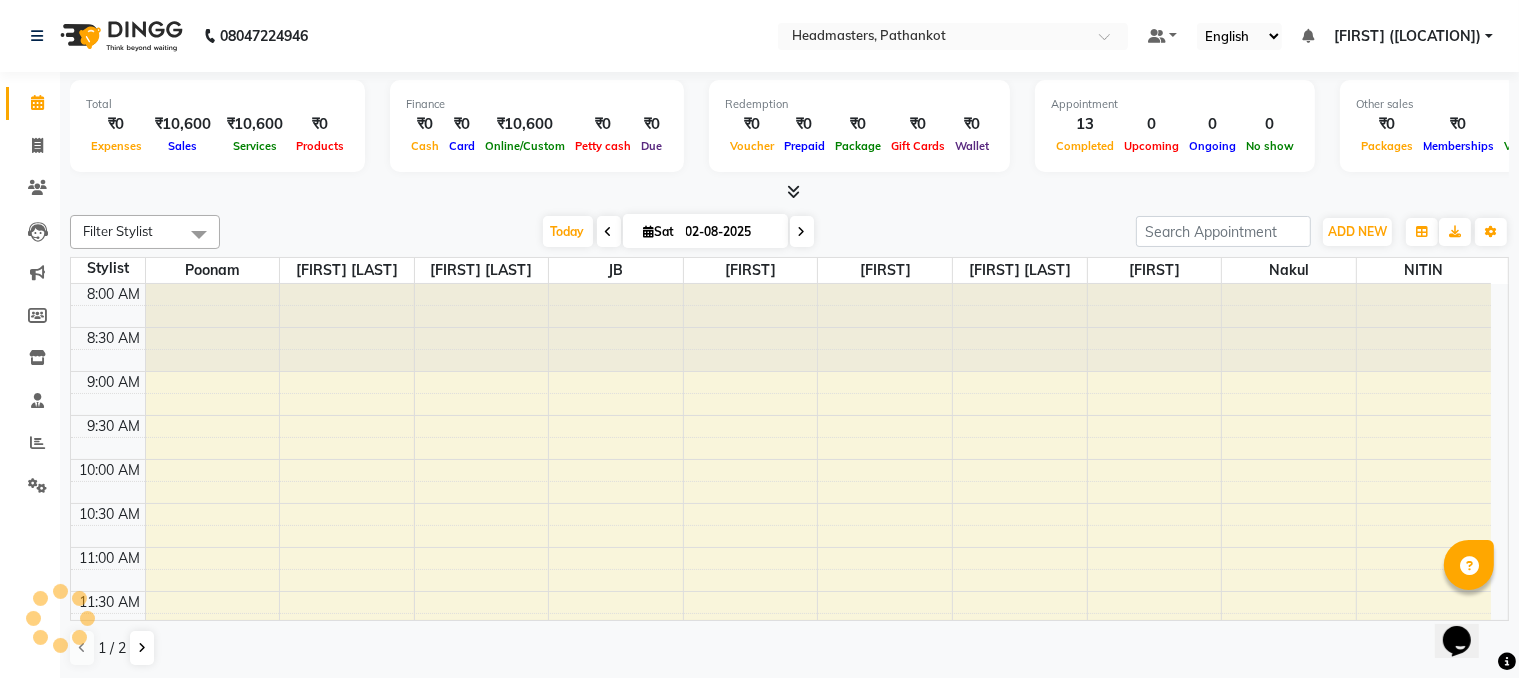 scroll, scrollTop: 0, scrollLeft: 0, axis: both 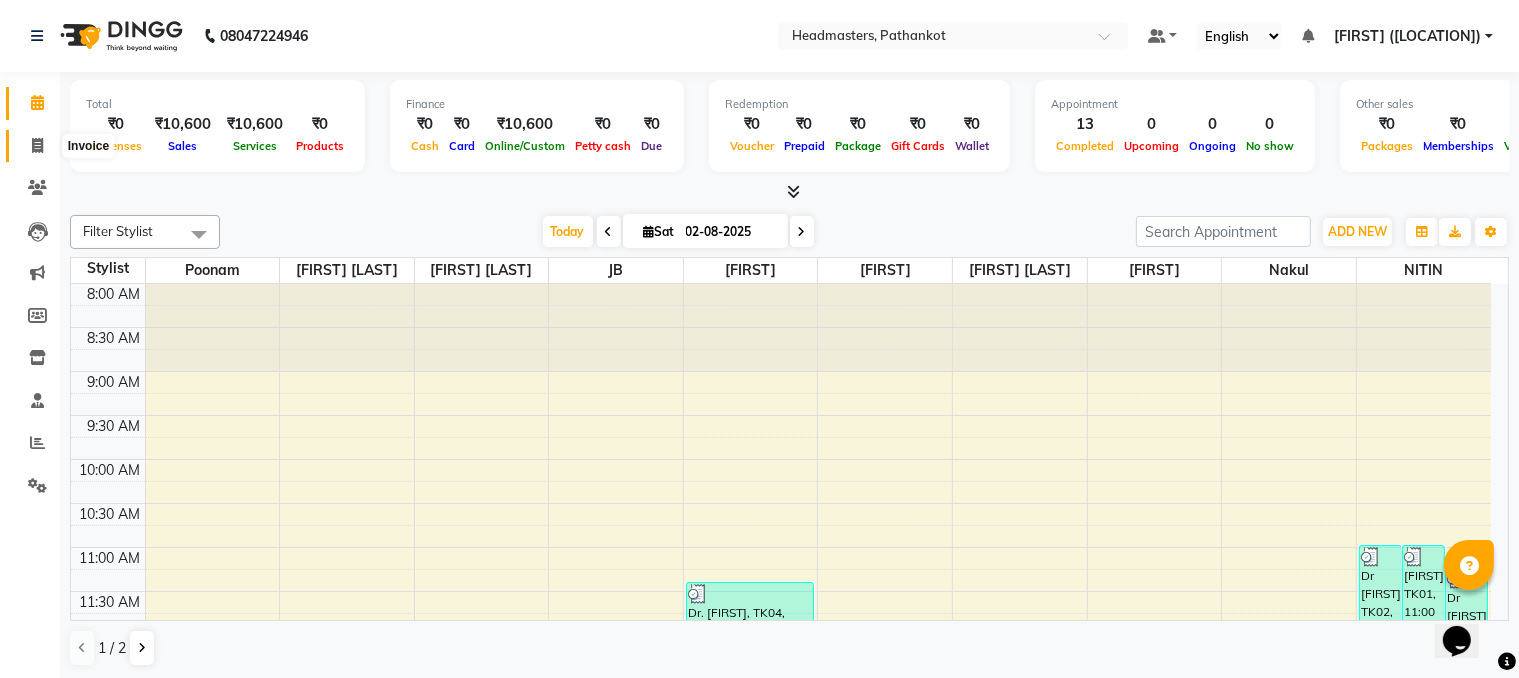 click 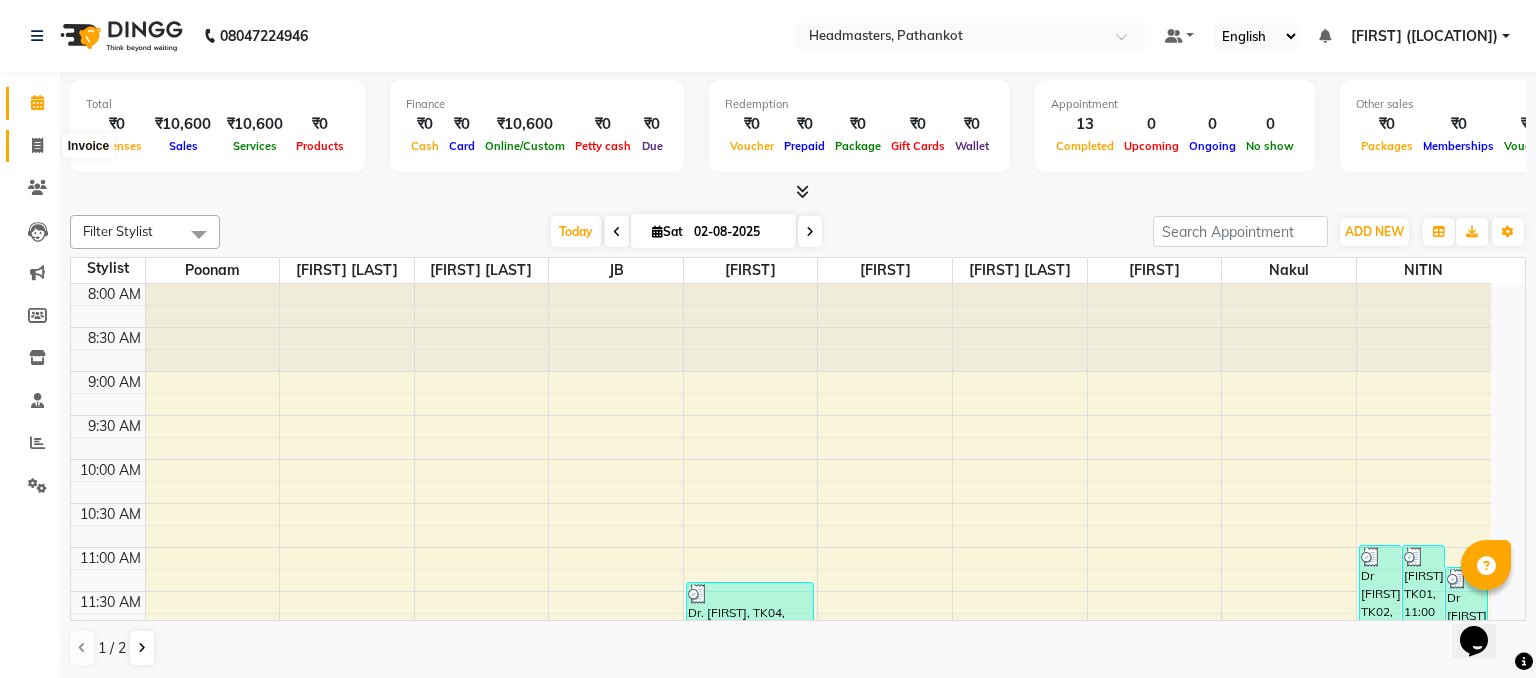 select on "service" 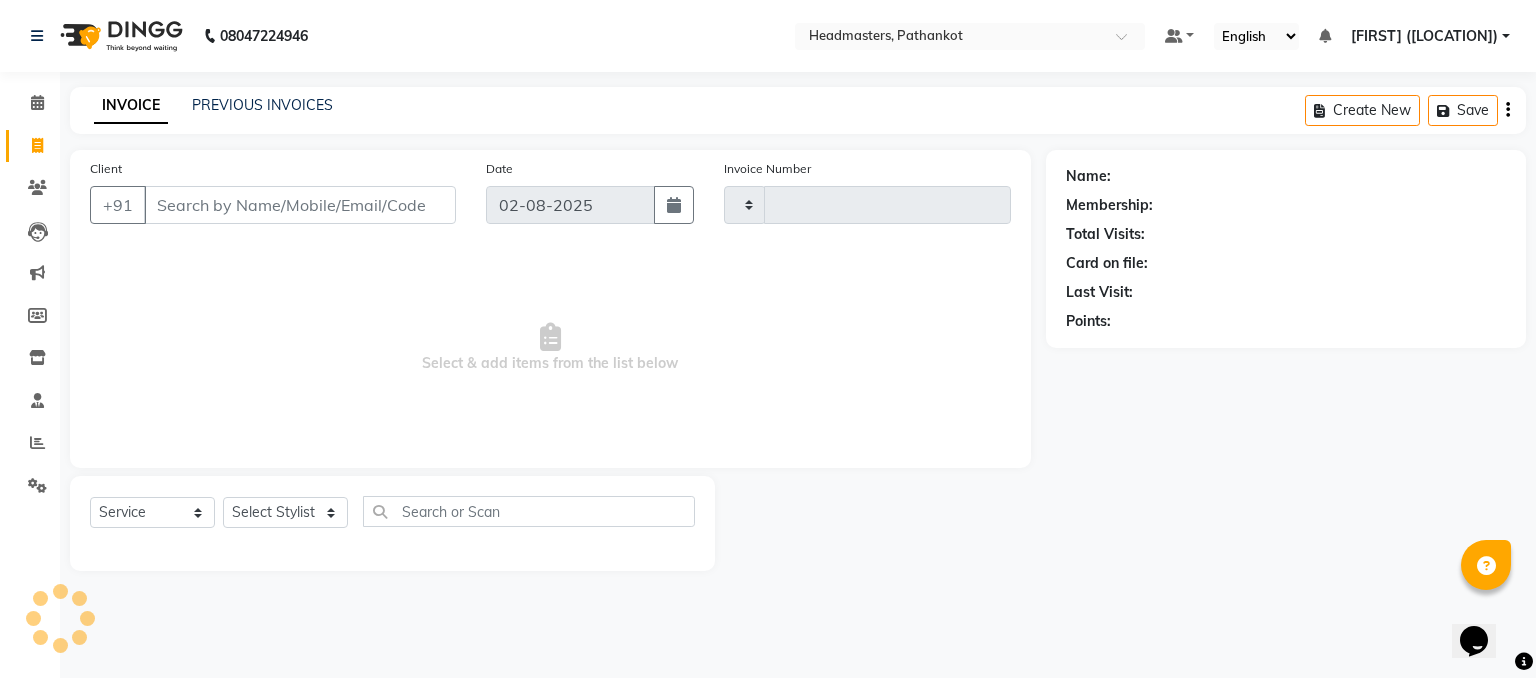 type on "1251" 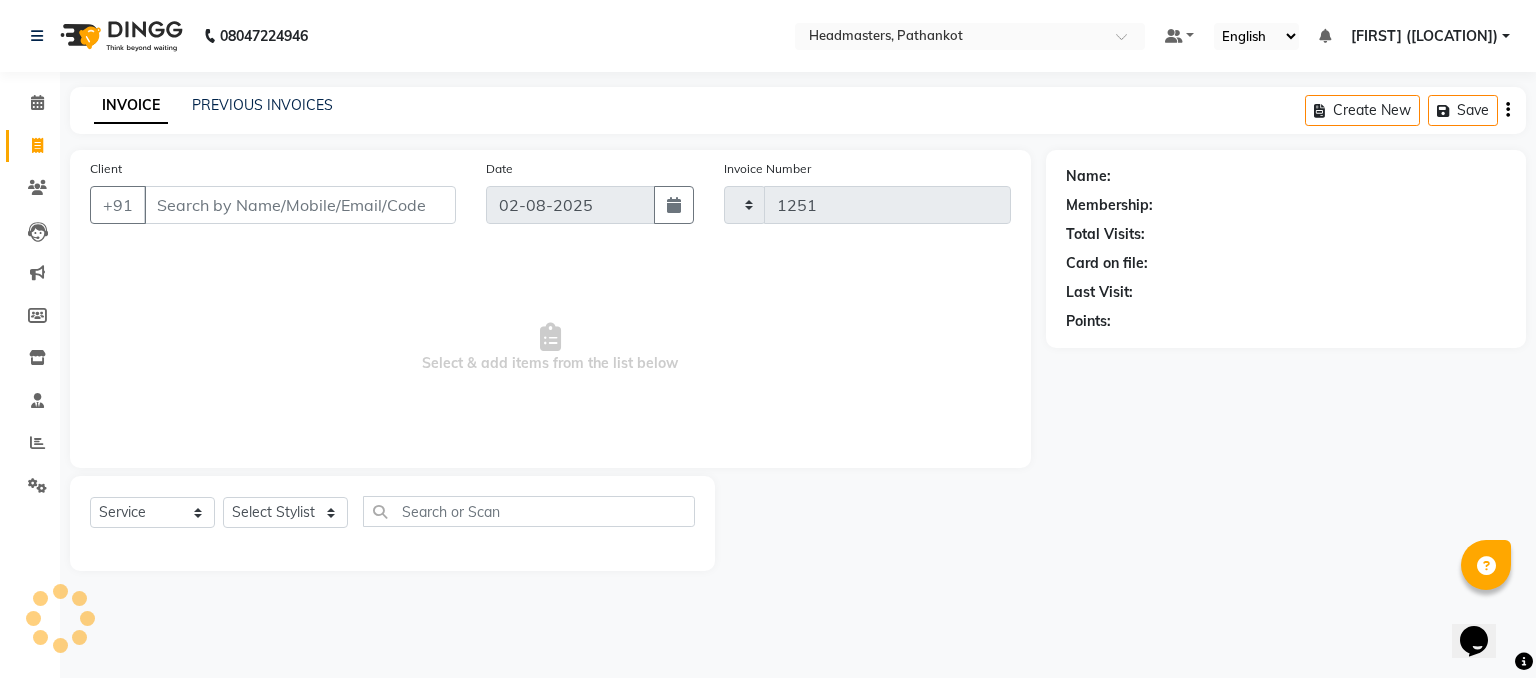 select on "7530" 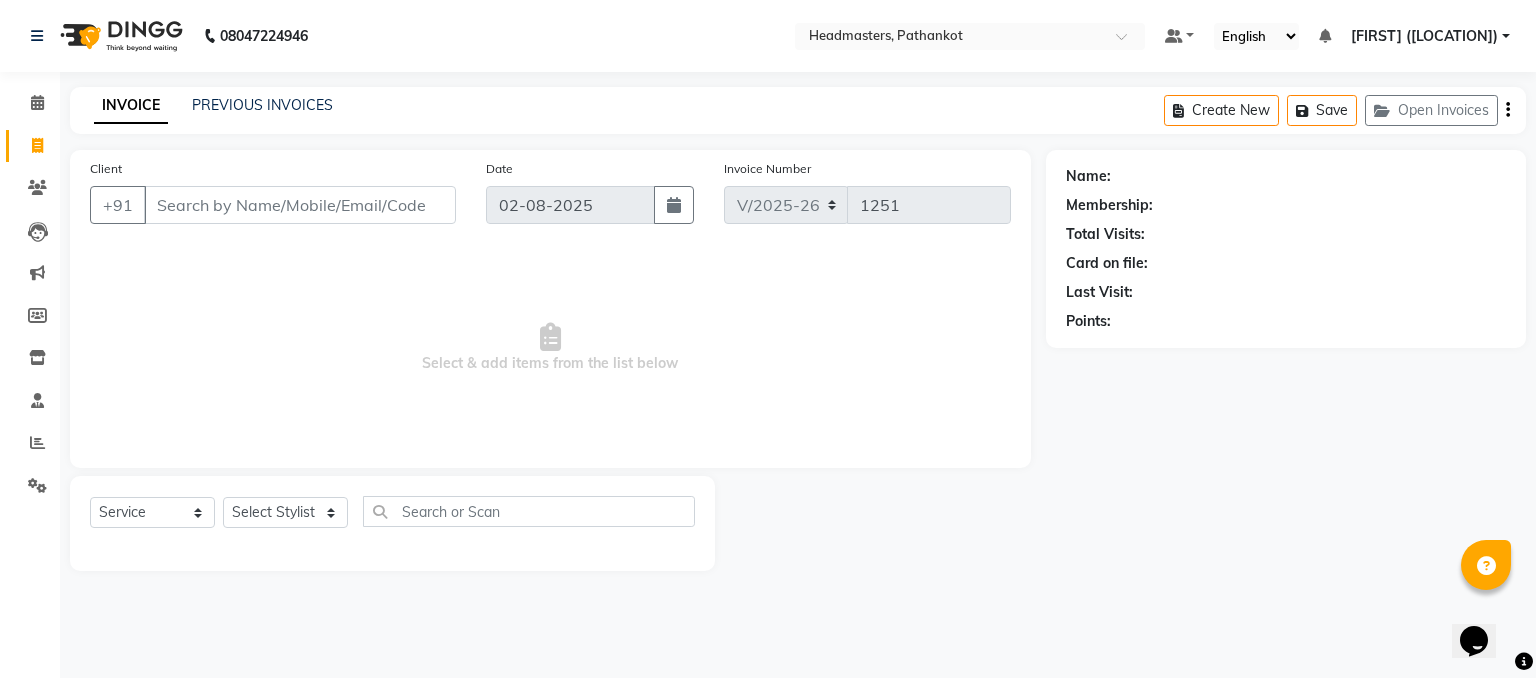select on "66904" 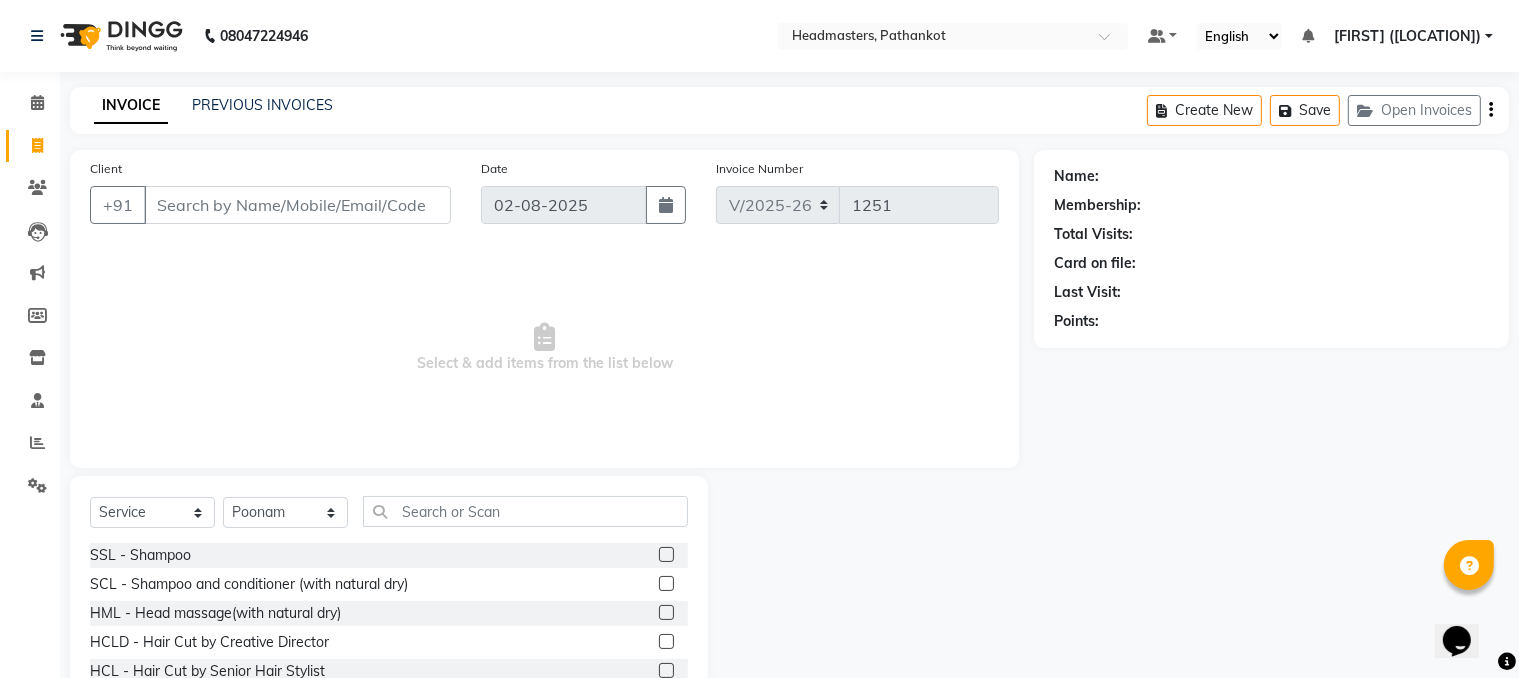click on "Select & add items from the list below" at bounding box center [544, 348] 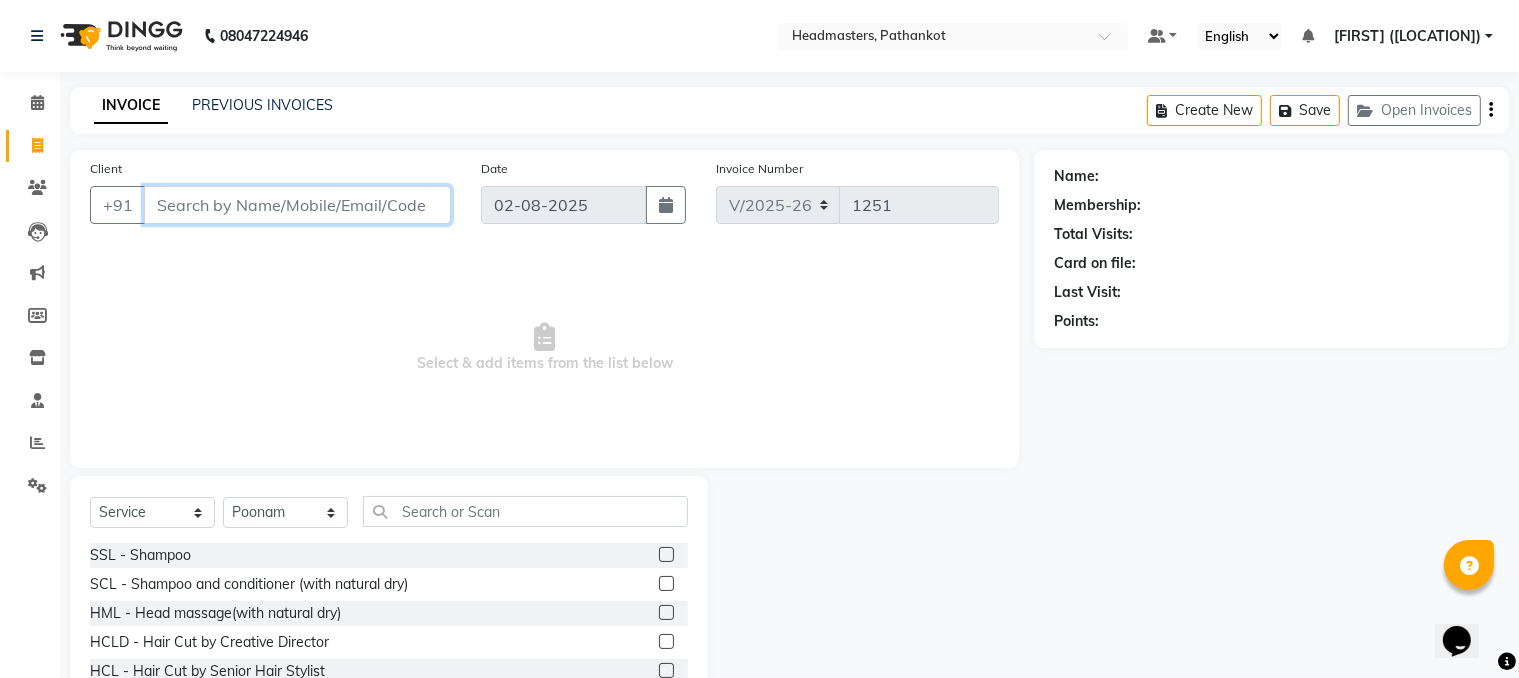 click on "Client" at bounding box center (297, 205) 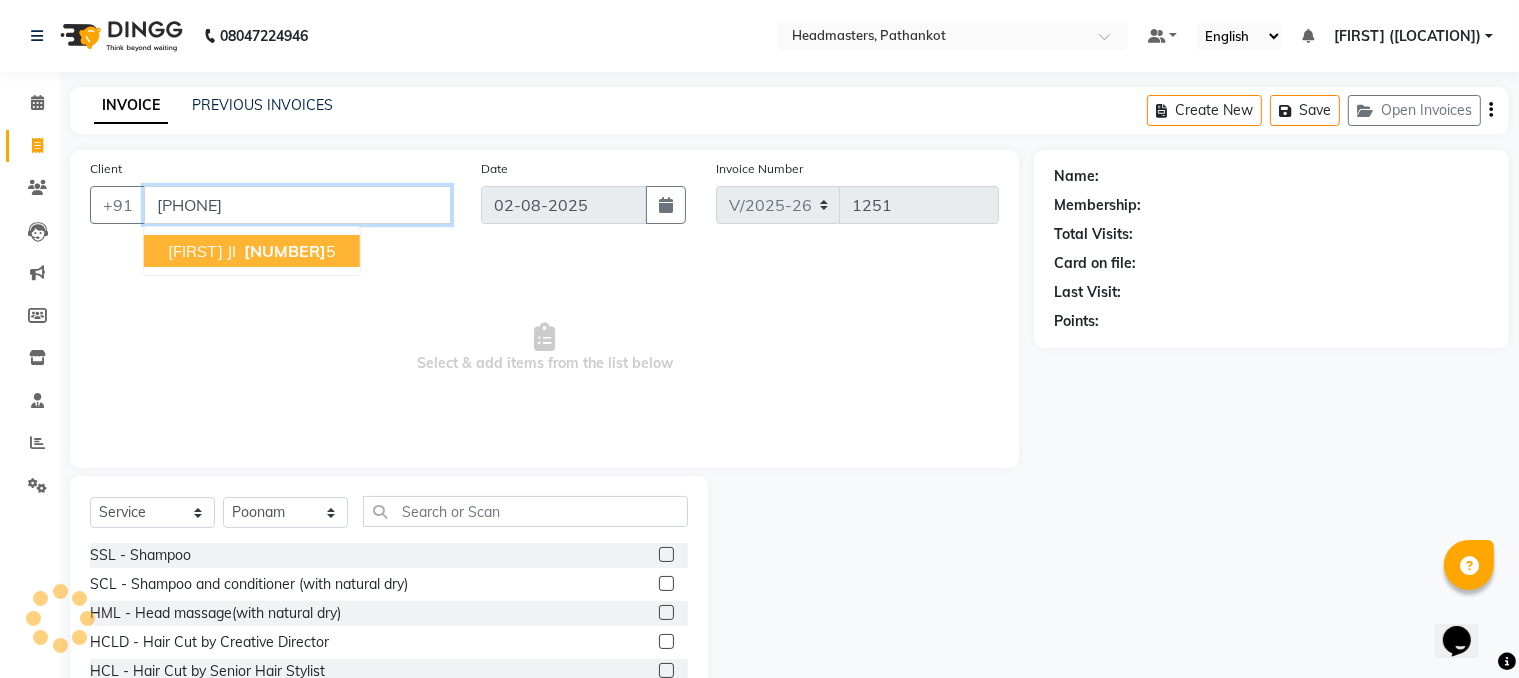 type on "[PHONE]" 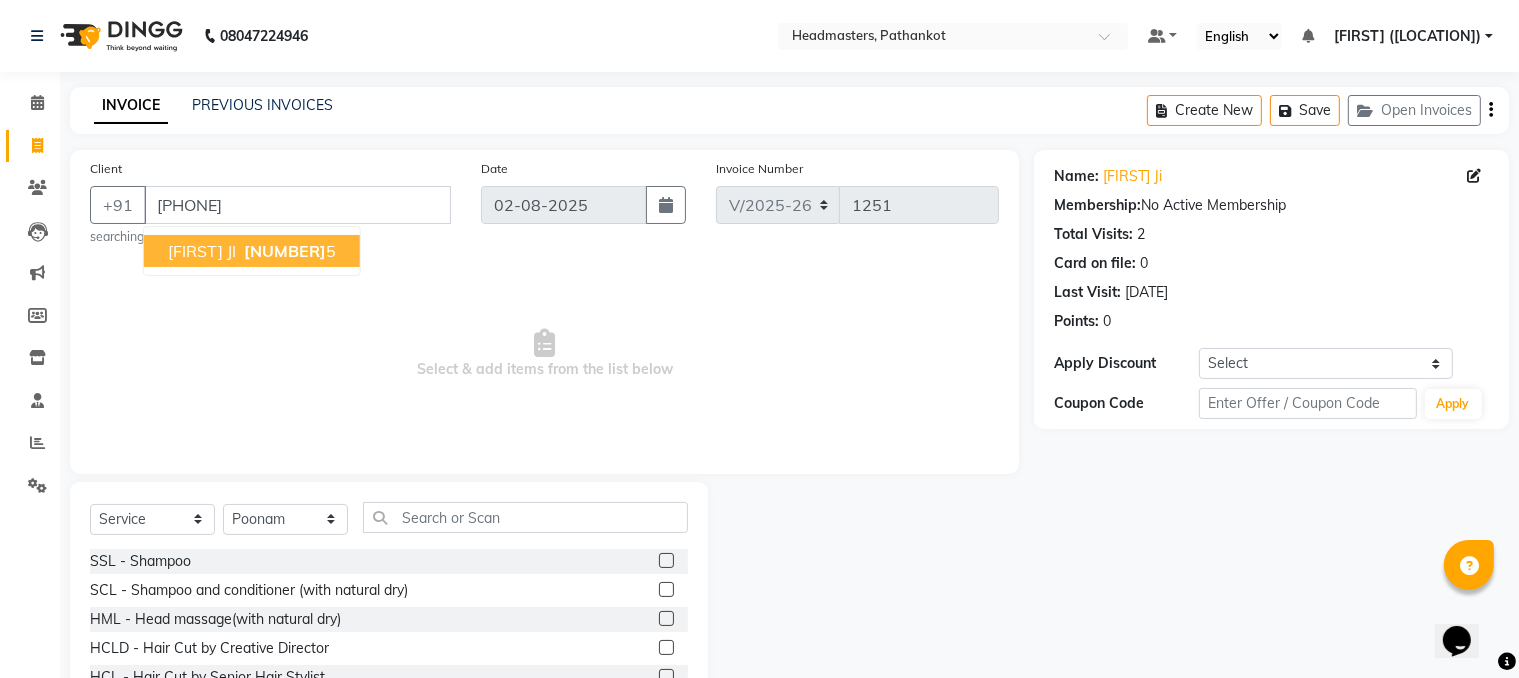 click on "[NUMBER]" at bounding box center (285, 251) 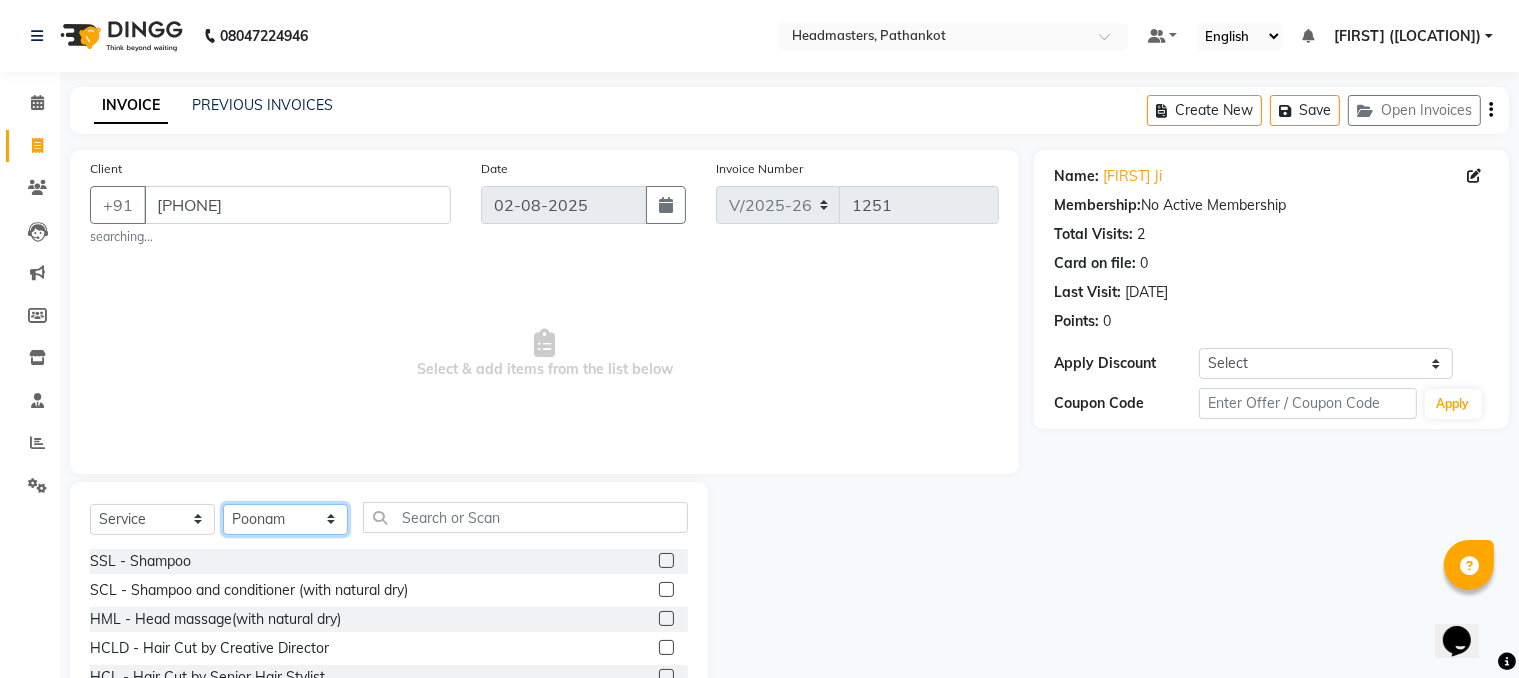 click on "Select Stylist [FIRST] HEAD MASTERS [FIRST] [FIRST] [FIRST] [FIRST] [FIRST] [FIRST] [FIRST] [FIRST] [FIRST] [FIRST] [FIRST] [FIRST] [FIRST] [FIRST] [FIRST]" 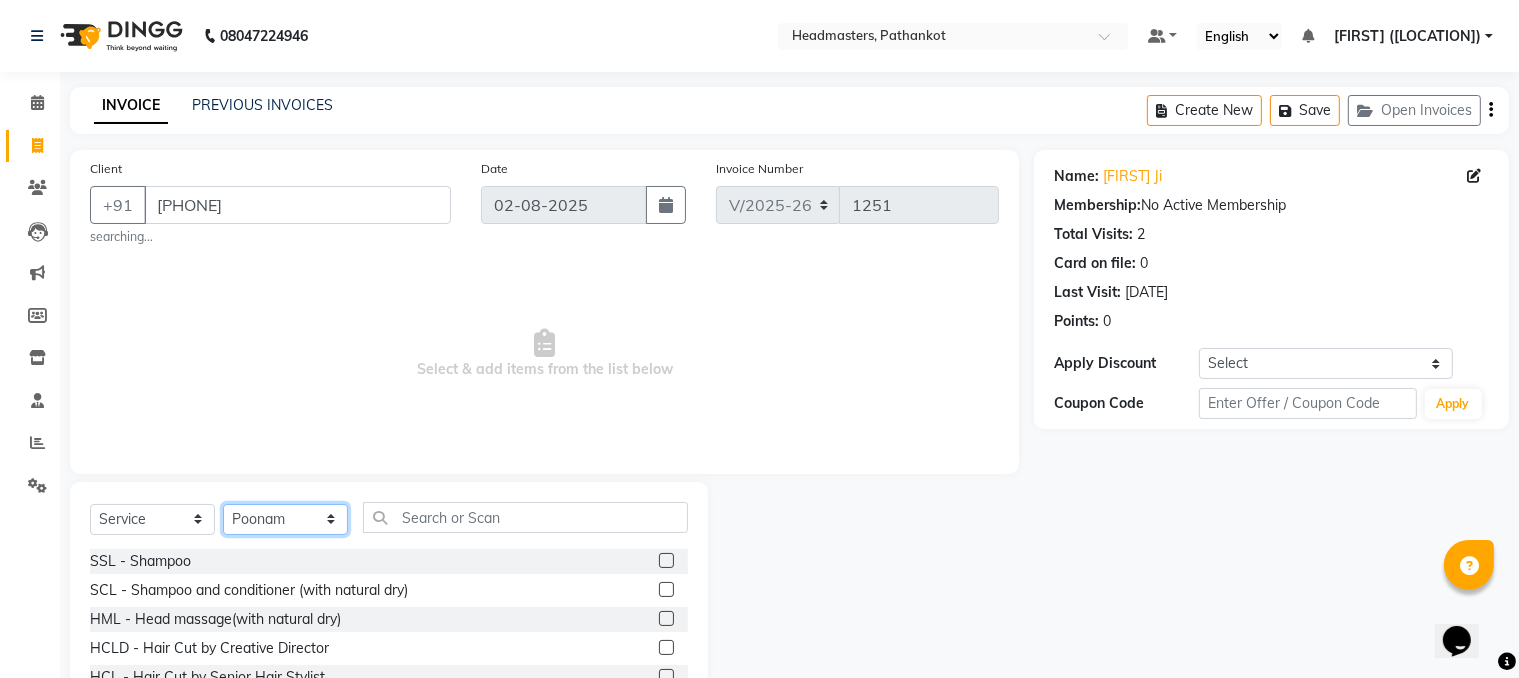 select on "66907" 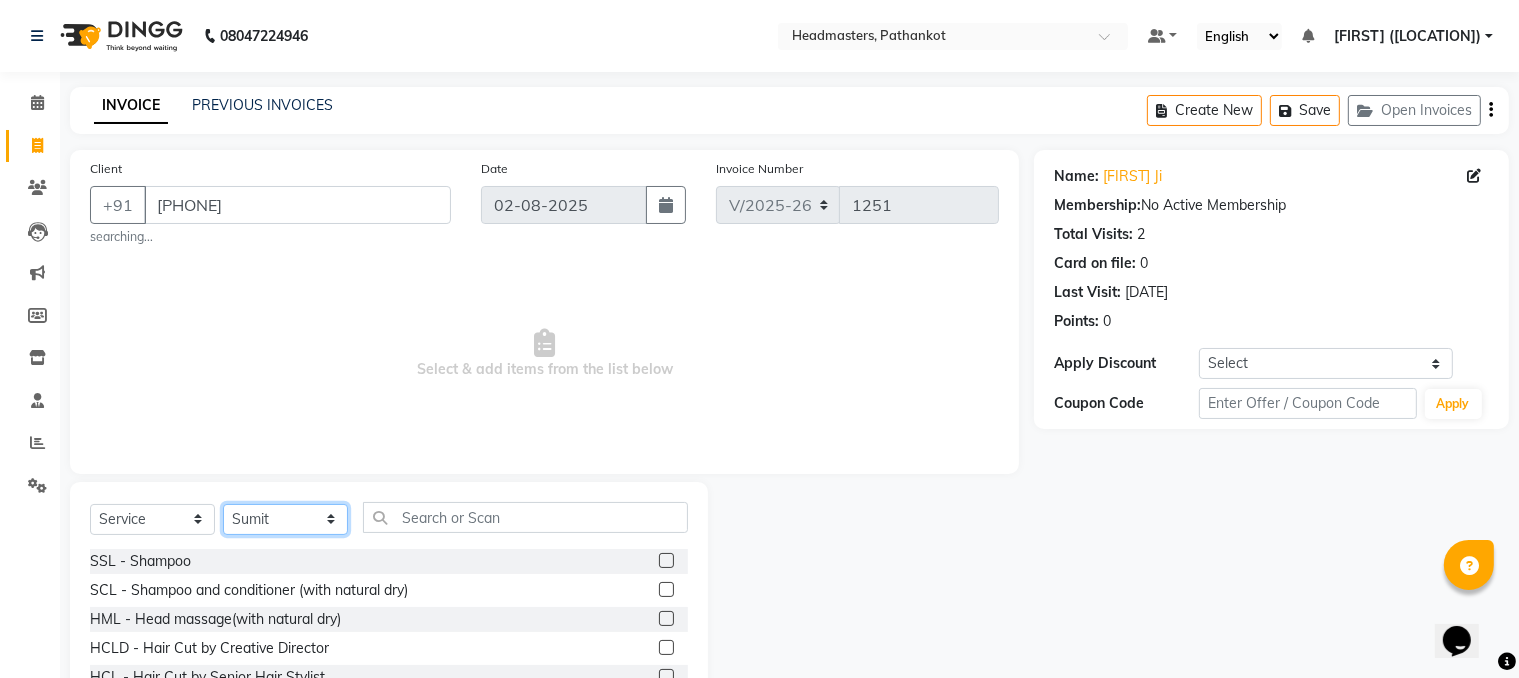 click on "Select Stylist [FIRST] HEAD MASTERS [FIRST] [FIRST] [FIRST] [FIRST] [FIRST] [FIRST] [FIRST] [FIRST] [FIRST] [FIRST] [FIRST] [FIRST] [FIRST] [FIRST] [FIRST]" 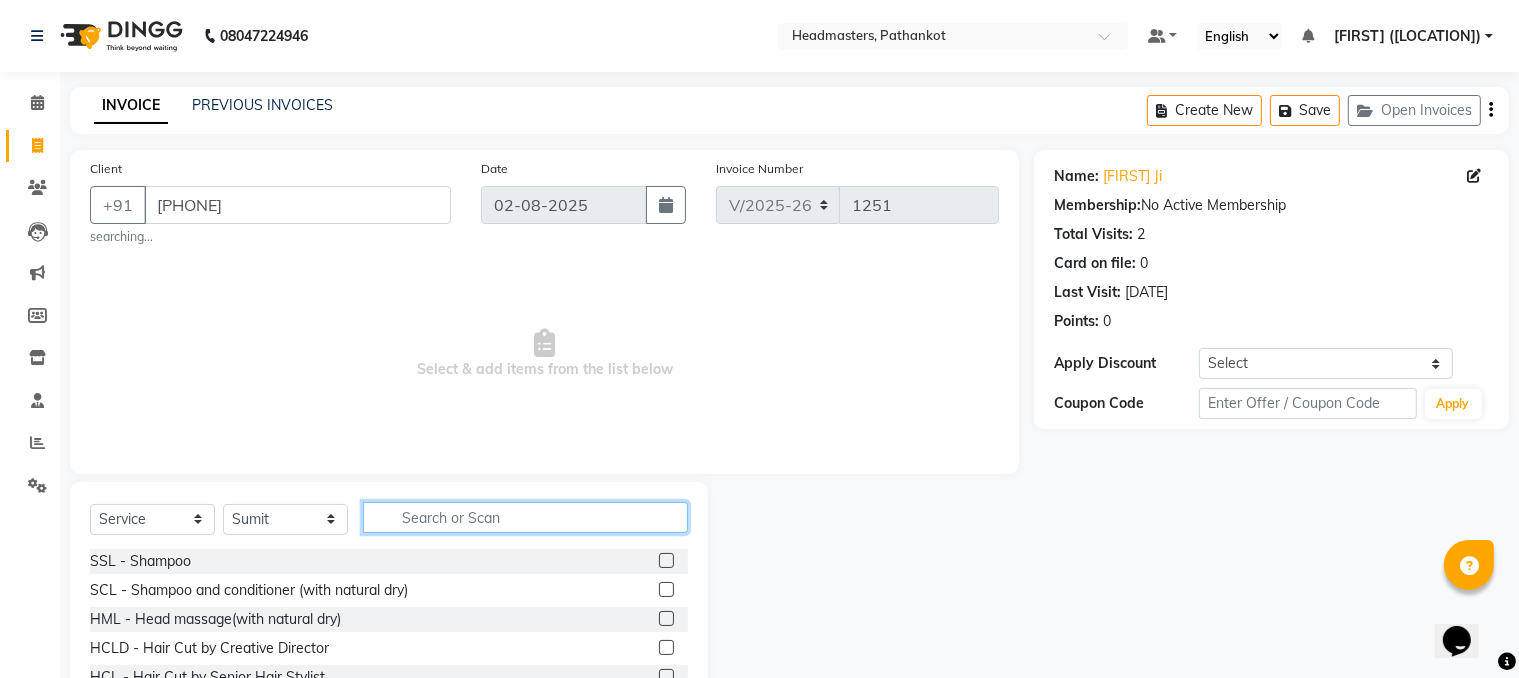 click 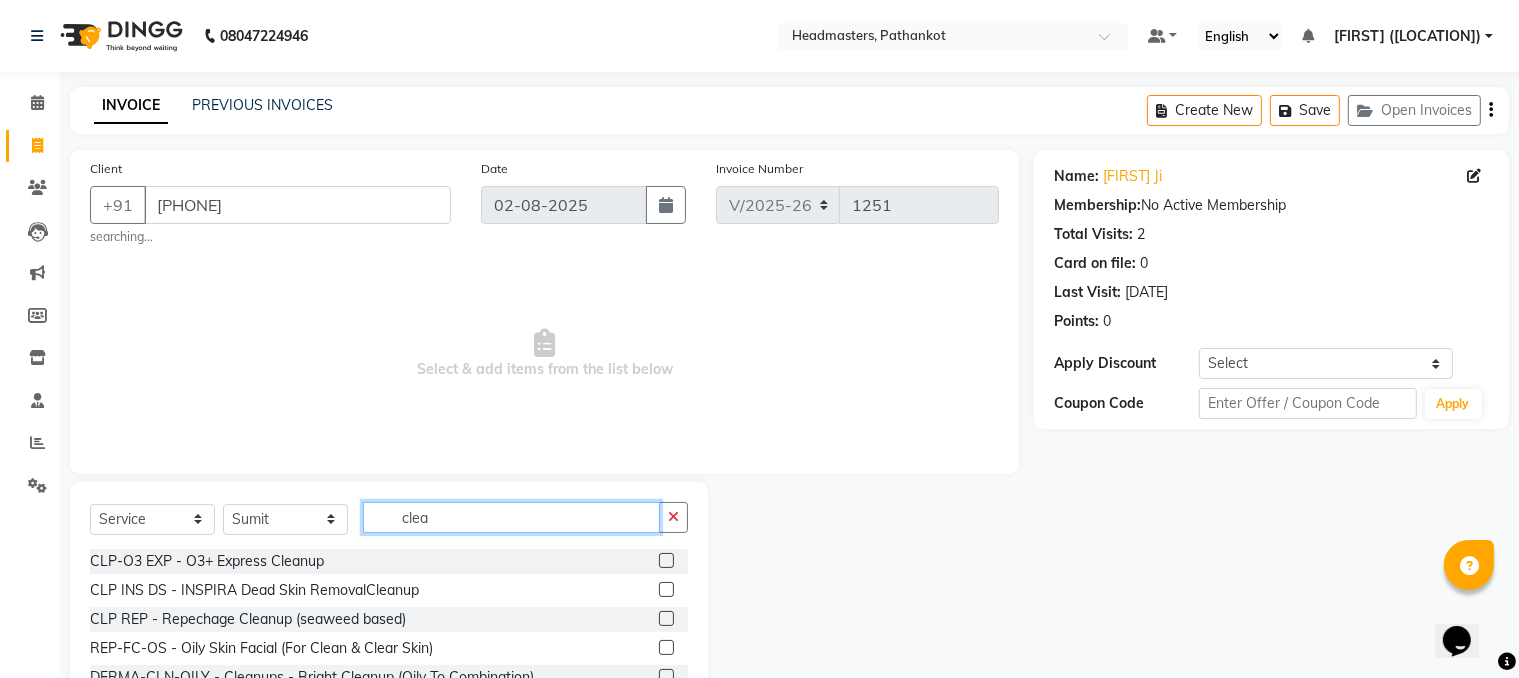 type on "clea" 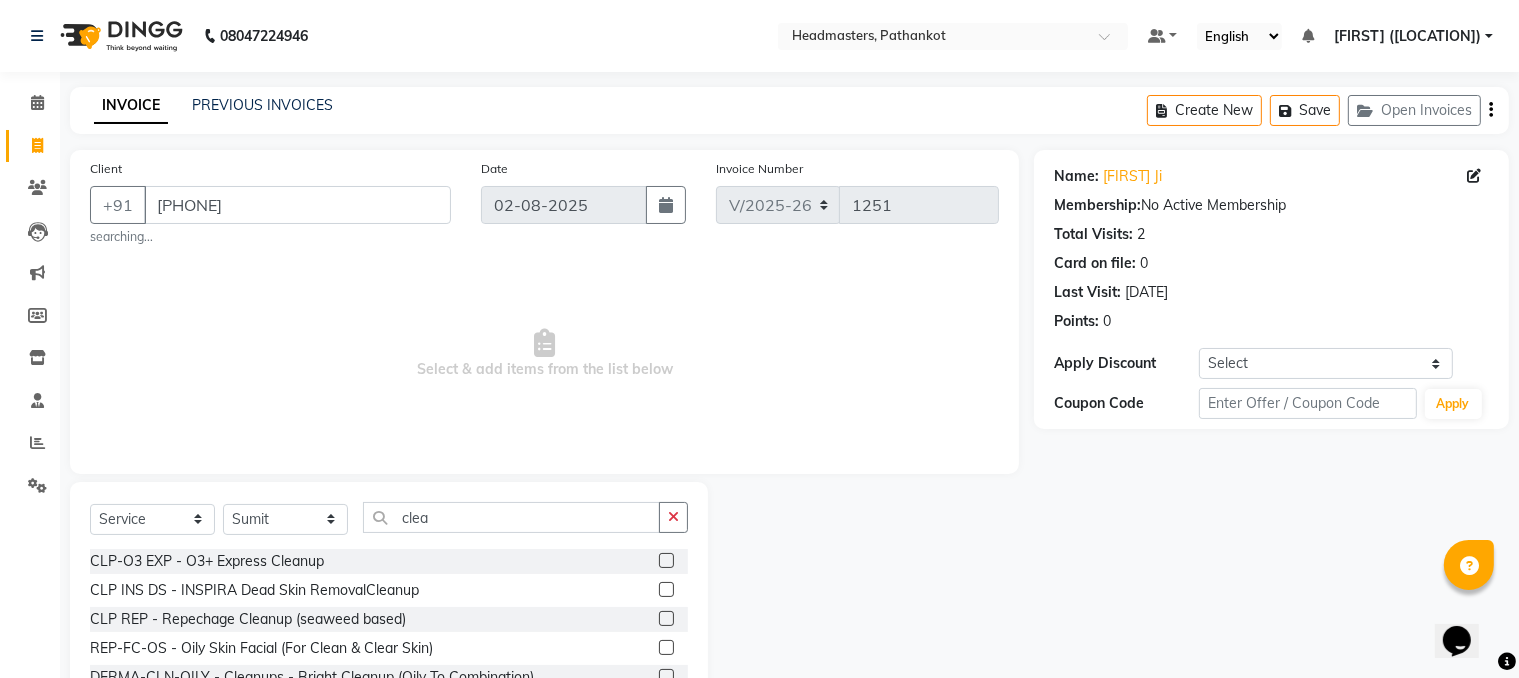 click 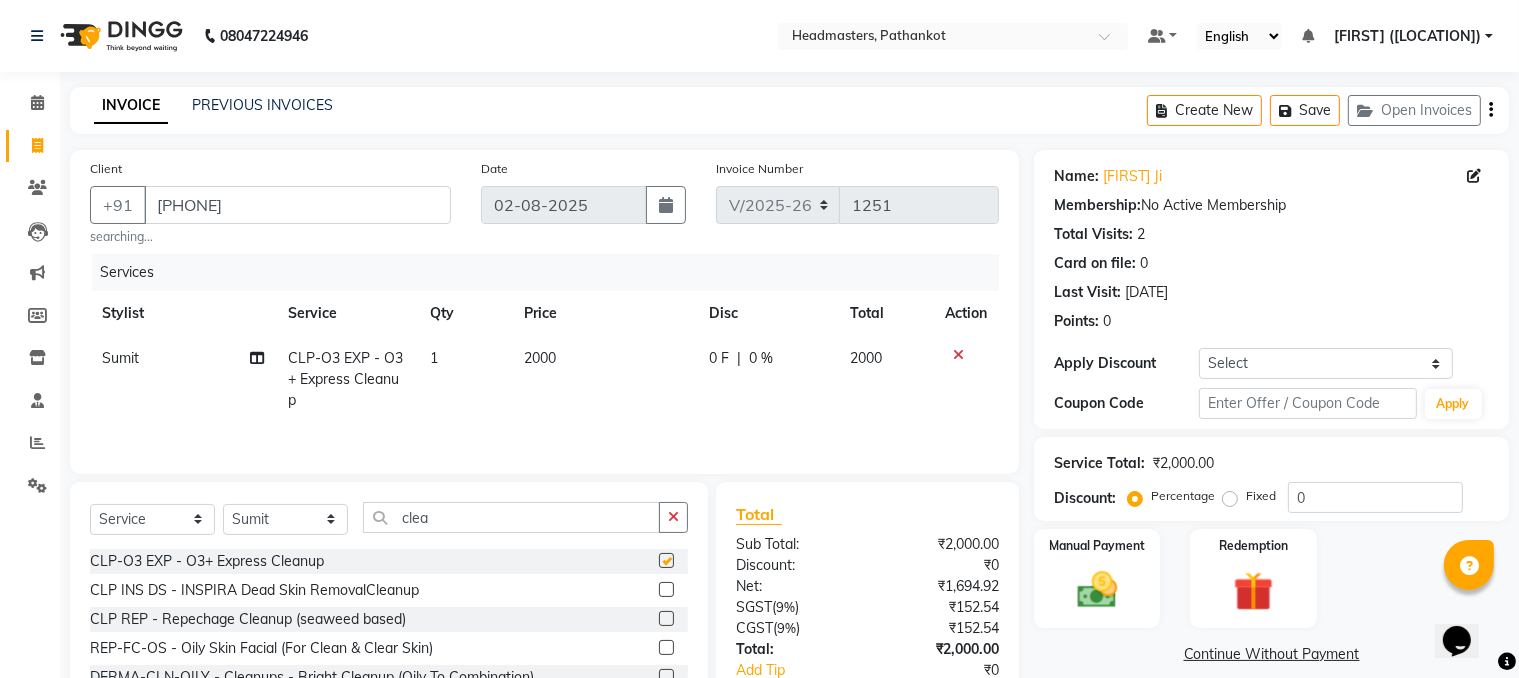 checkbox on "false" 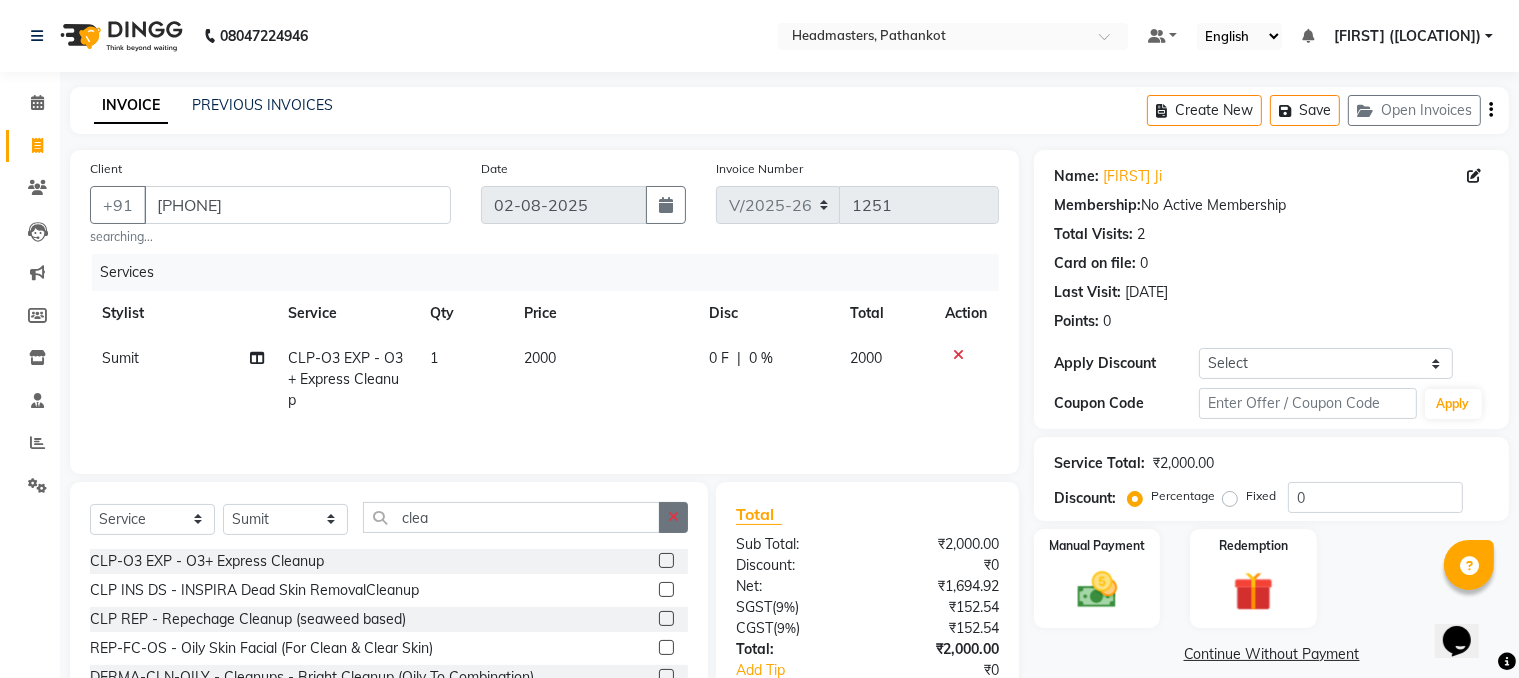 click 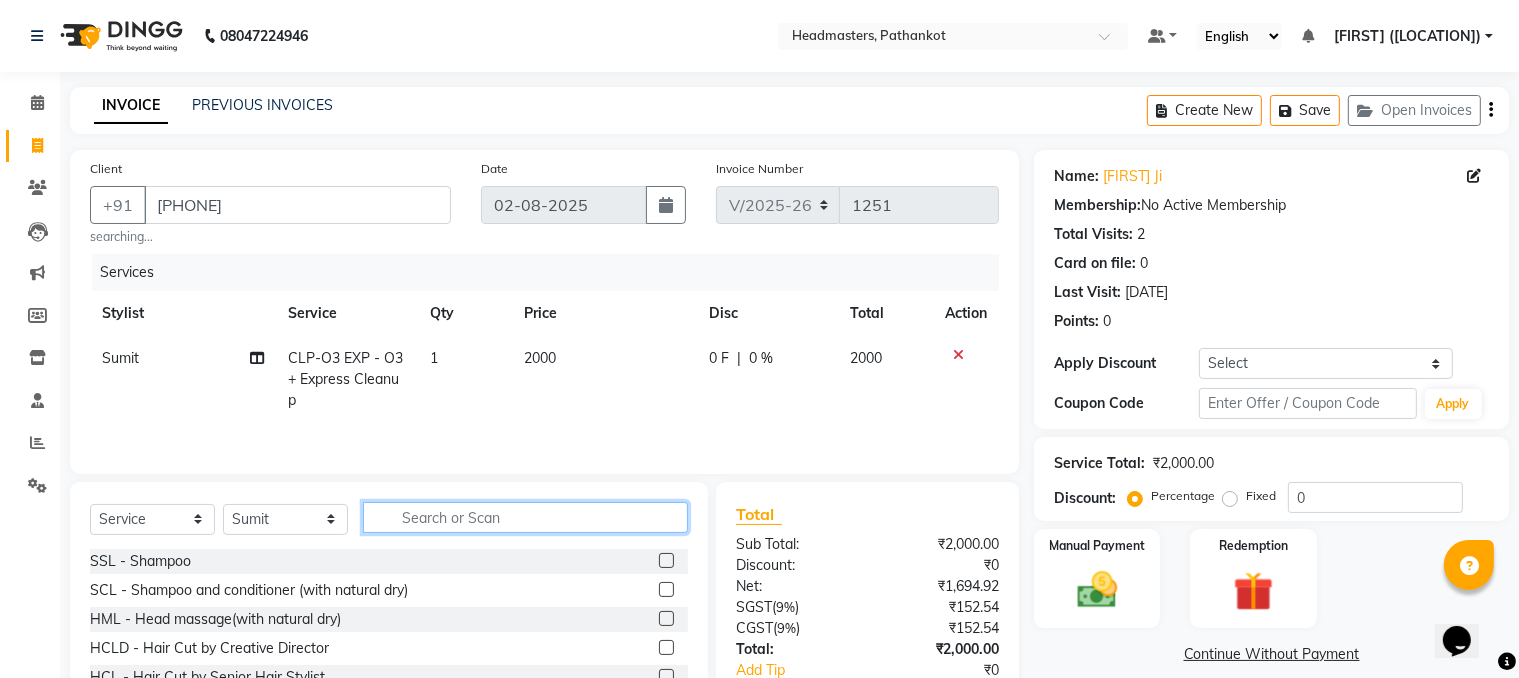 click 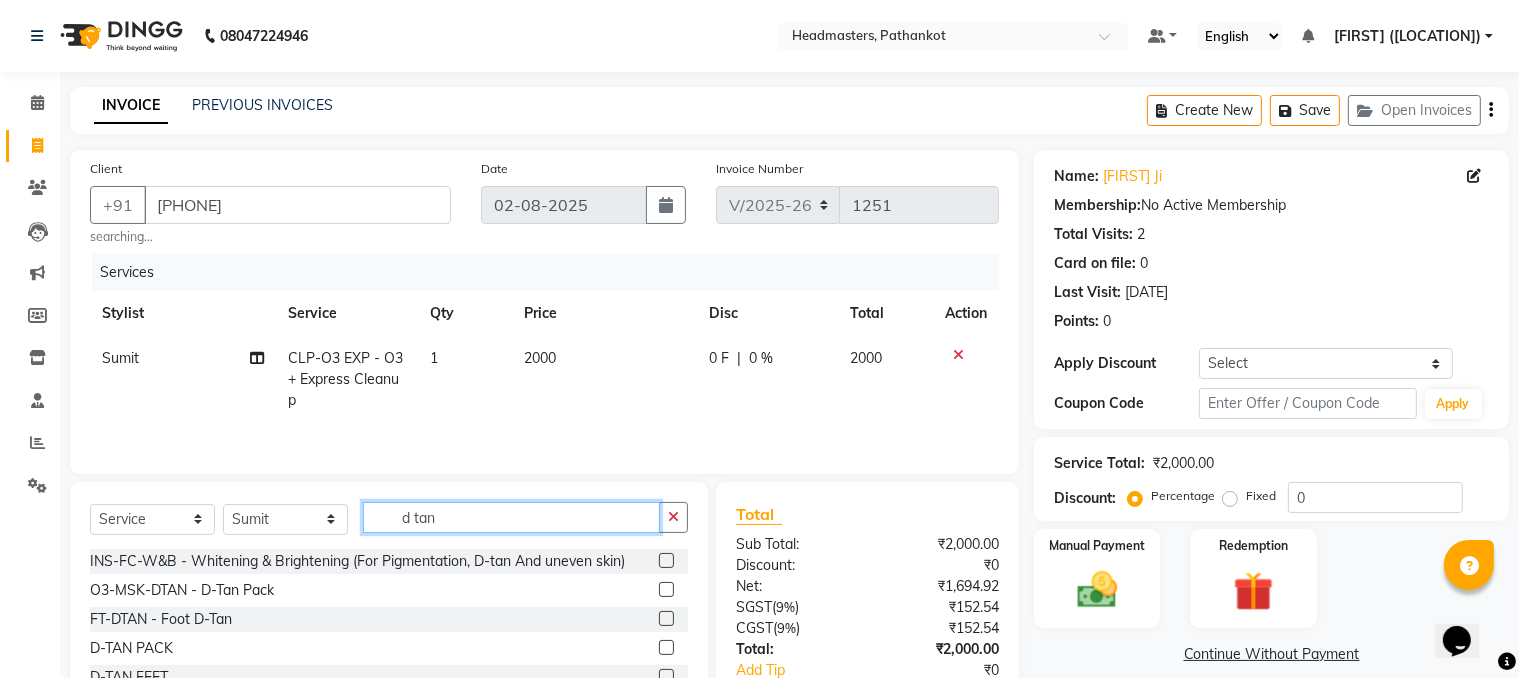 type on "d tan" 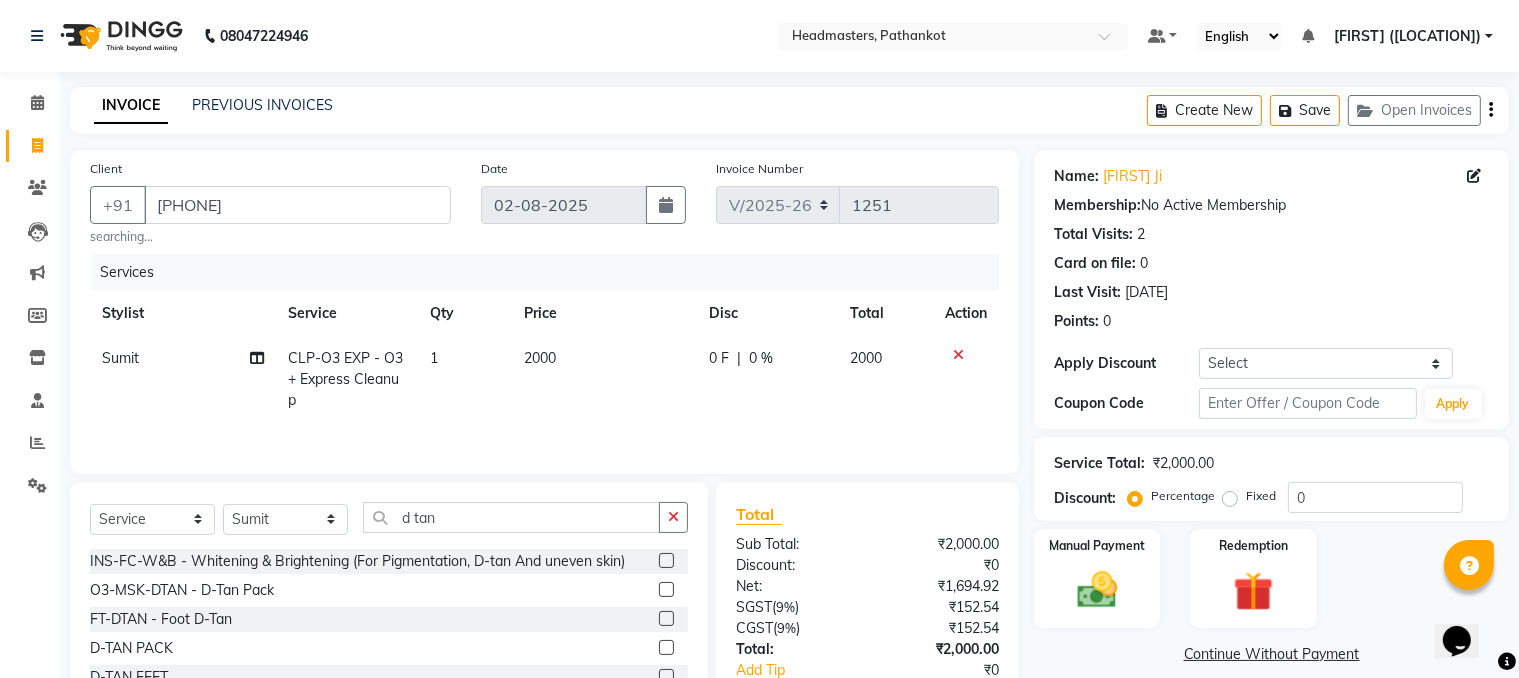 click 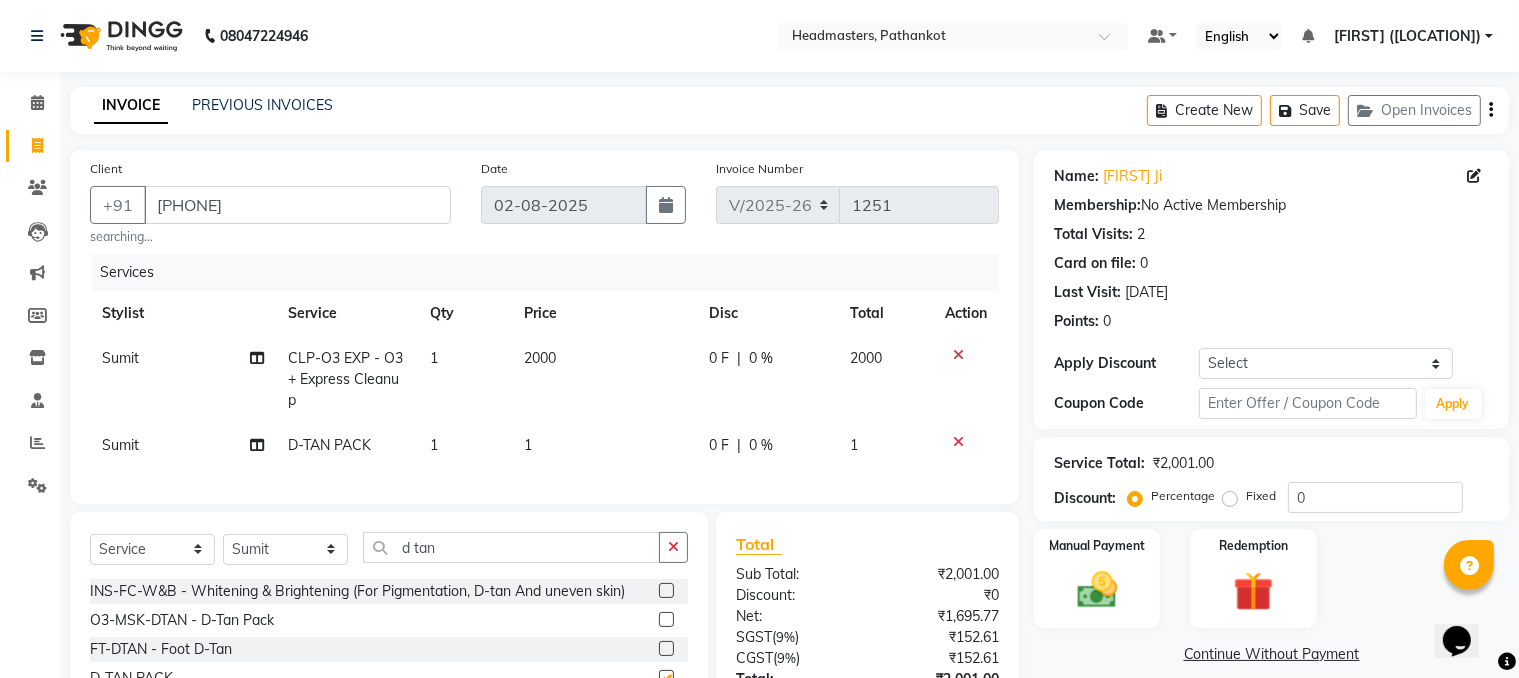 checkbox on "false" 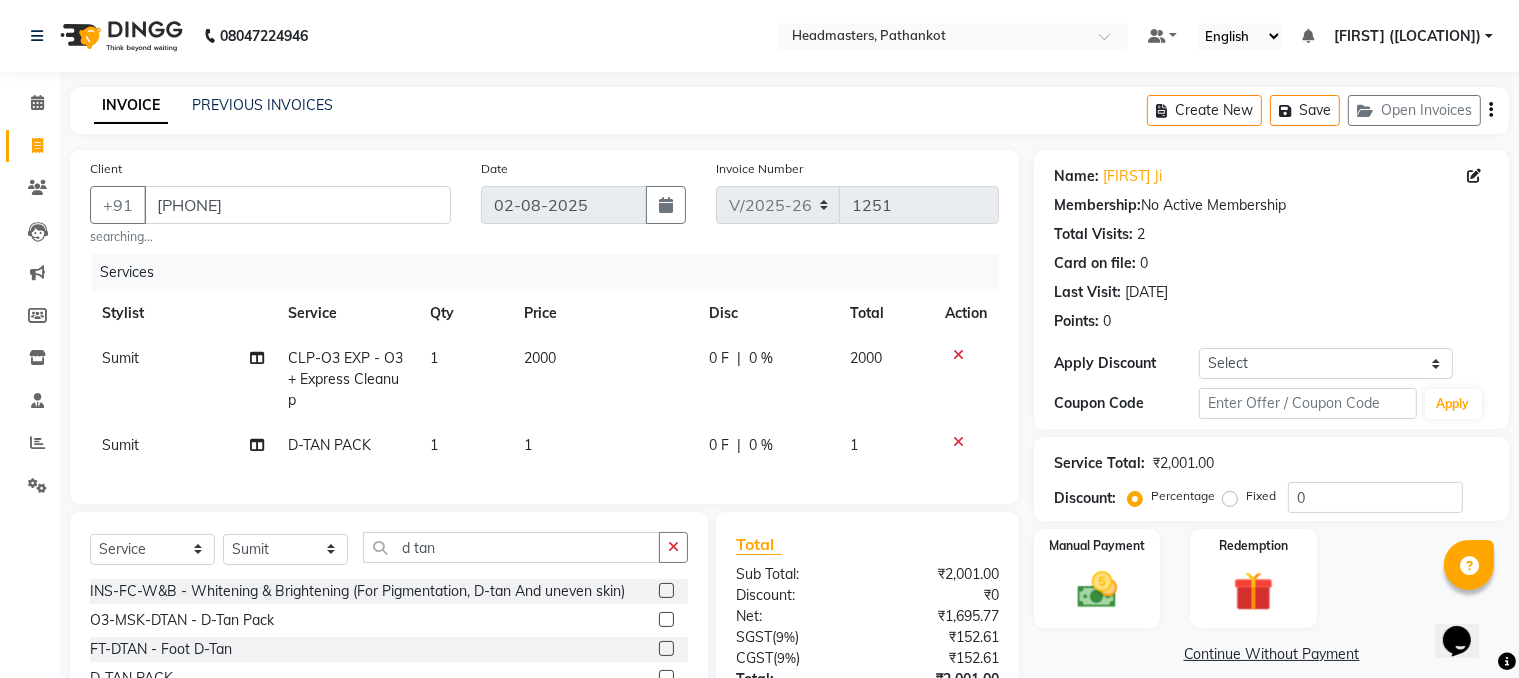 click on "1" 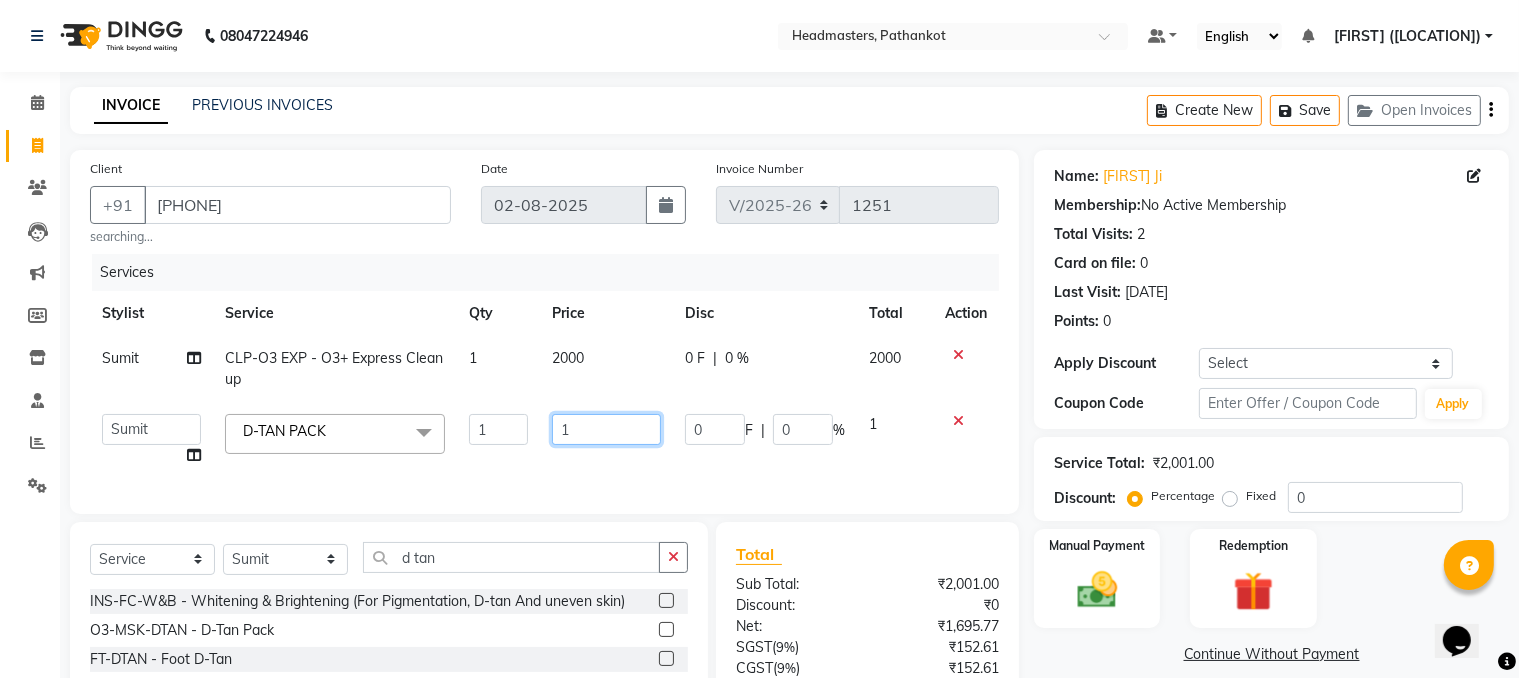 click on "1" 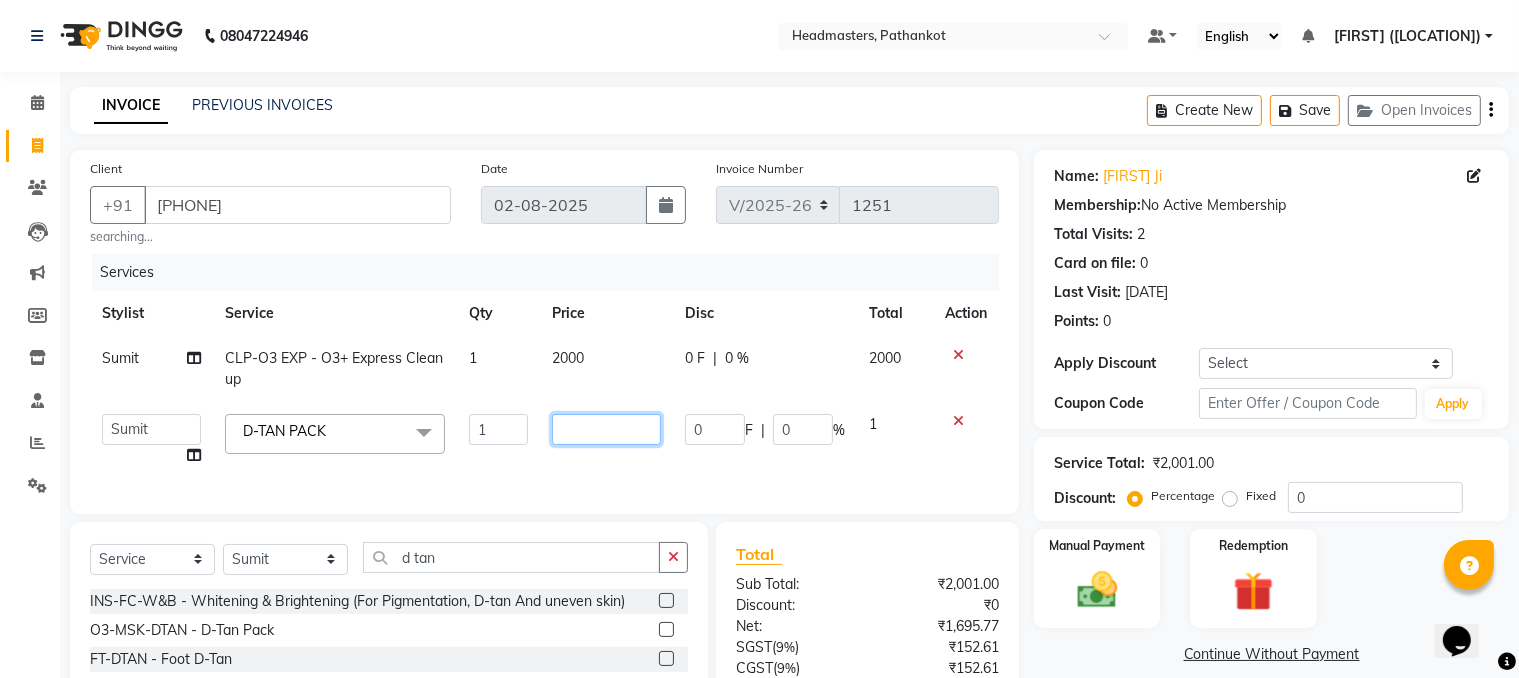 type on "4" 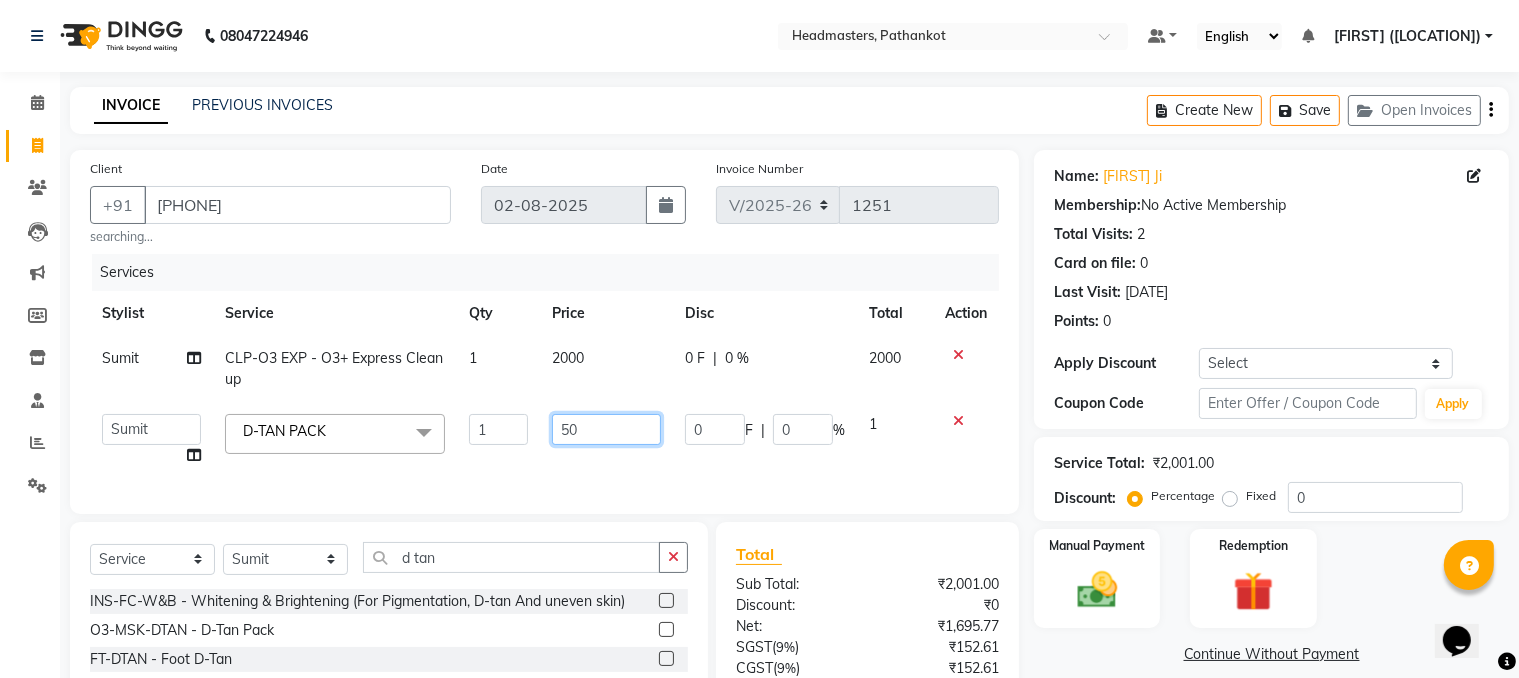 type on "500" 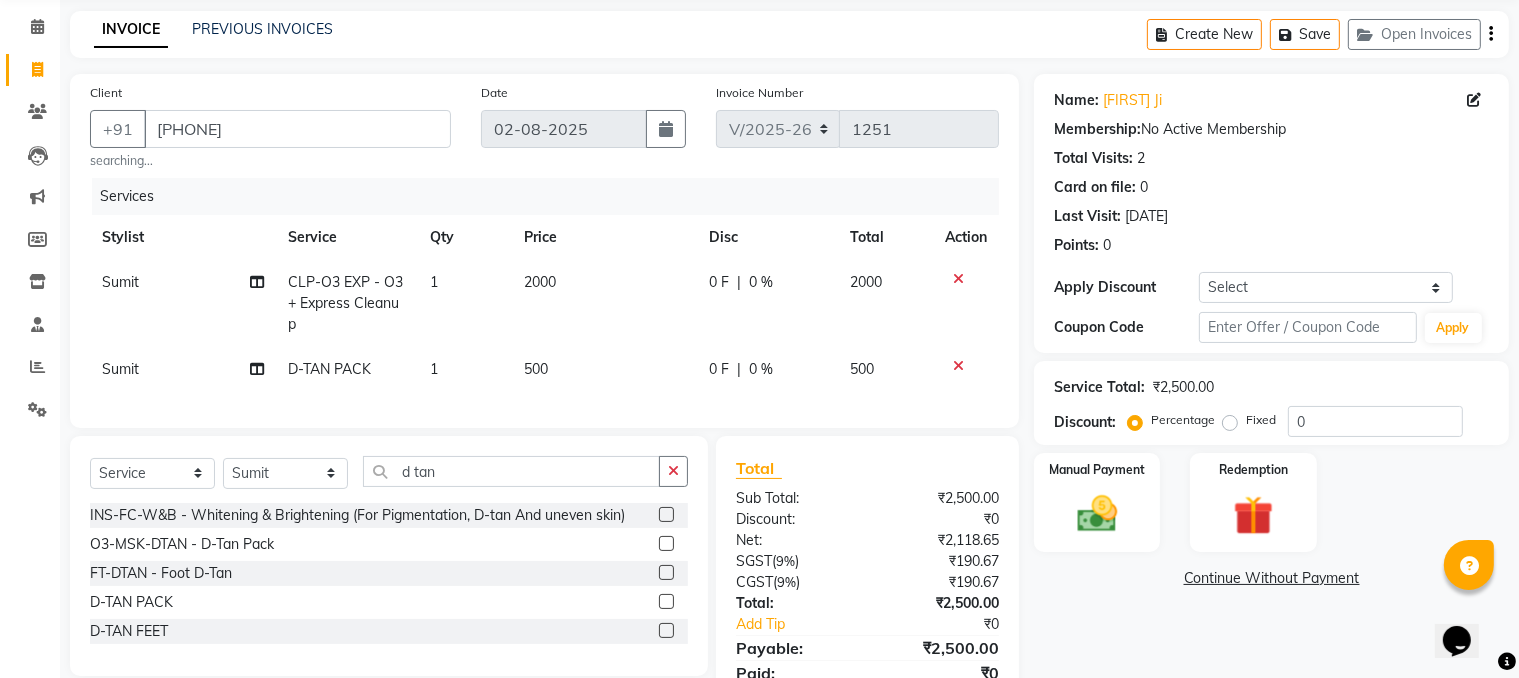 scroll, scrollTop: 175, scrollLeft: 0, axis: vertical 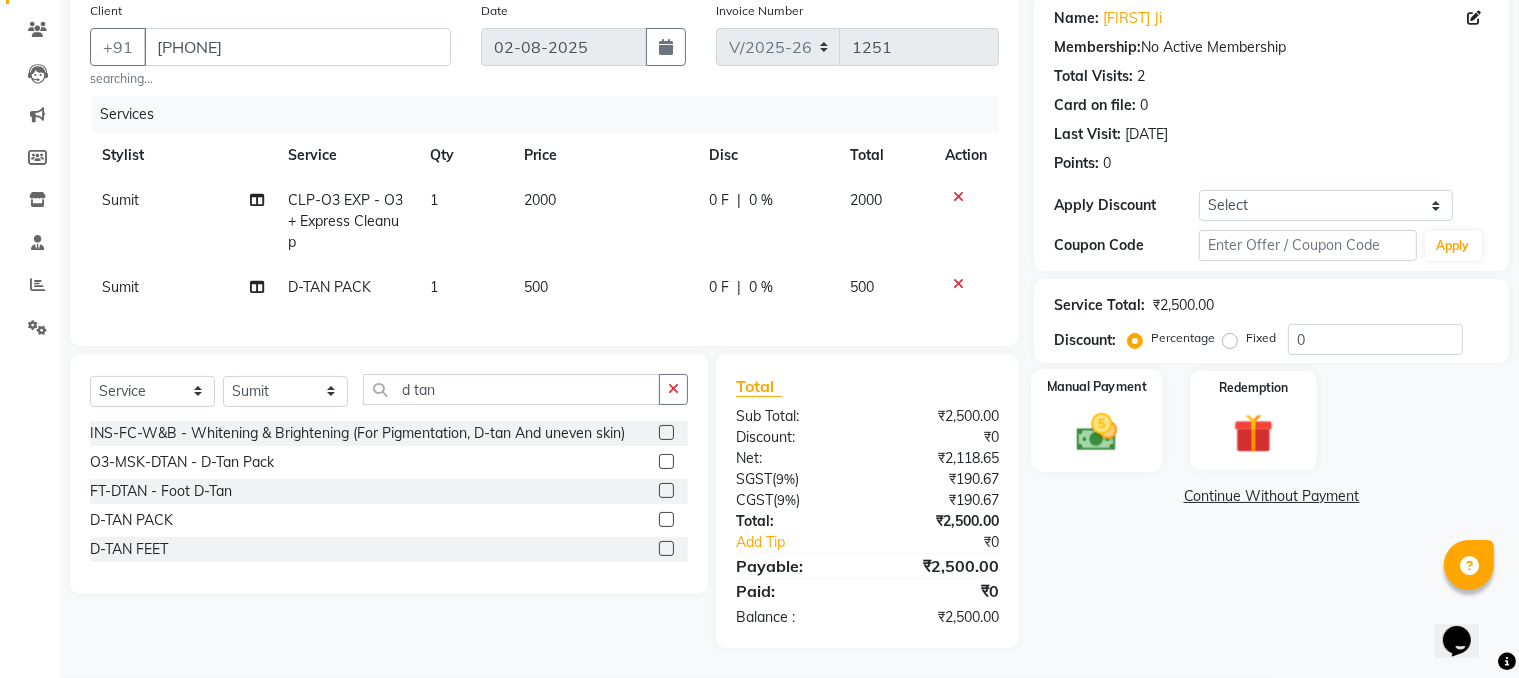 click 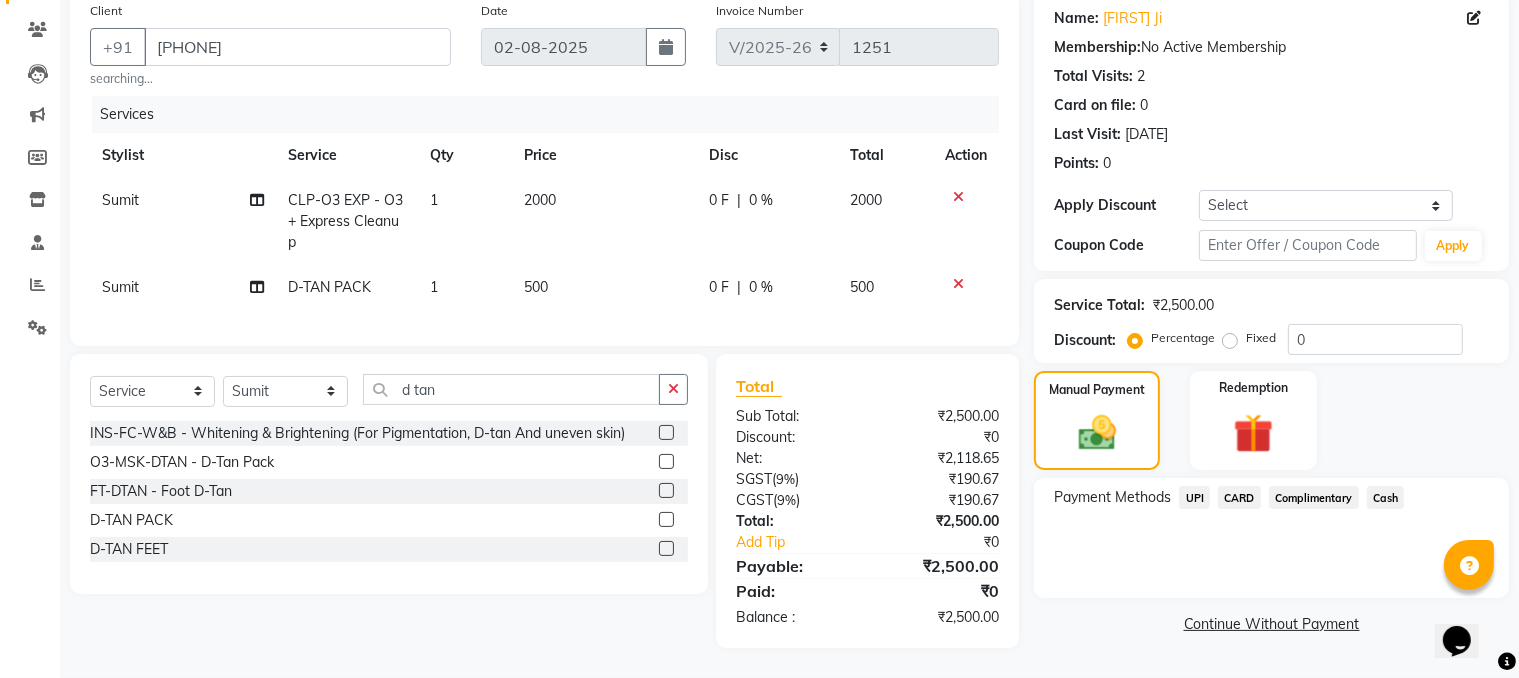 click on "UPI" 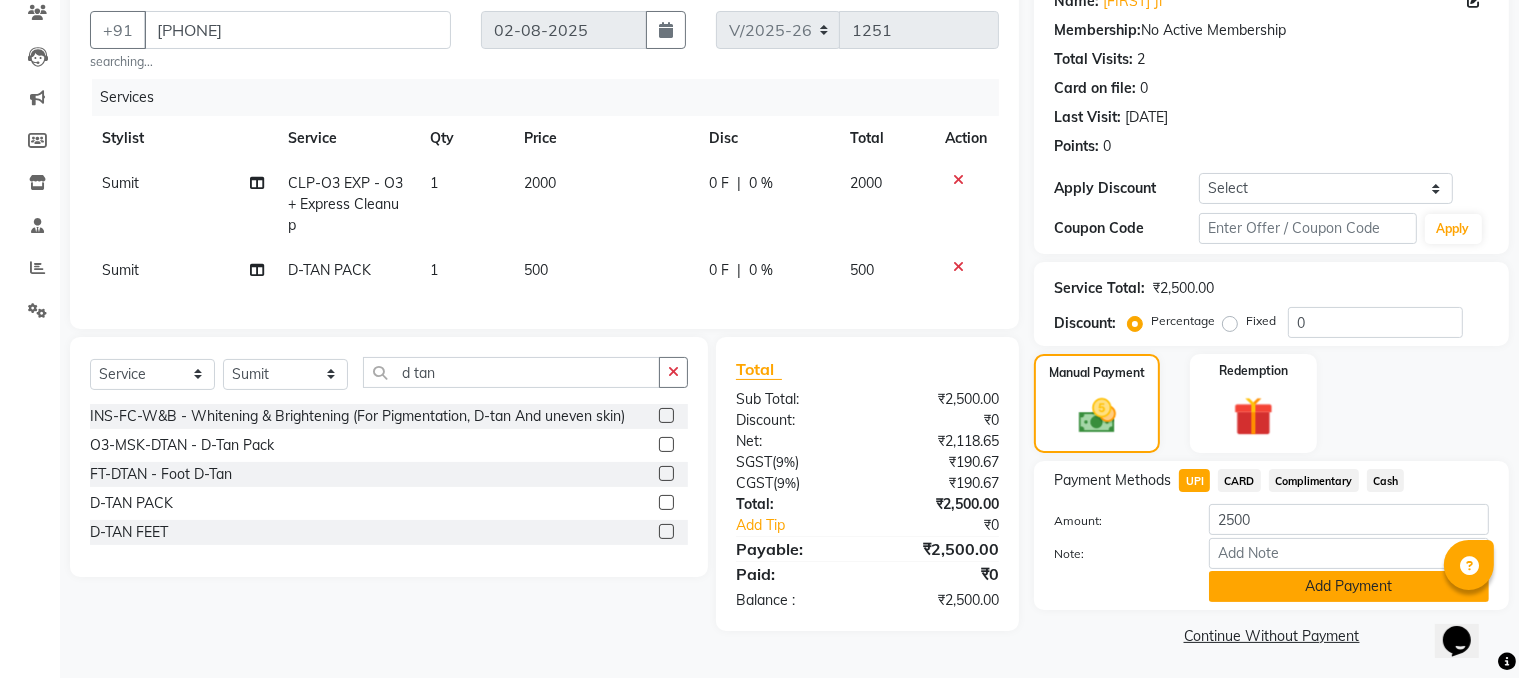 click on "Add Payment" 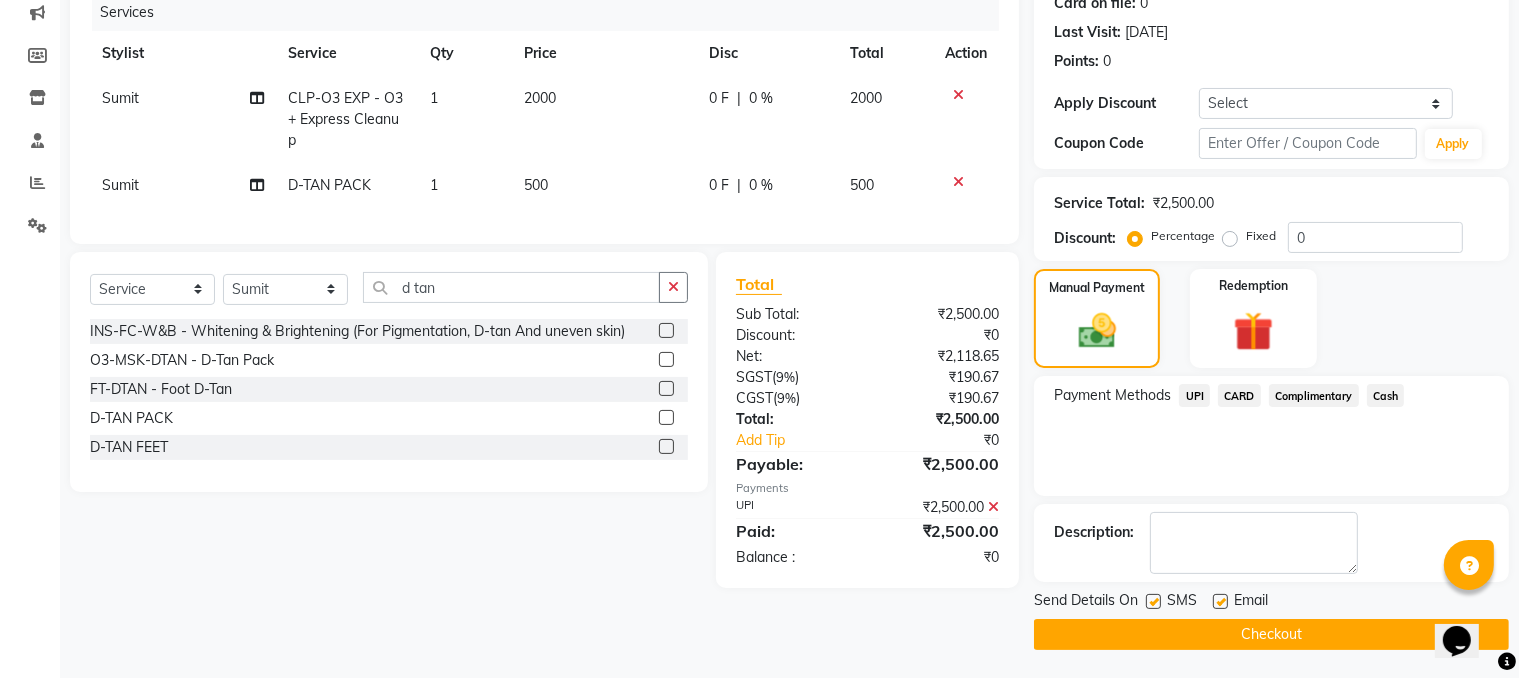 scroll, scrollTop: 260, scrollLeft: 0, axis: vertical 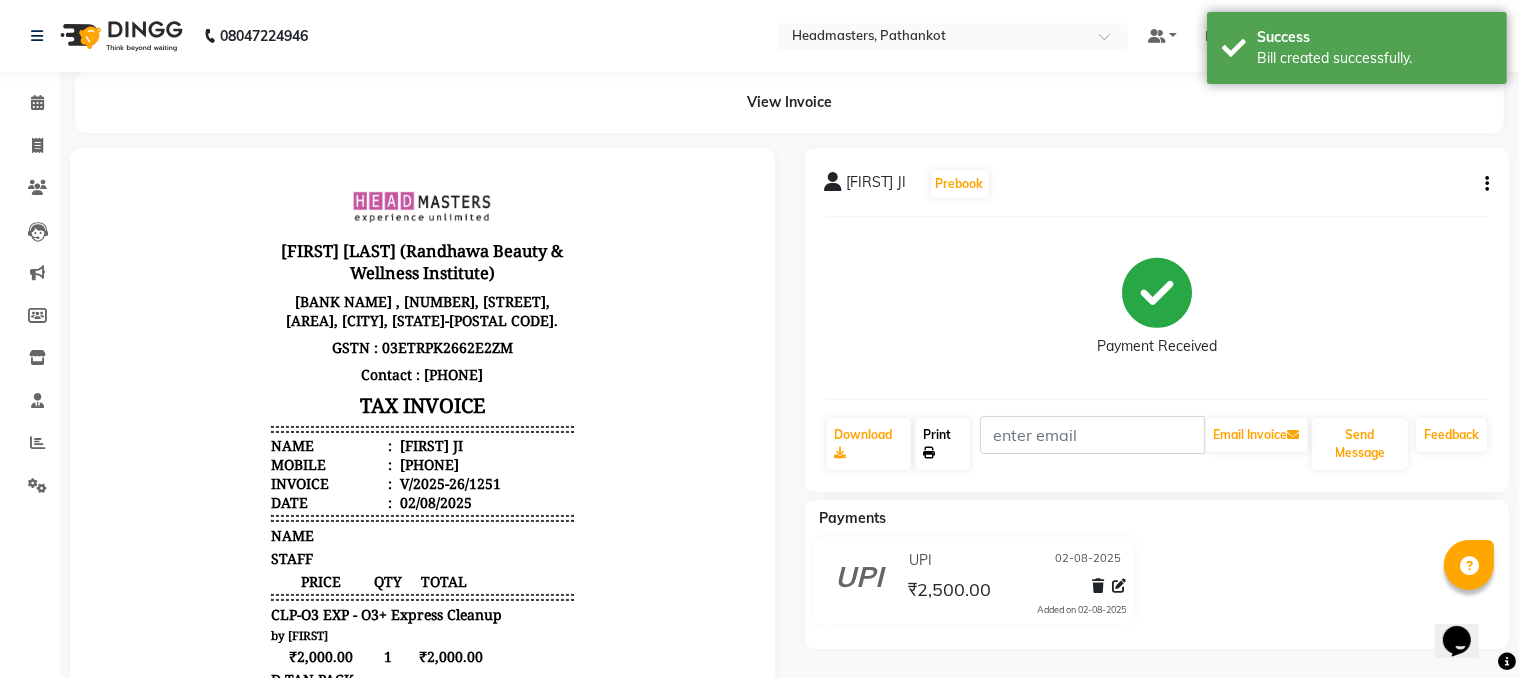 click on "Print" 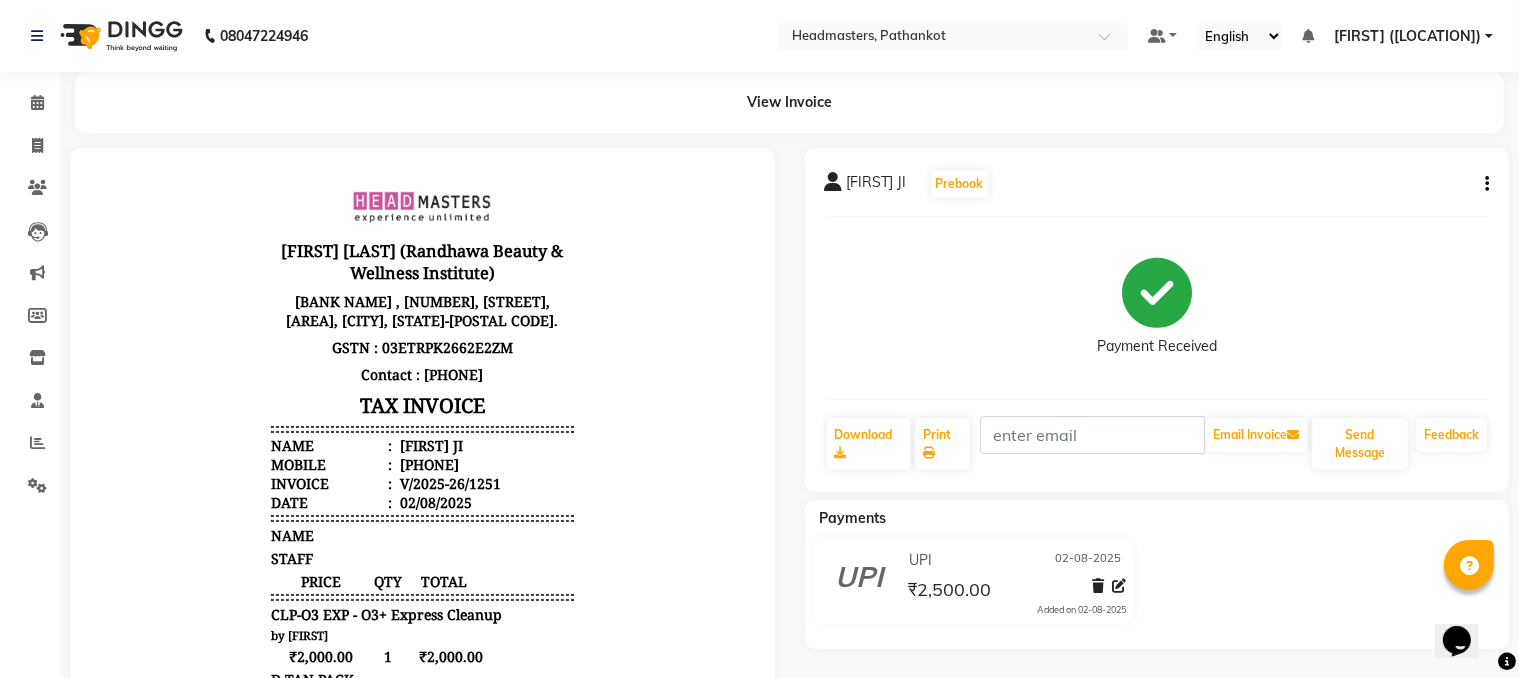 click on "Payment Received" 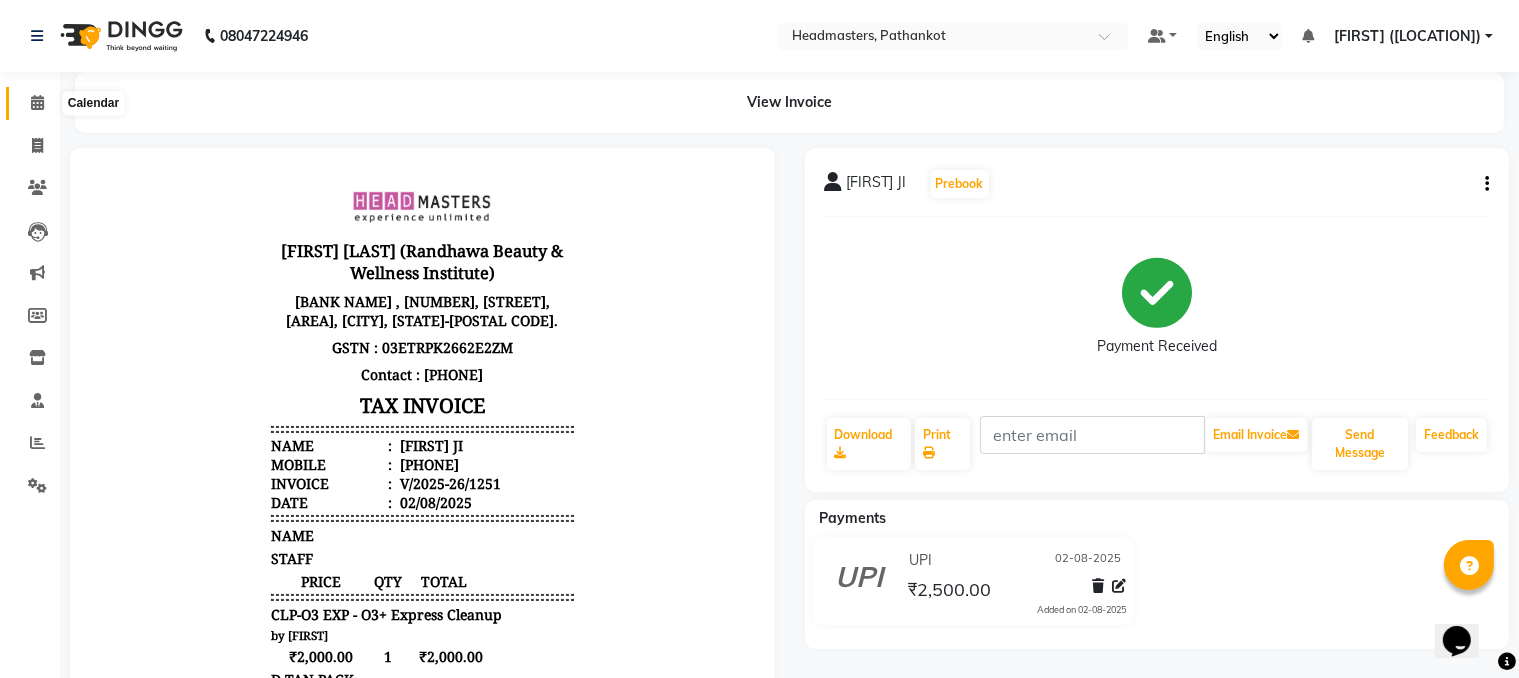 click 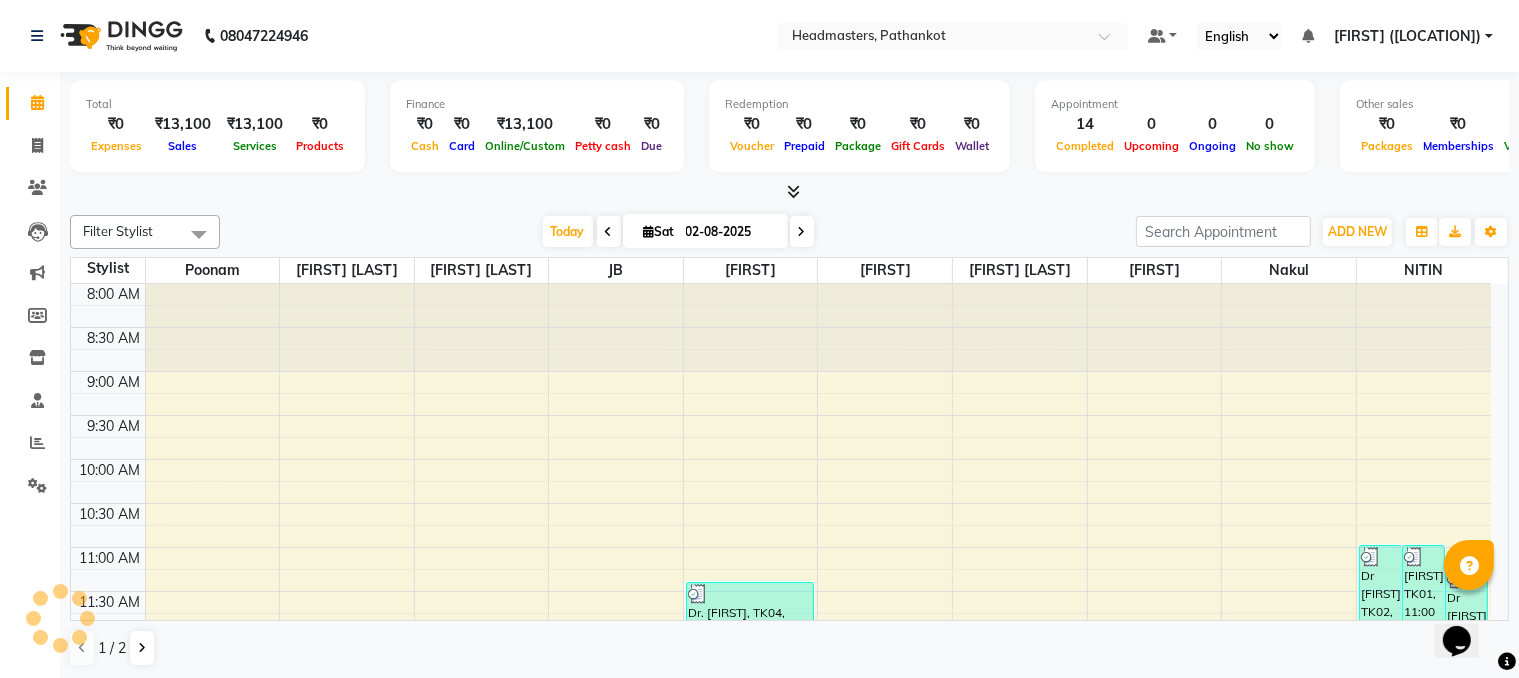 scroll, scrollTop: 0, scrollLeft: 0, axis: both 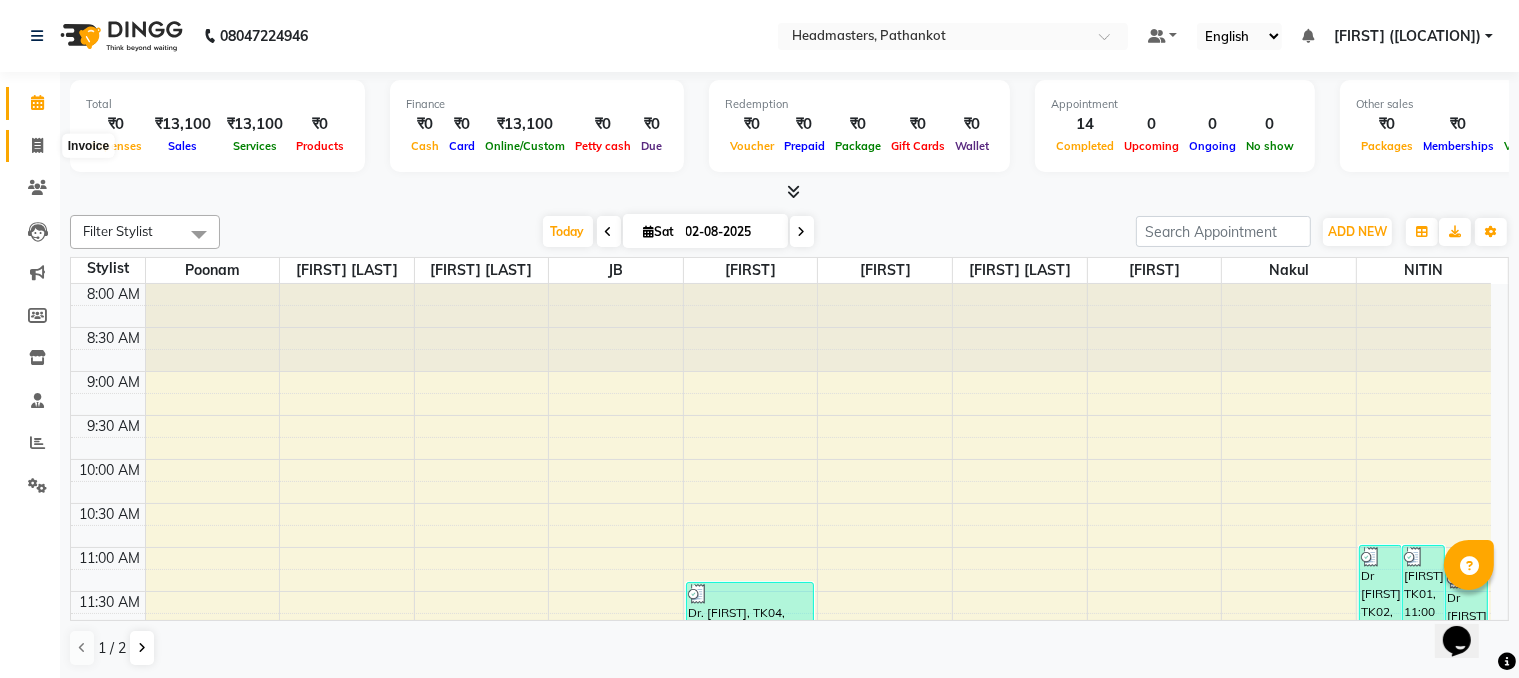 click 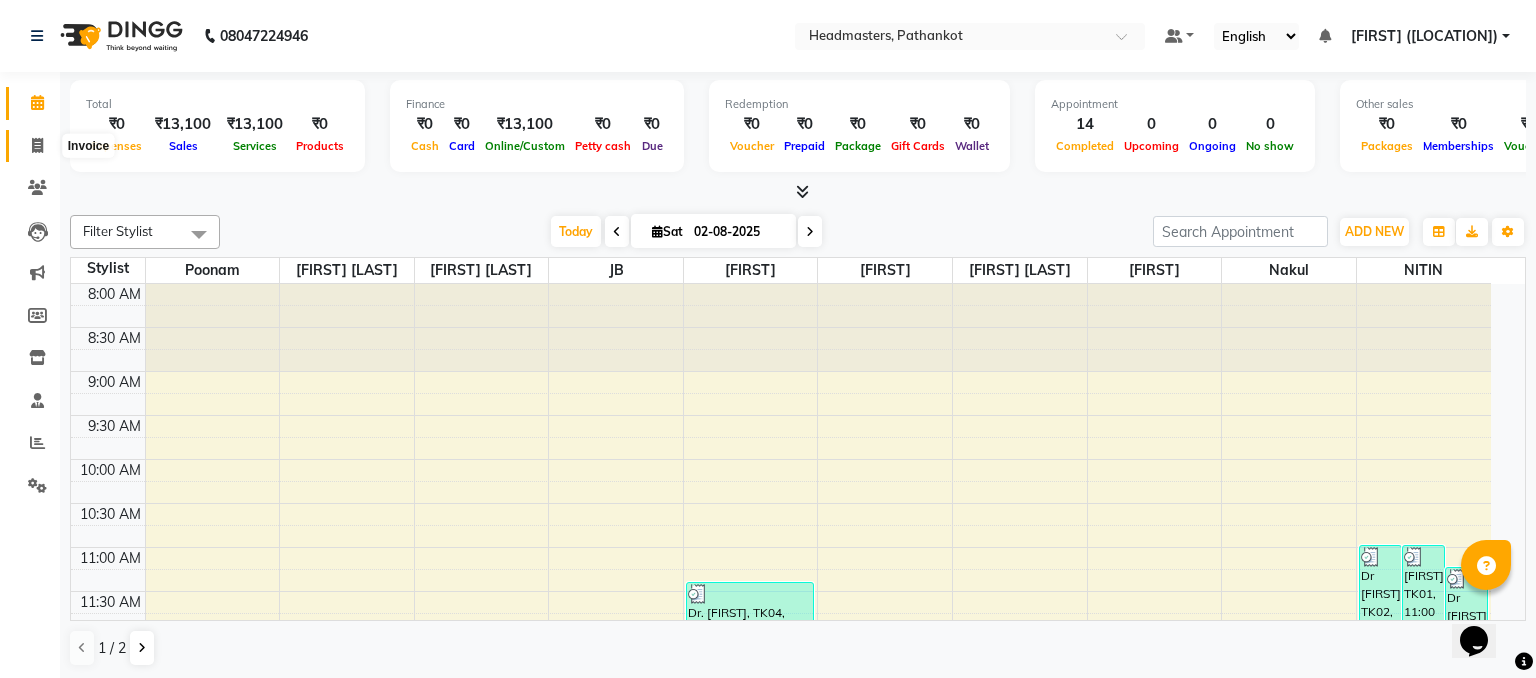 select on "service" 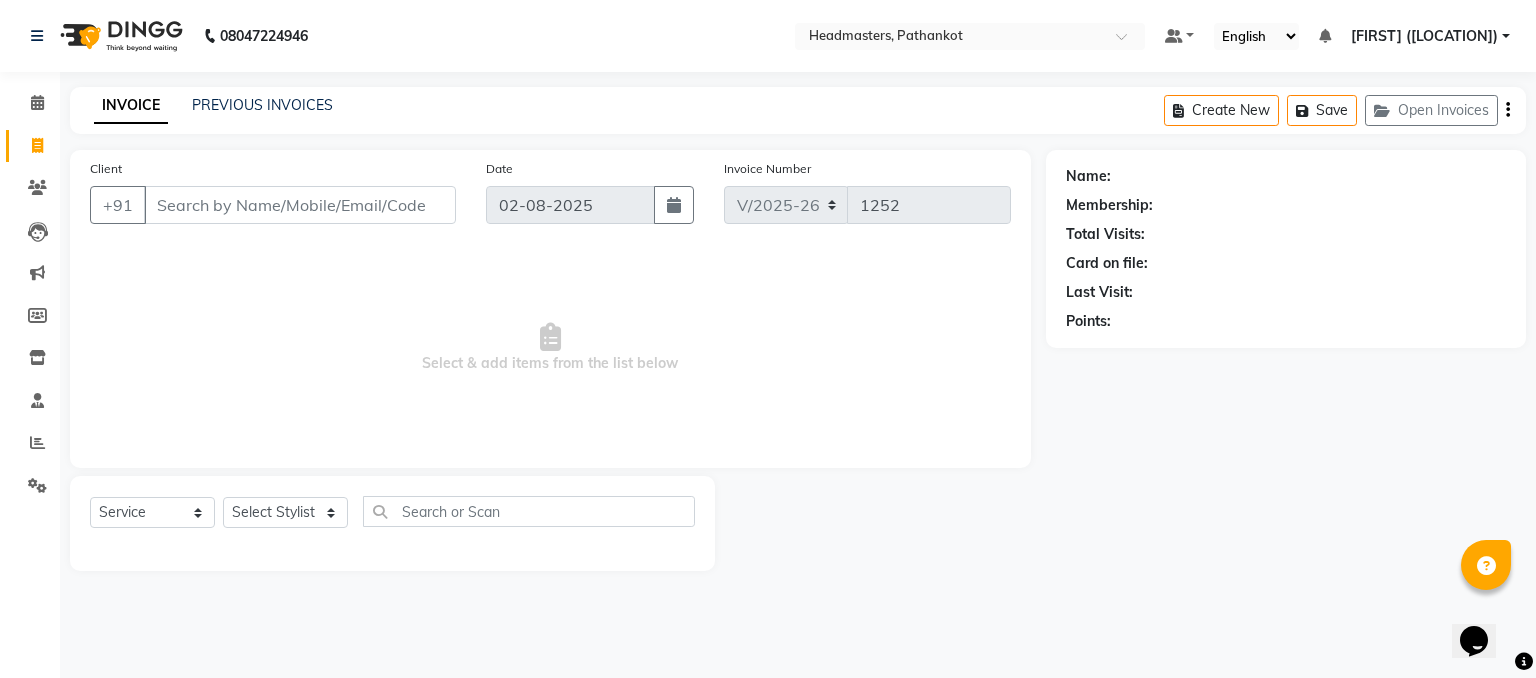 select on "66904" 